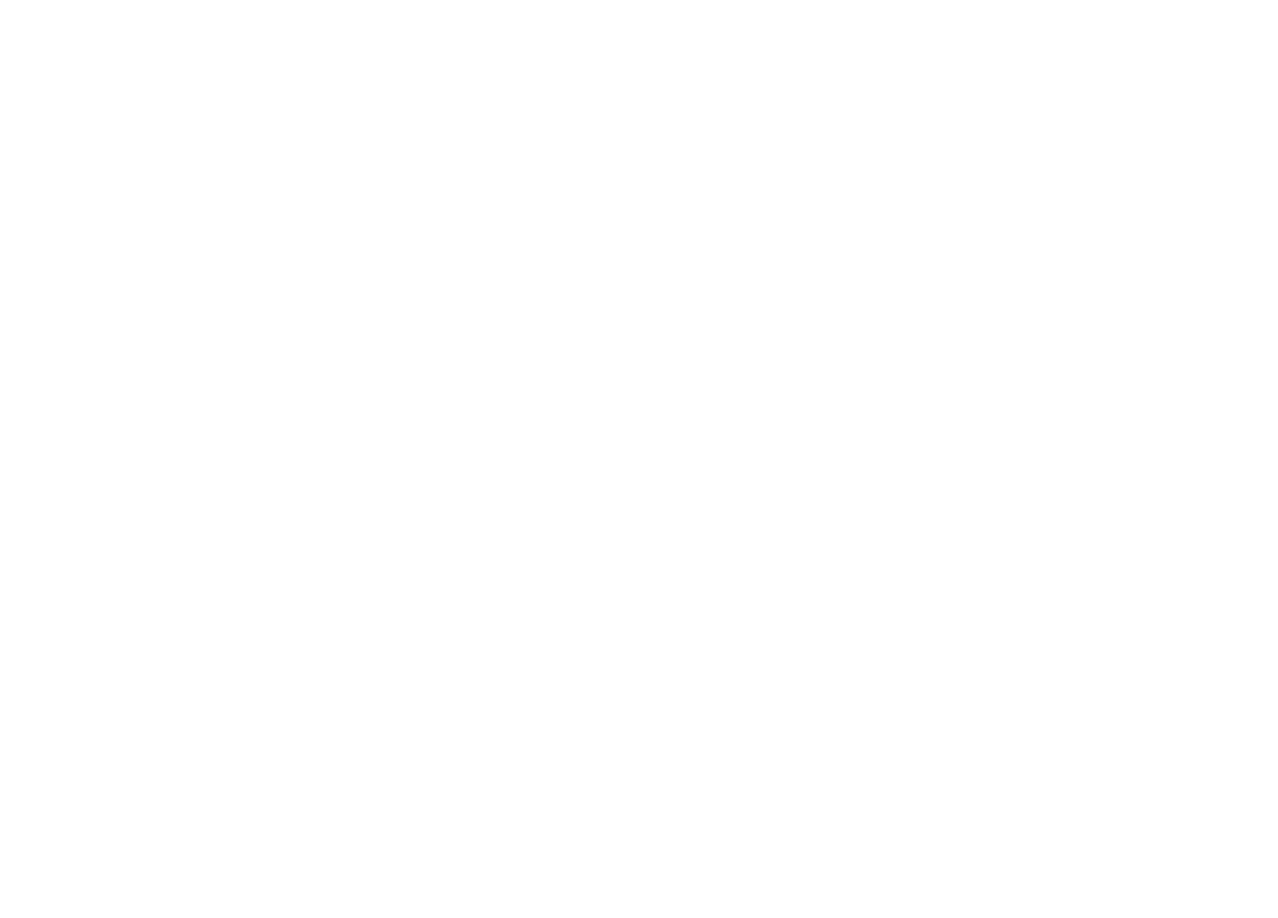 scroll, scrollTop: 0, scrollLeft: 0, axis: both 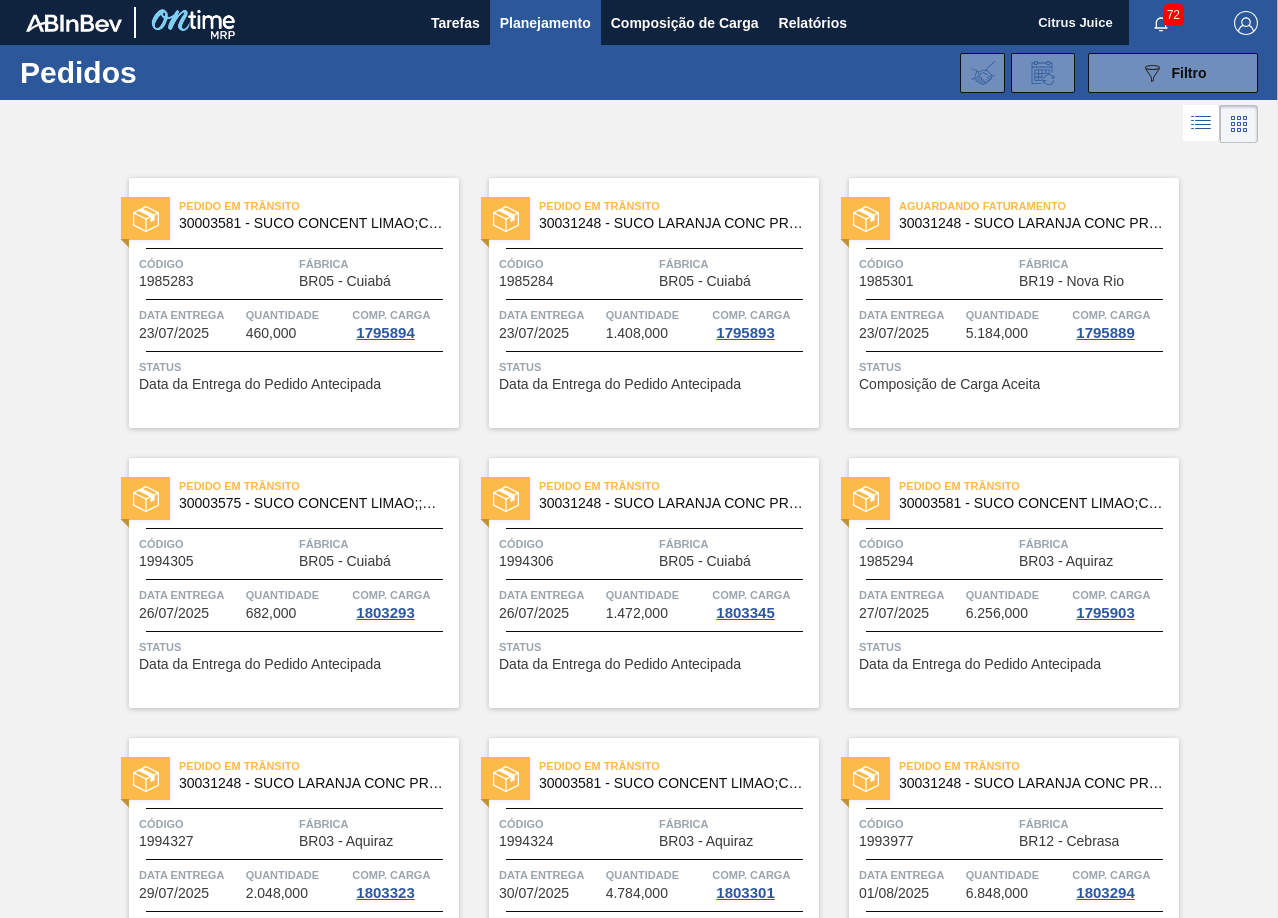 click on "Planejamento" at bounding box center (545, 23) 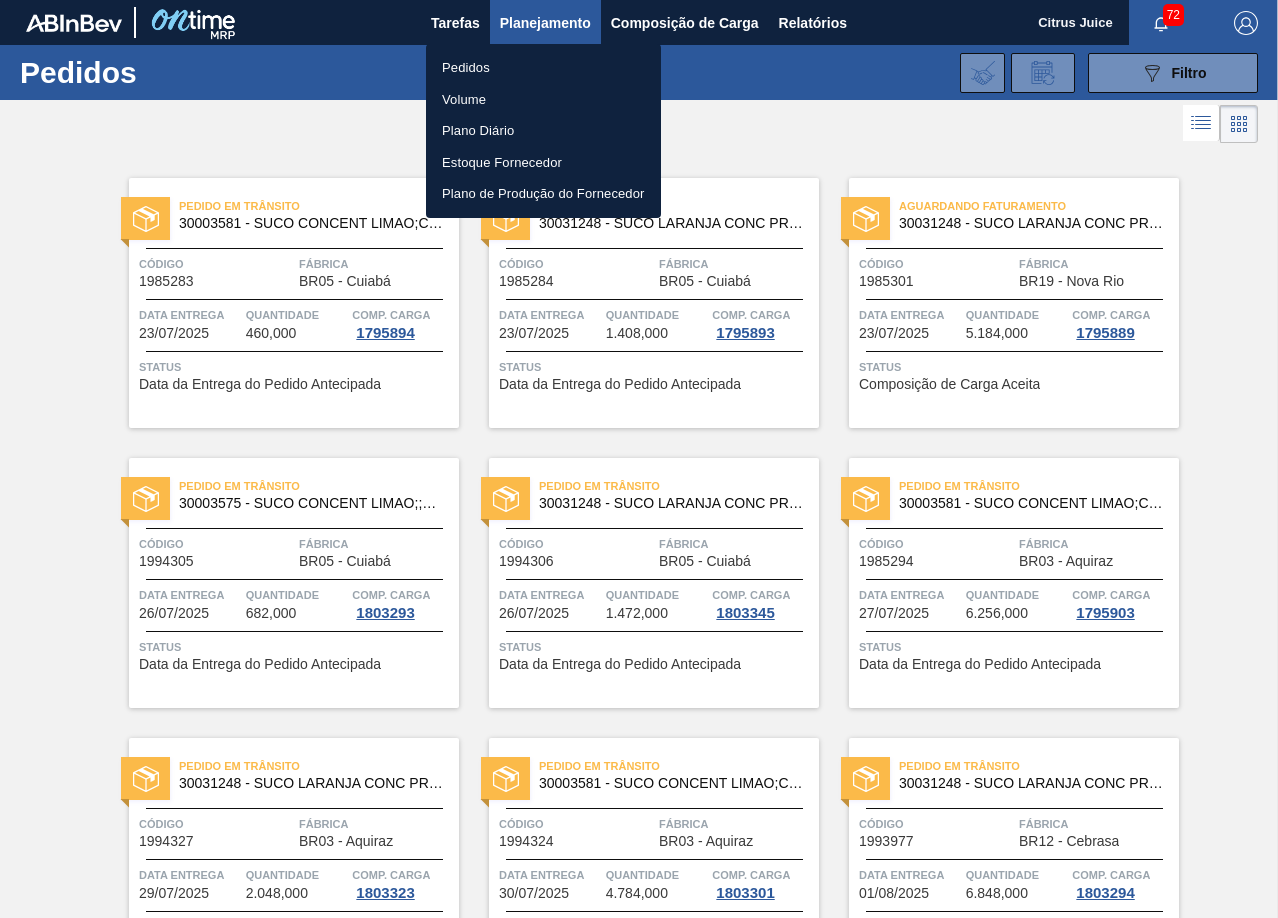 click on "Pedidos" at bounding box center (543, 68) 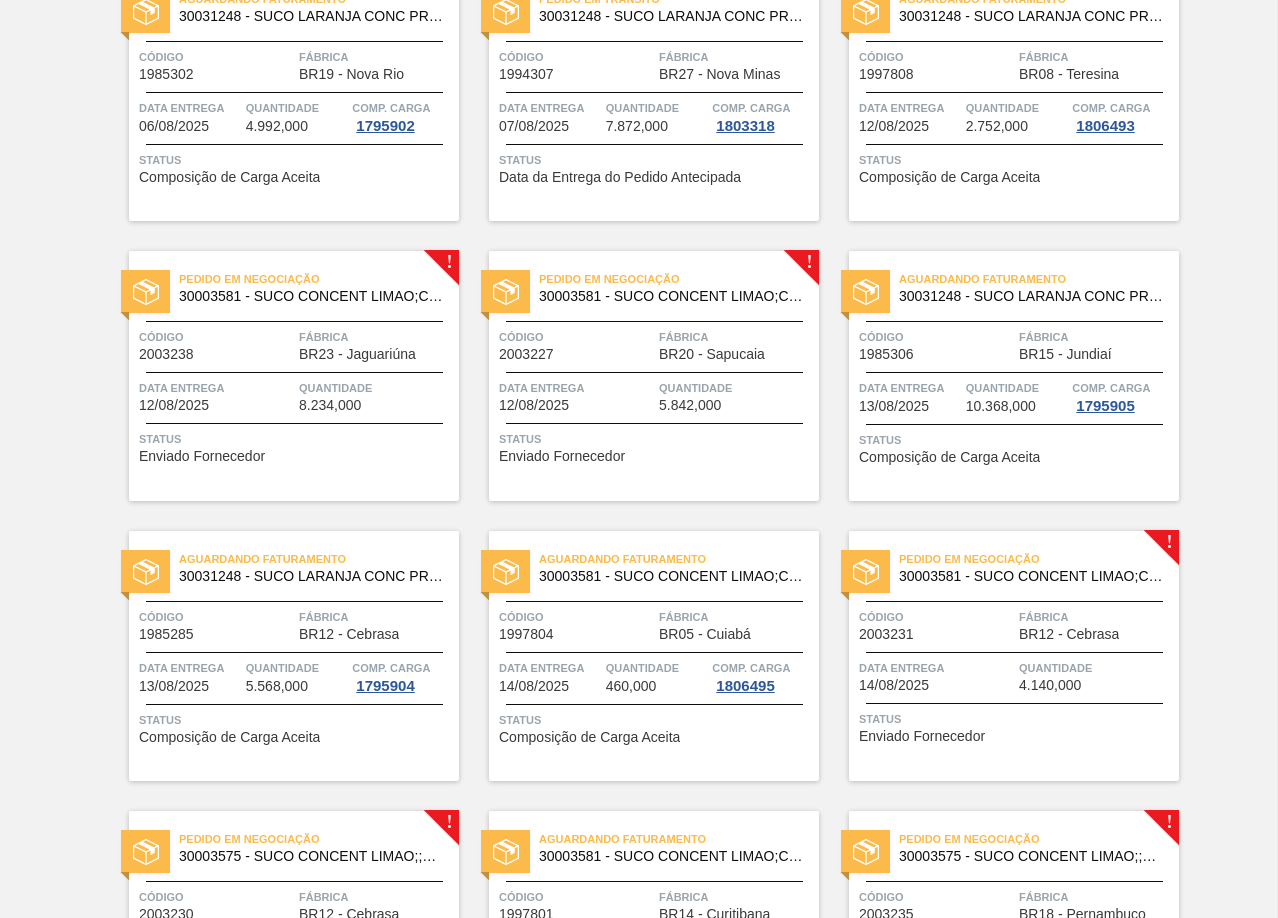 scroll, scrollTop: 1600, scrollLeft: 0, axis: vertical 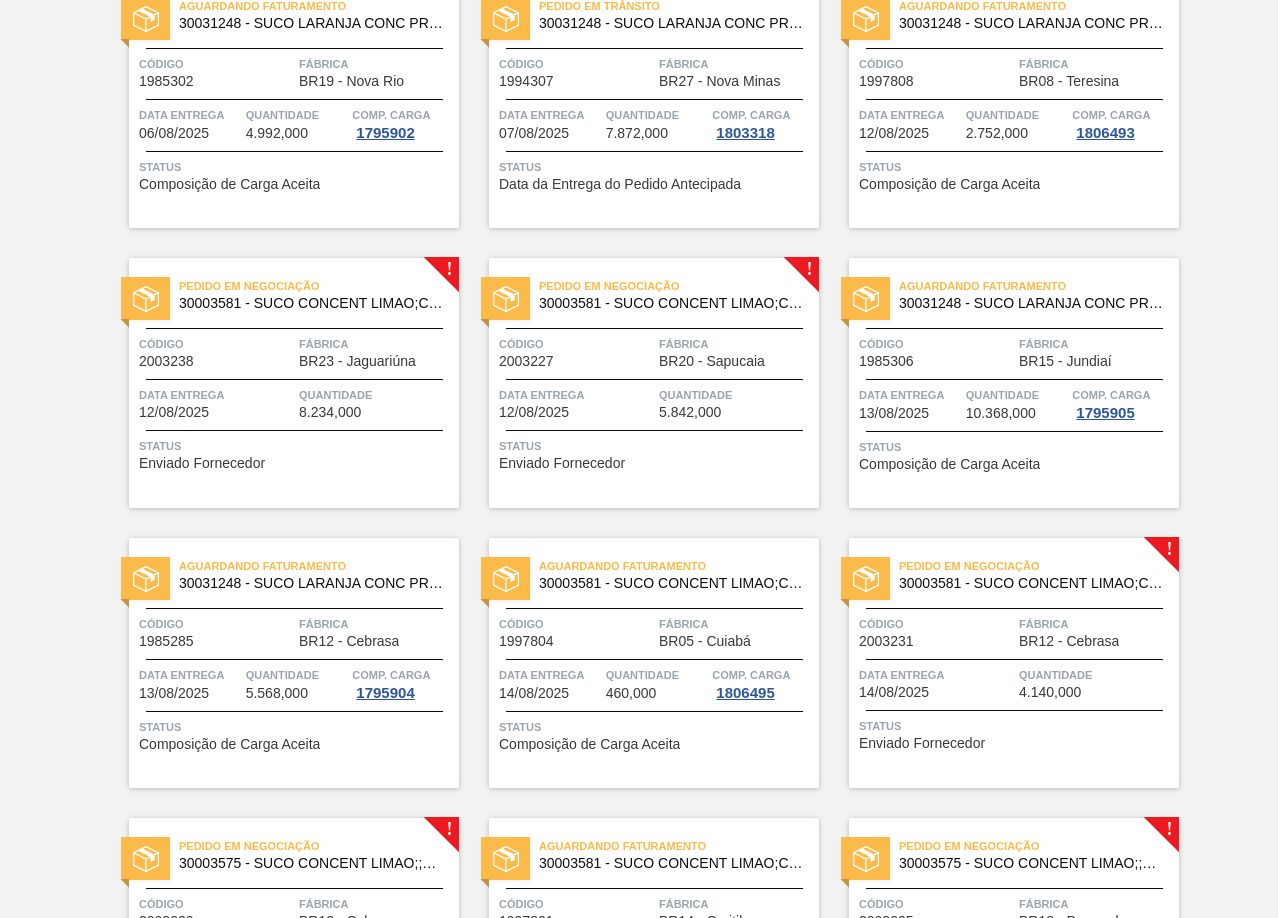 click on "Pedido em Negociação 30003581 - SUCO CONCENT LIMAO;CLARIFIC.C/SO2;PEPSI; Código 2003238 Fábrica BR23 - Jaguariúna Data entrega 12/08/2025 Quantidade 8.234,000 Status Enviado Fornecedor" at bounding box center (294, 383) 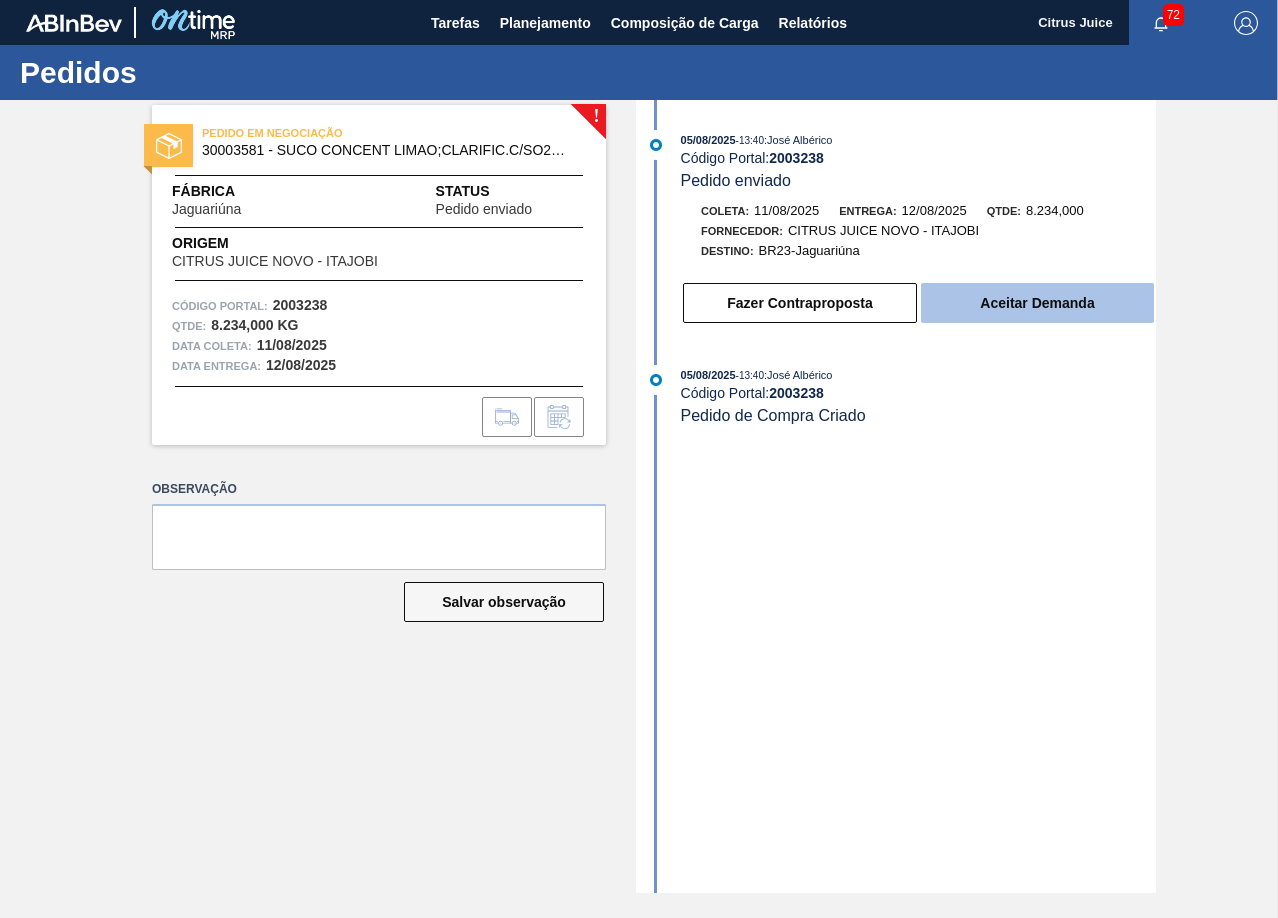 click on "Aceitar Demanda" at bounding box center [1037, 303] 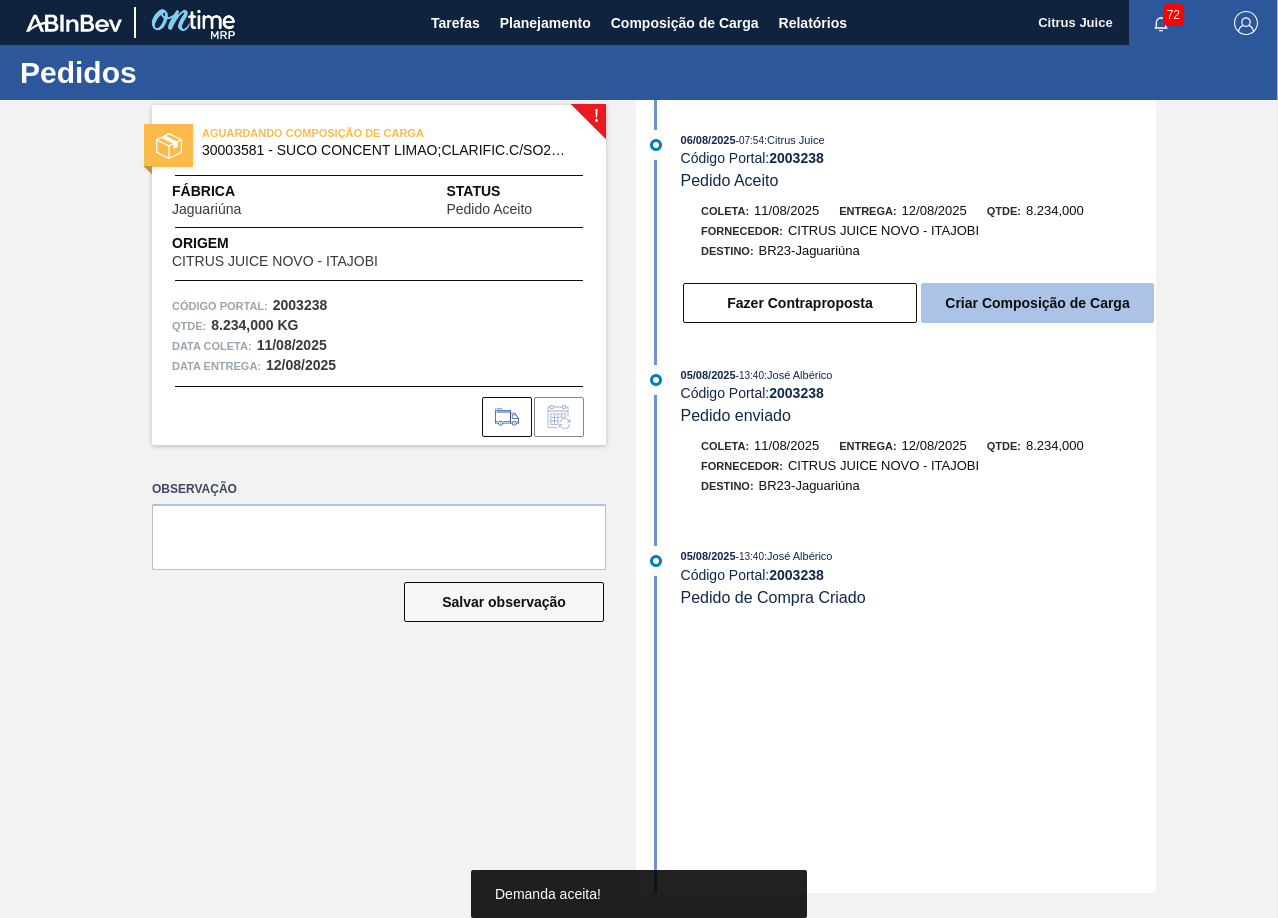 click on "Criar Composição de Carga" at bounding box center [1037, 303] 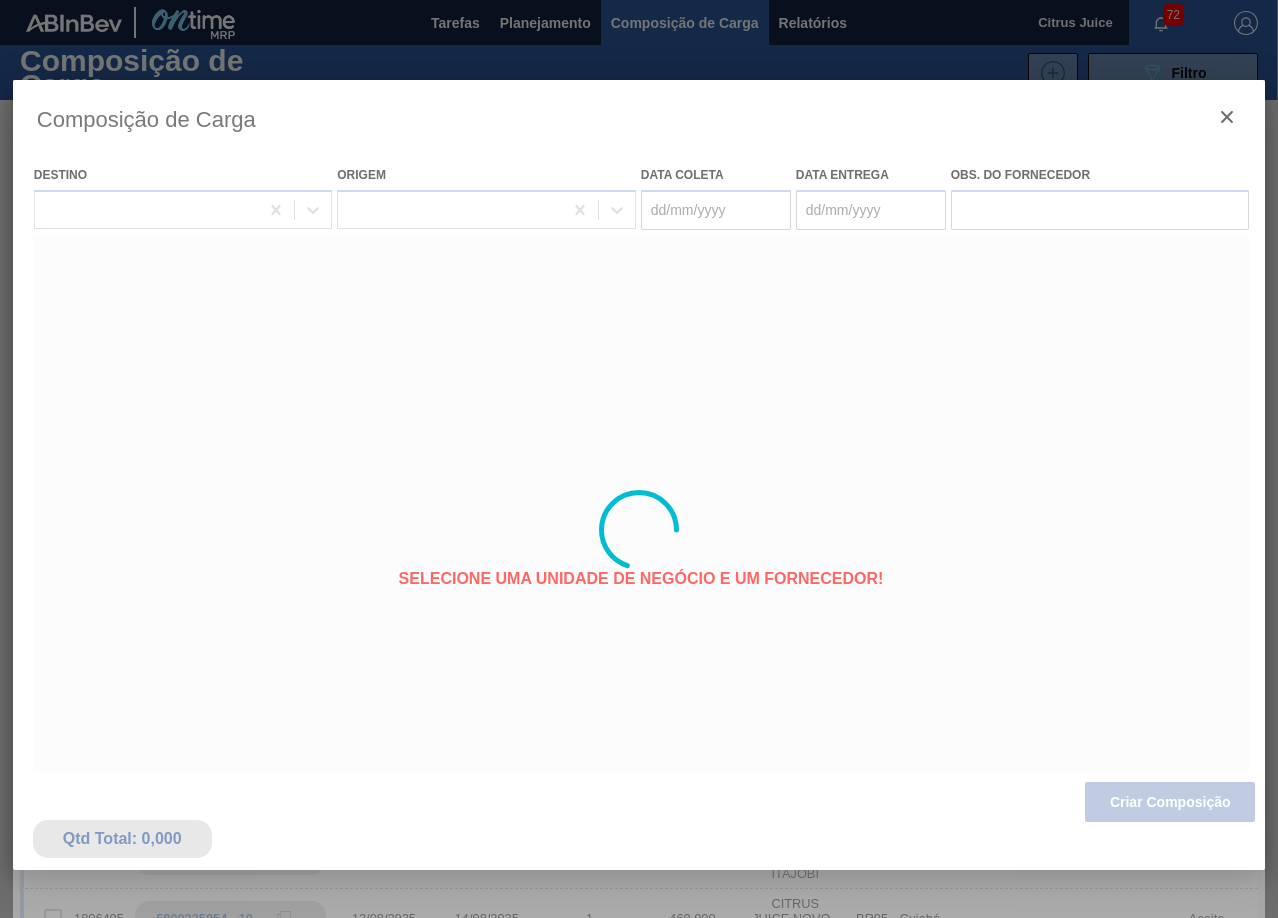 type on "11/08/2025" 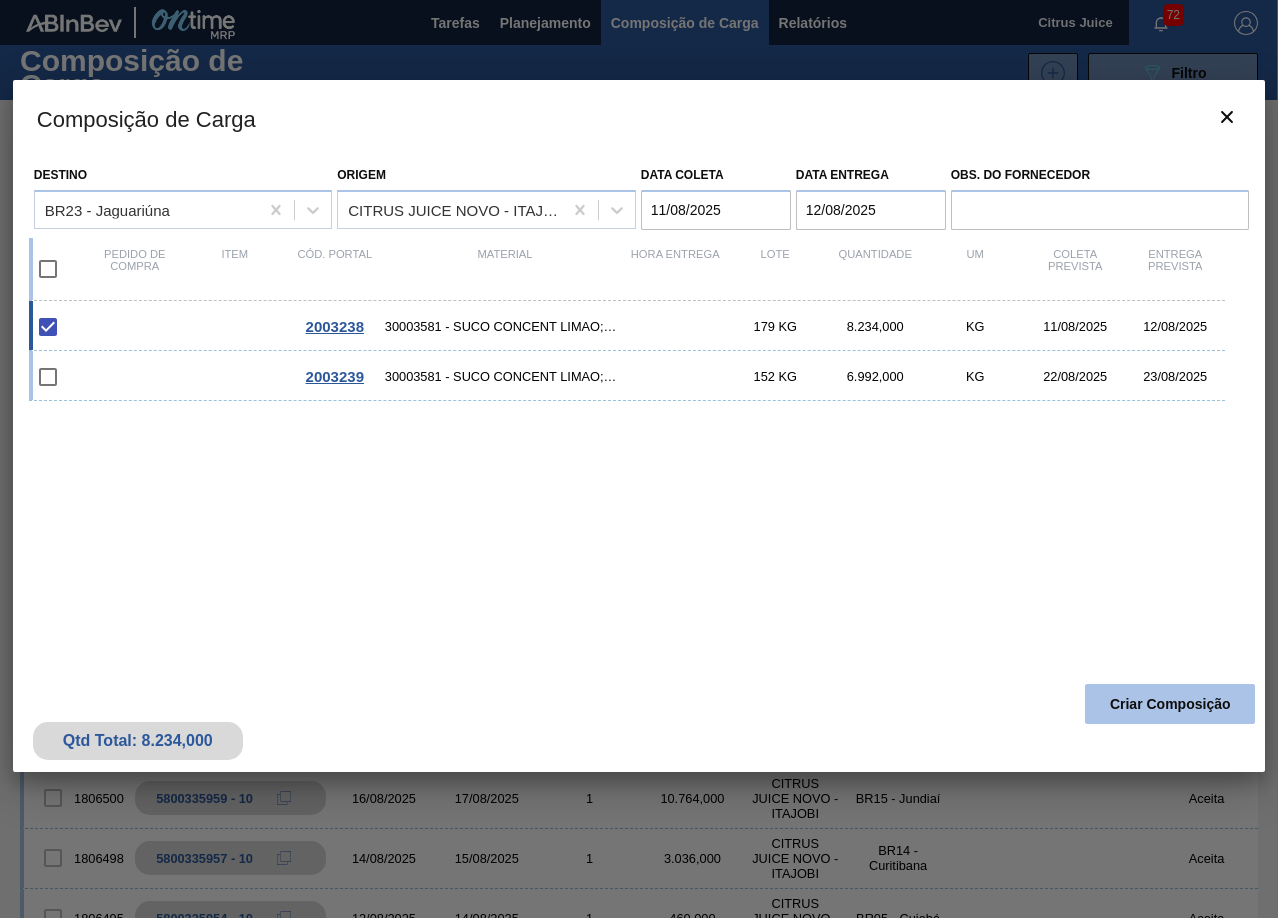 click on "Criar Composição" at bounding box center [1170, 704] 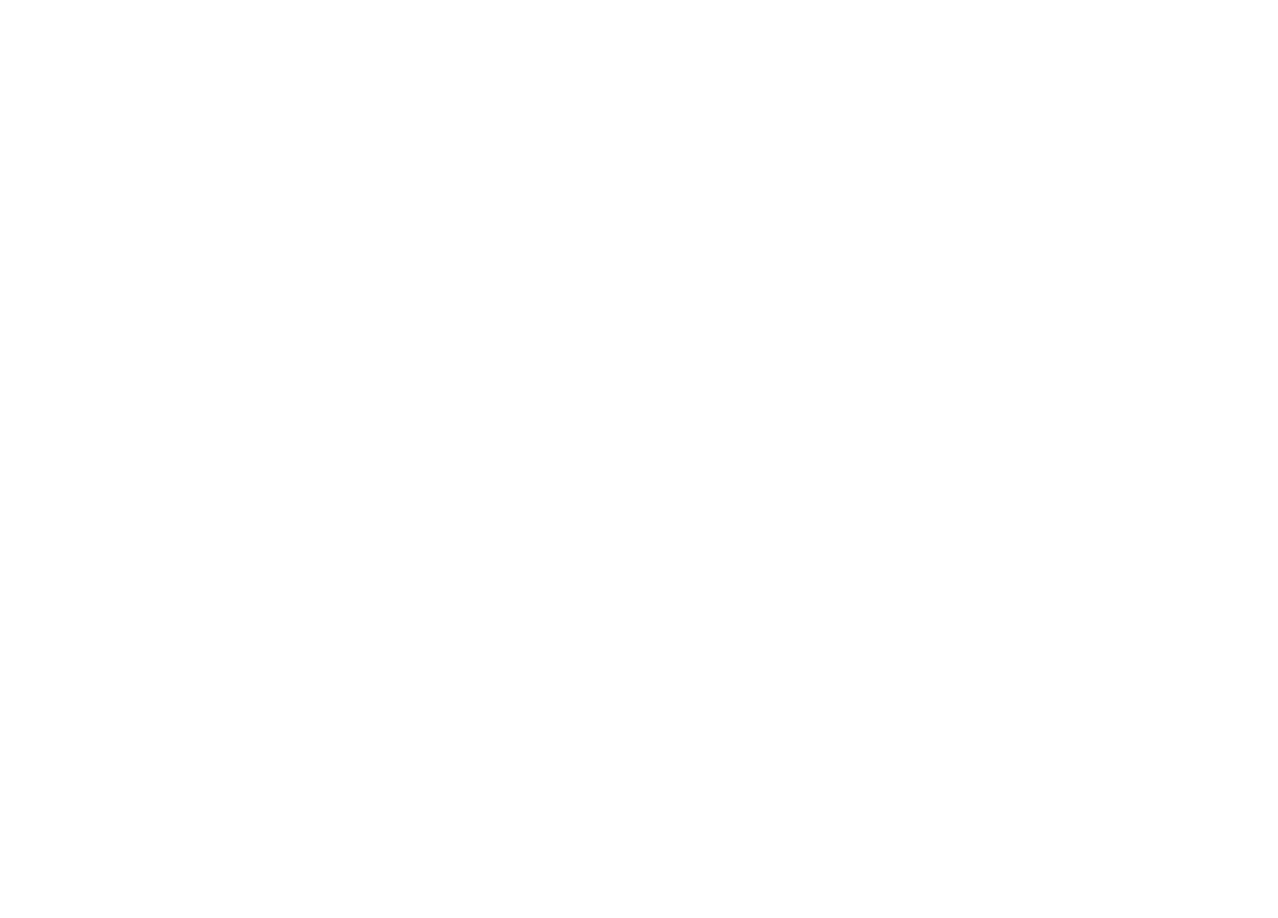 scroll, scrollTop: 0, scrollLeft: 0, axis: both 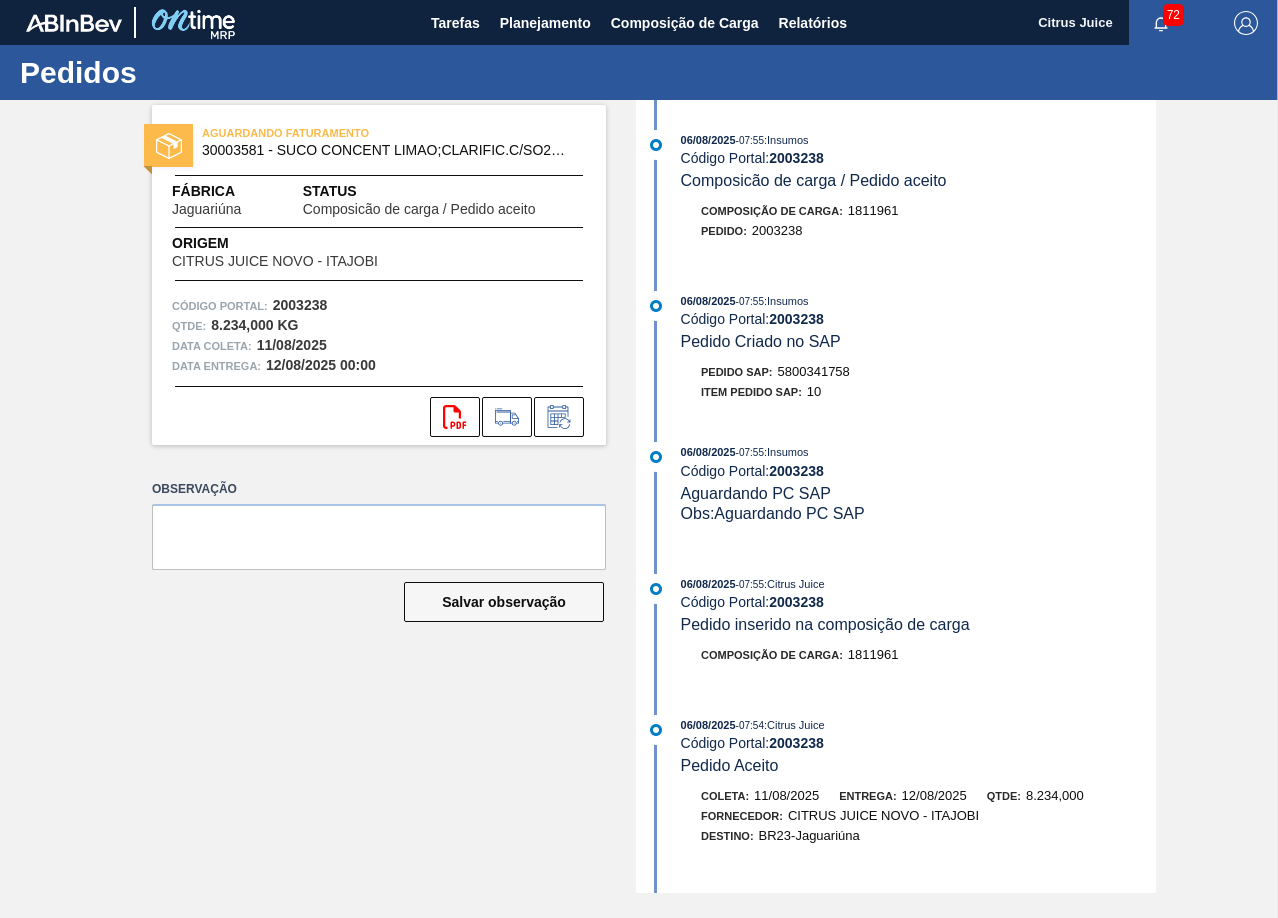 click on "5800341758" at bounding box center [814, 371] 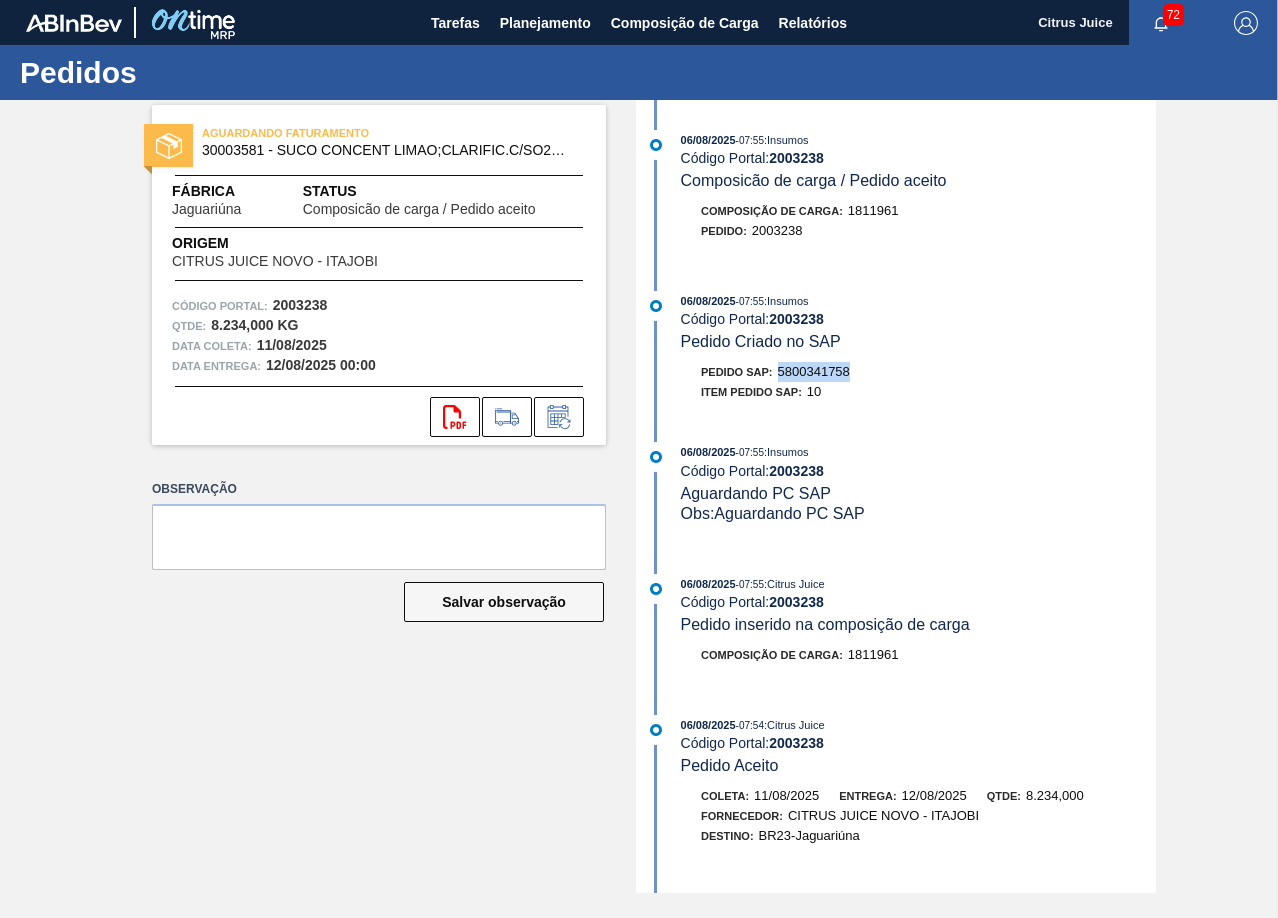 click on "5800341758" at bounding box center [814, 371] 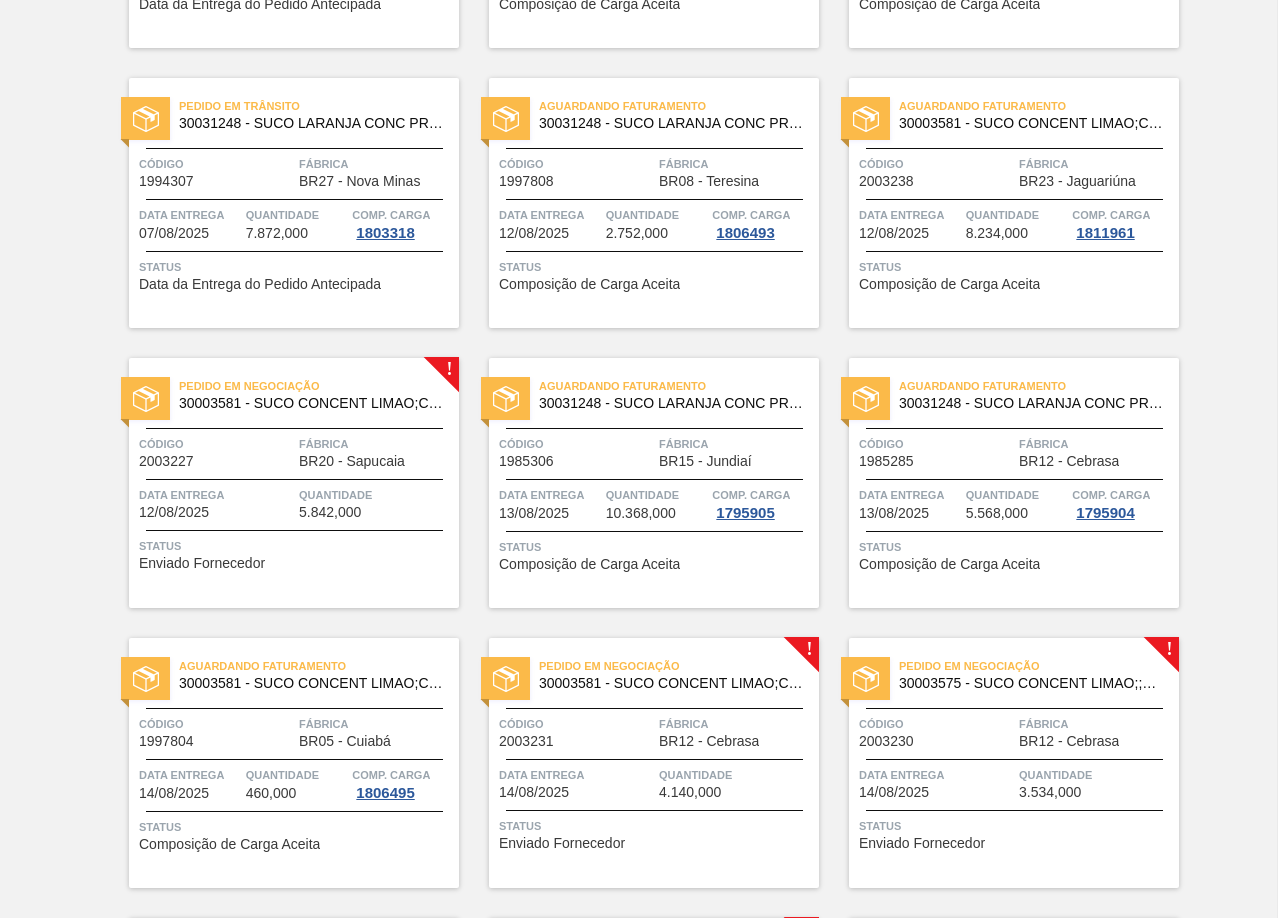 scroll, scrollTop: 1400, scrollLeft: 0, axis: vertical 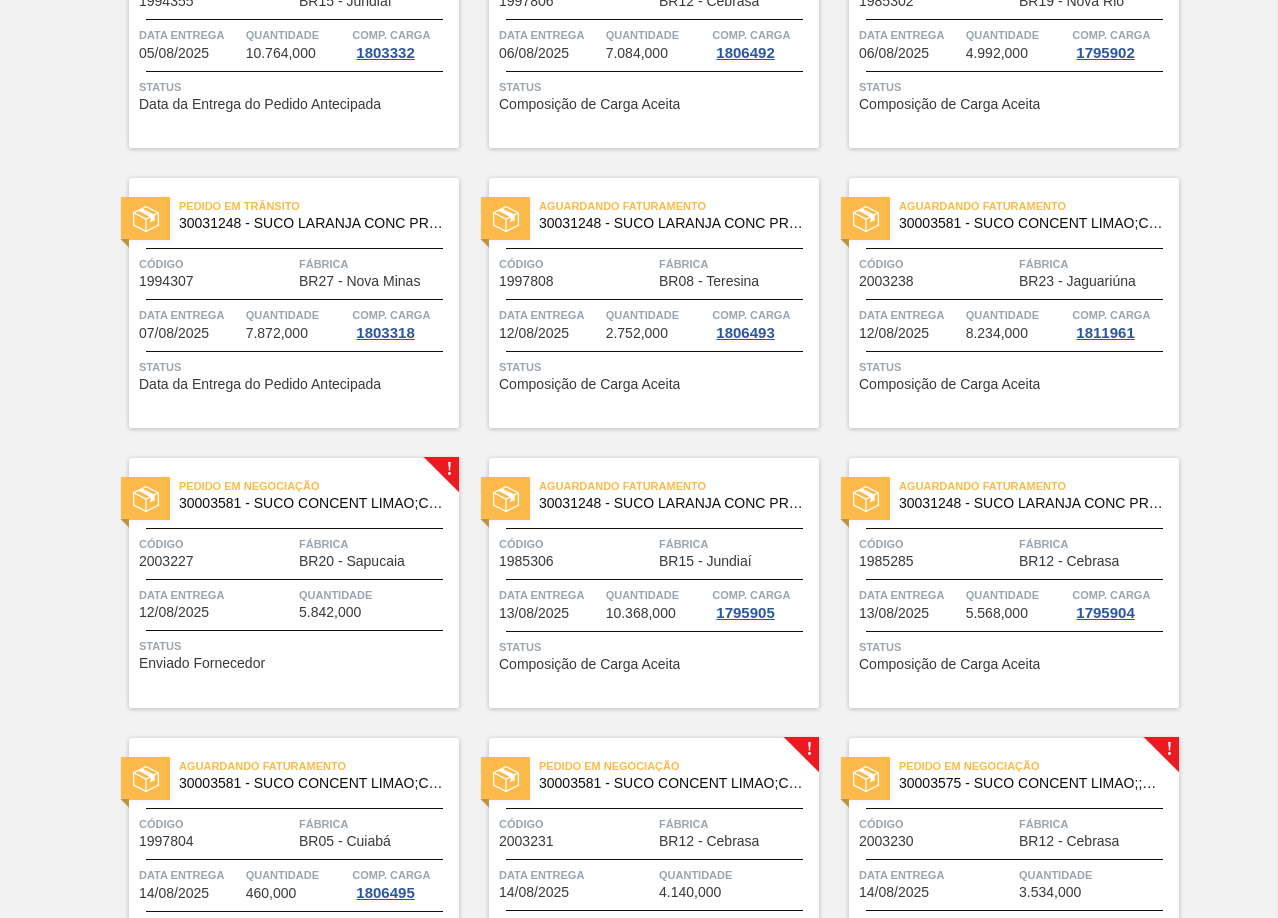 click on "Quantidade" at bounding box center [376, 595] 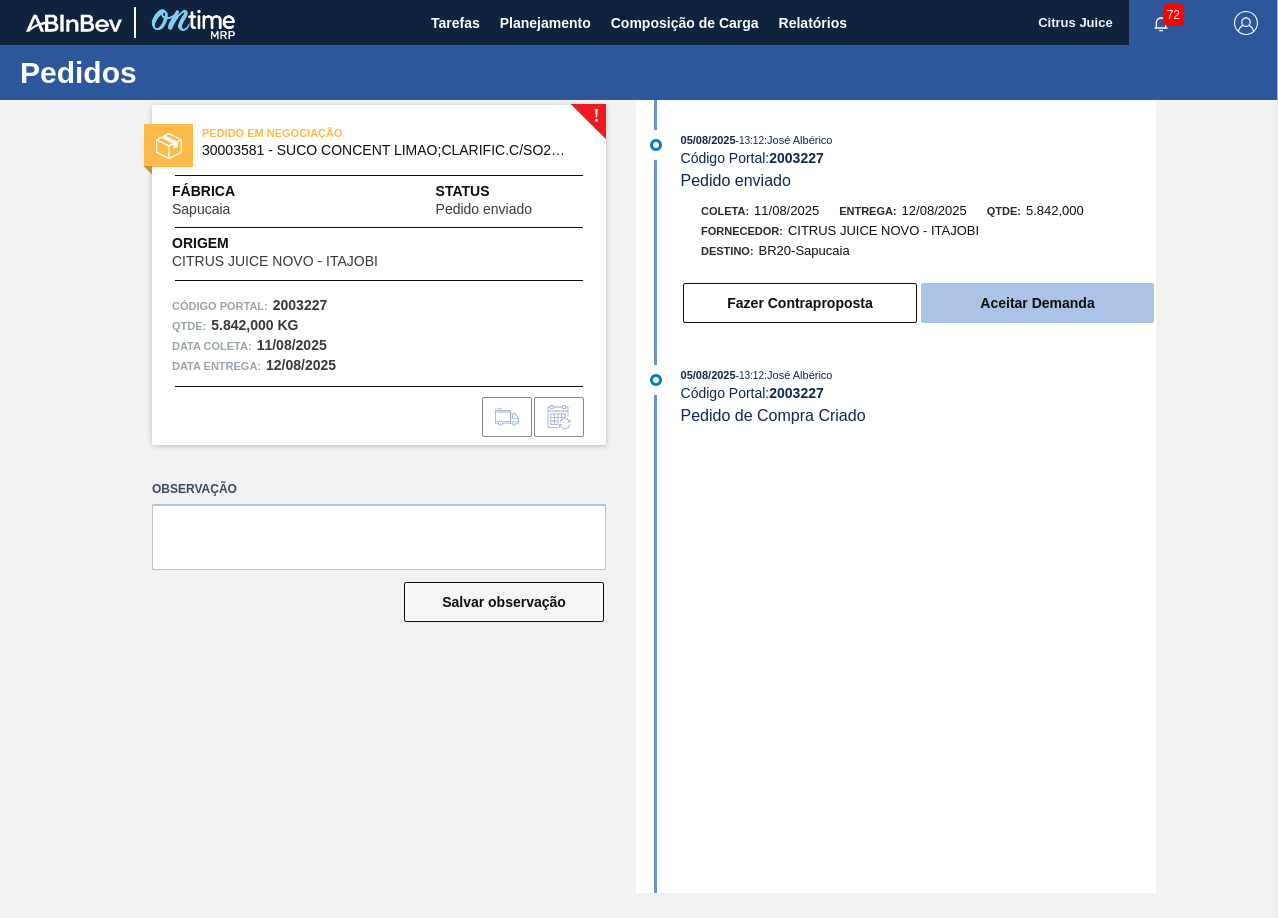 click on "Aceitar Demanda" at bounding box center [1037, 303] 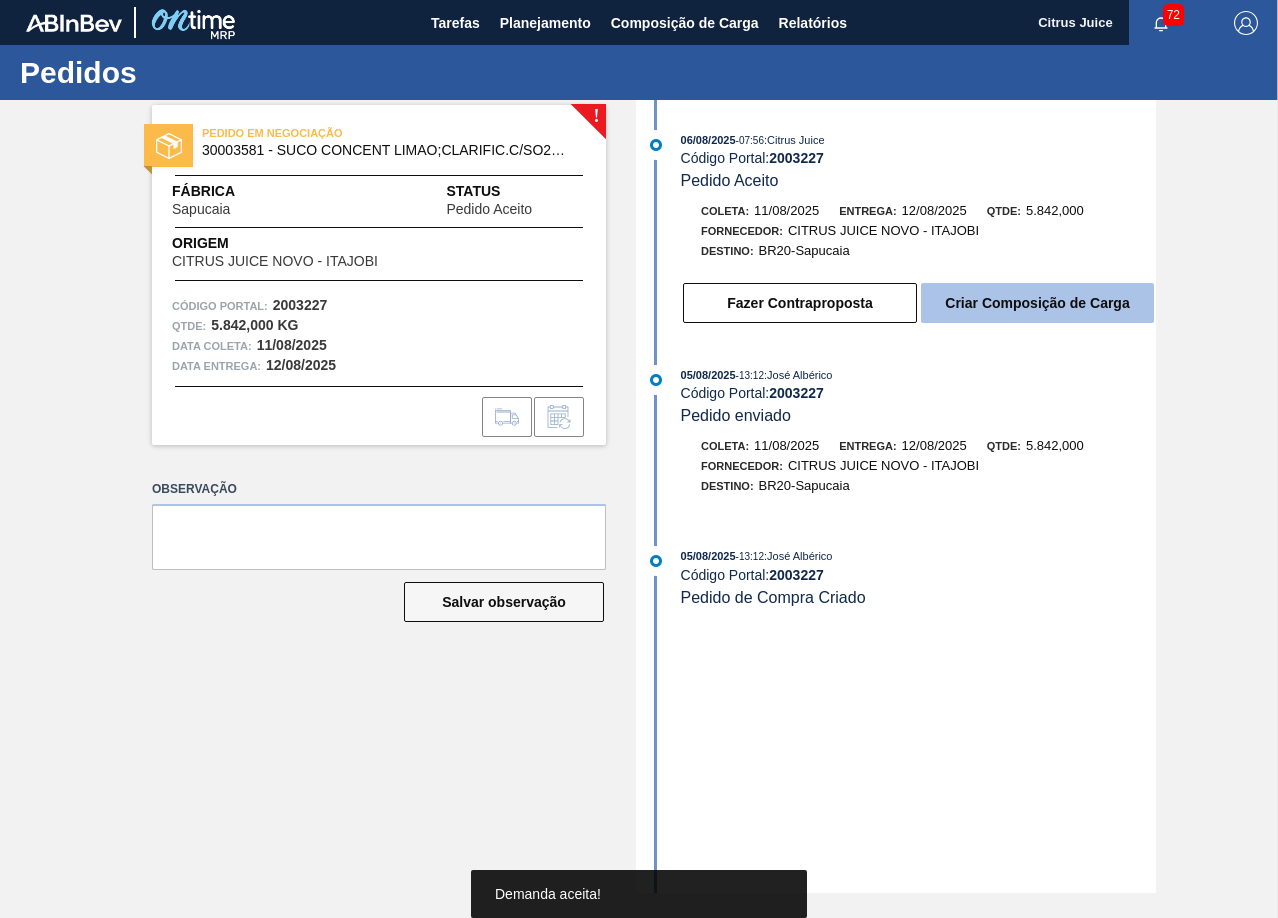 click on "Criar Composição de Carga" at bounding box center (1037, 303) 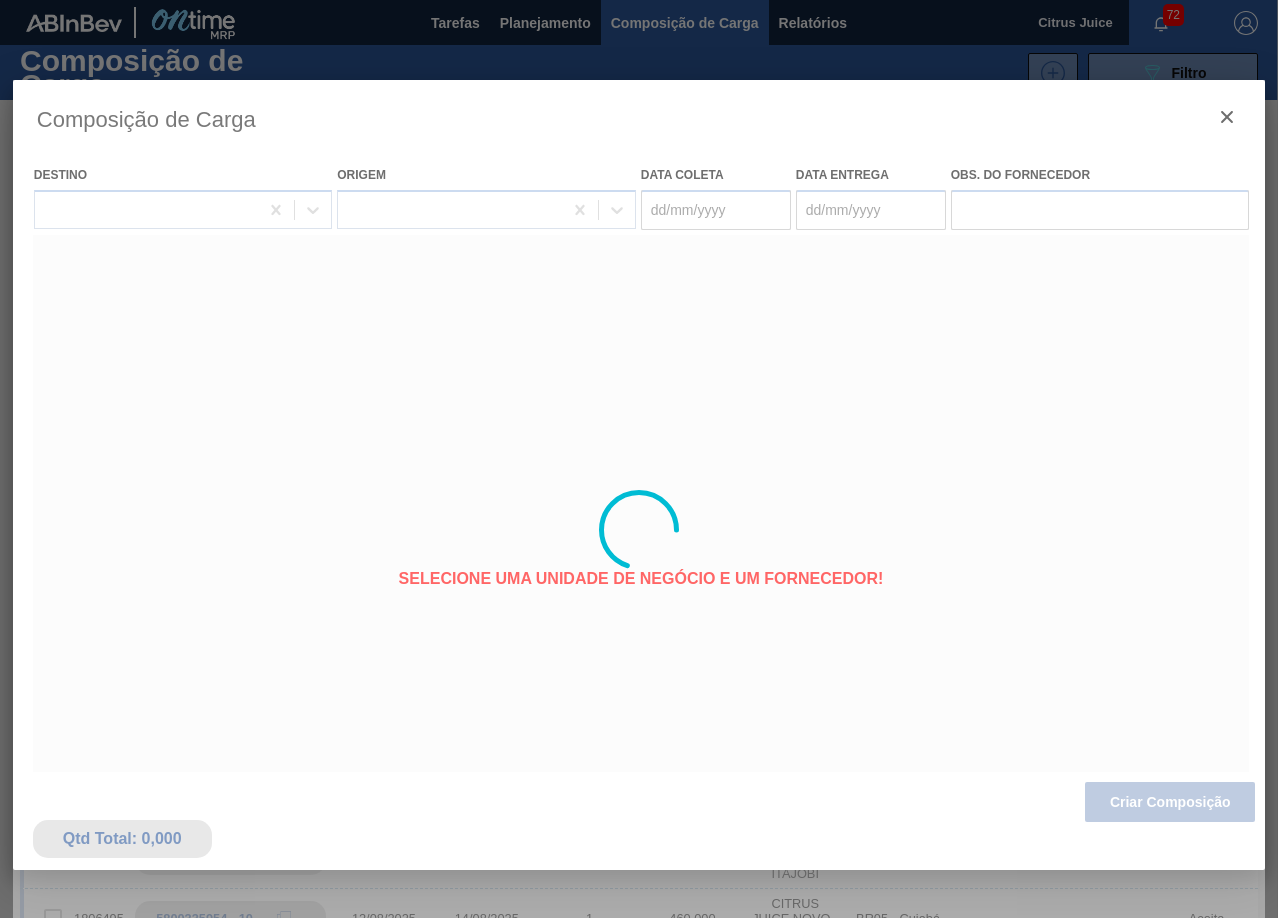 type on "11/08/2025" 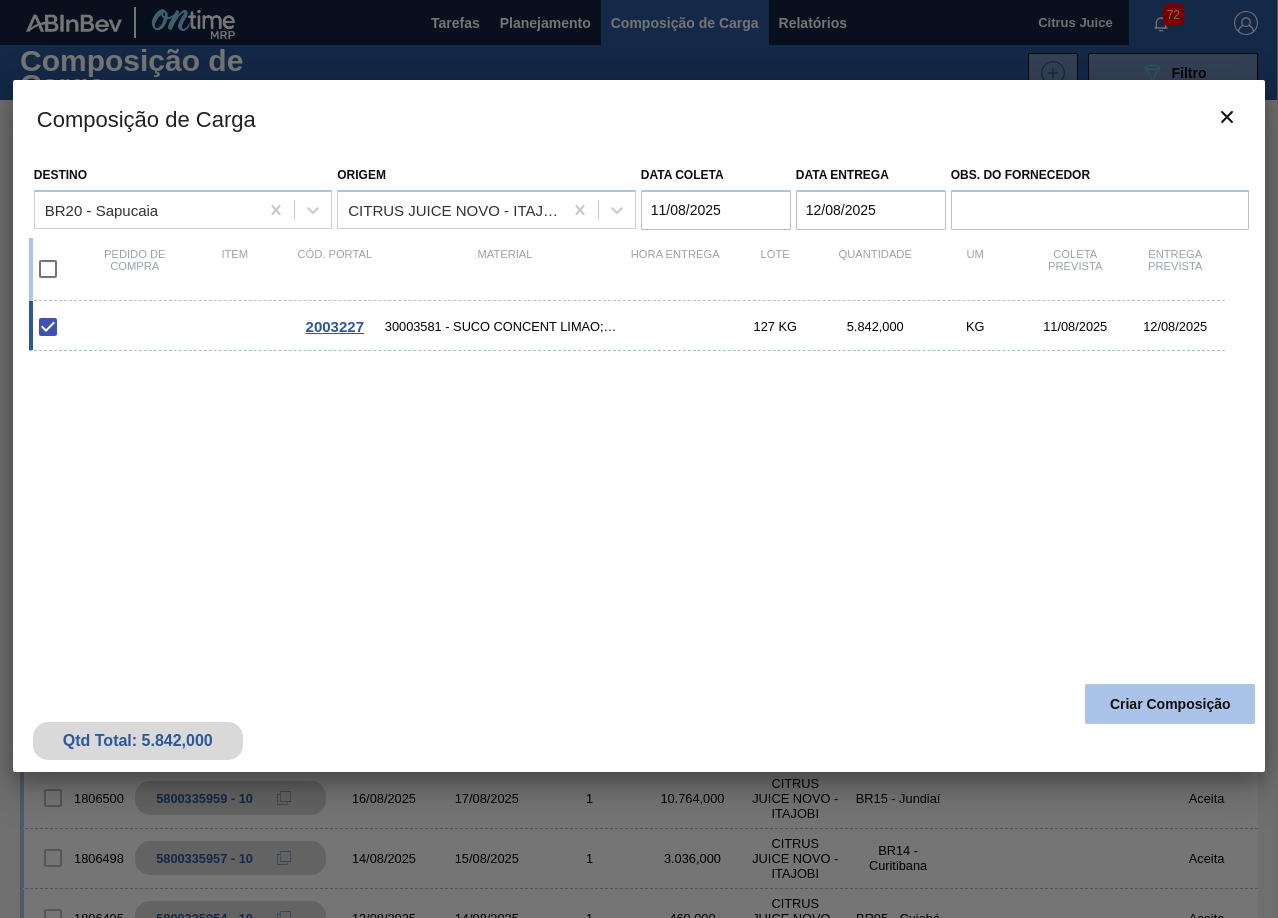 click on "Criar Composição" at bounding box center [1170, 704] 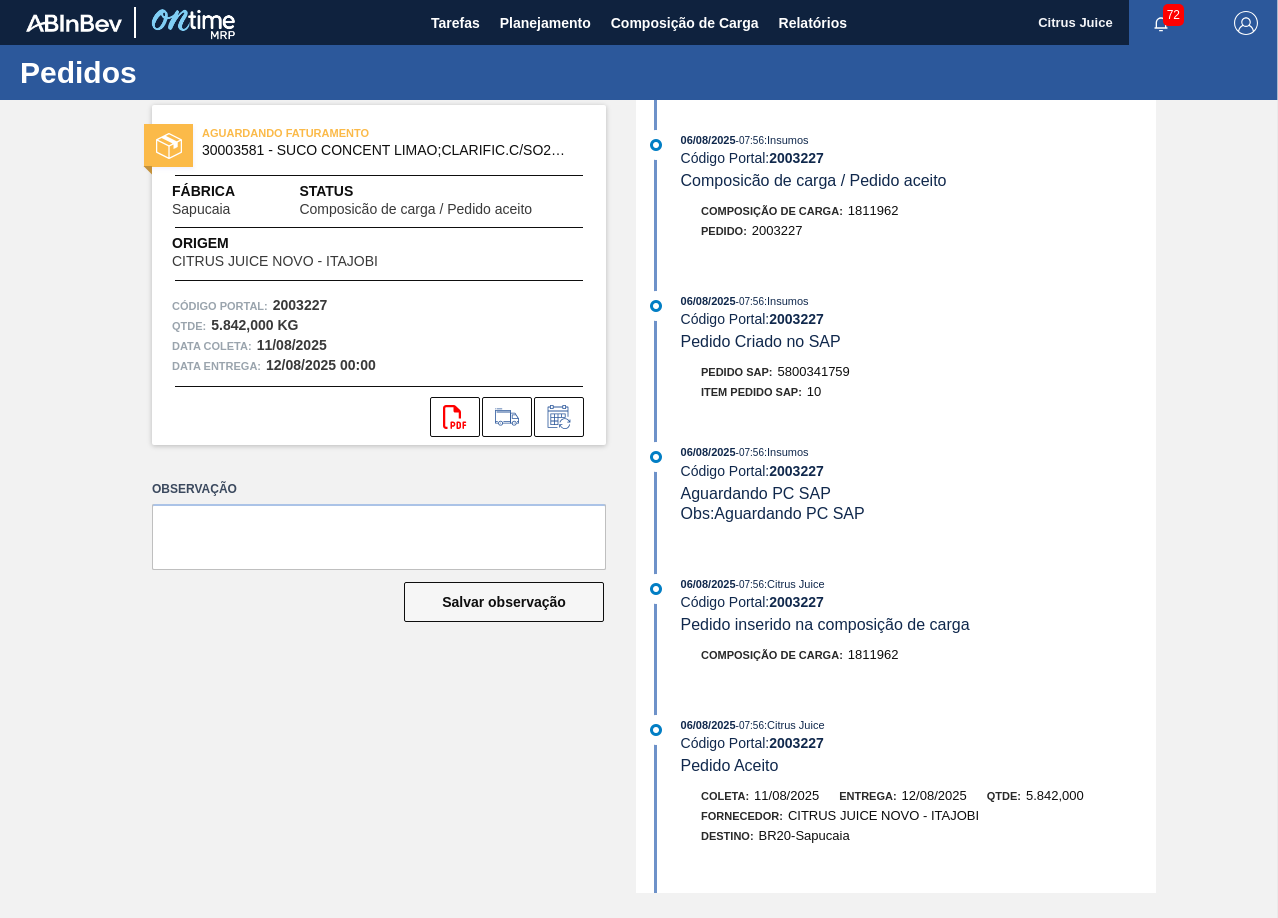 click on "5800341759" at bounding box center (814, 371) 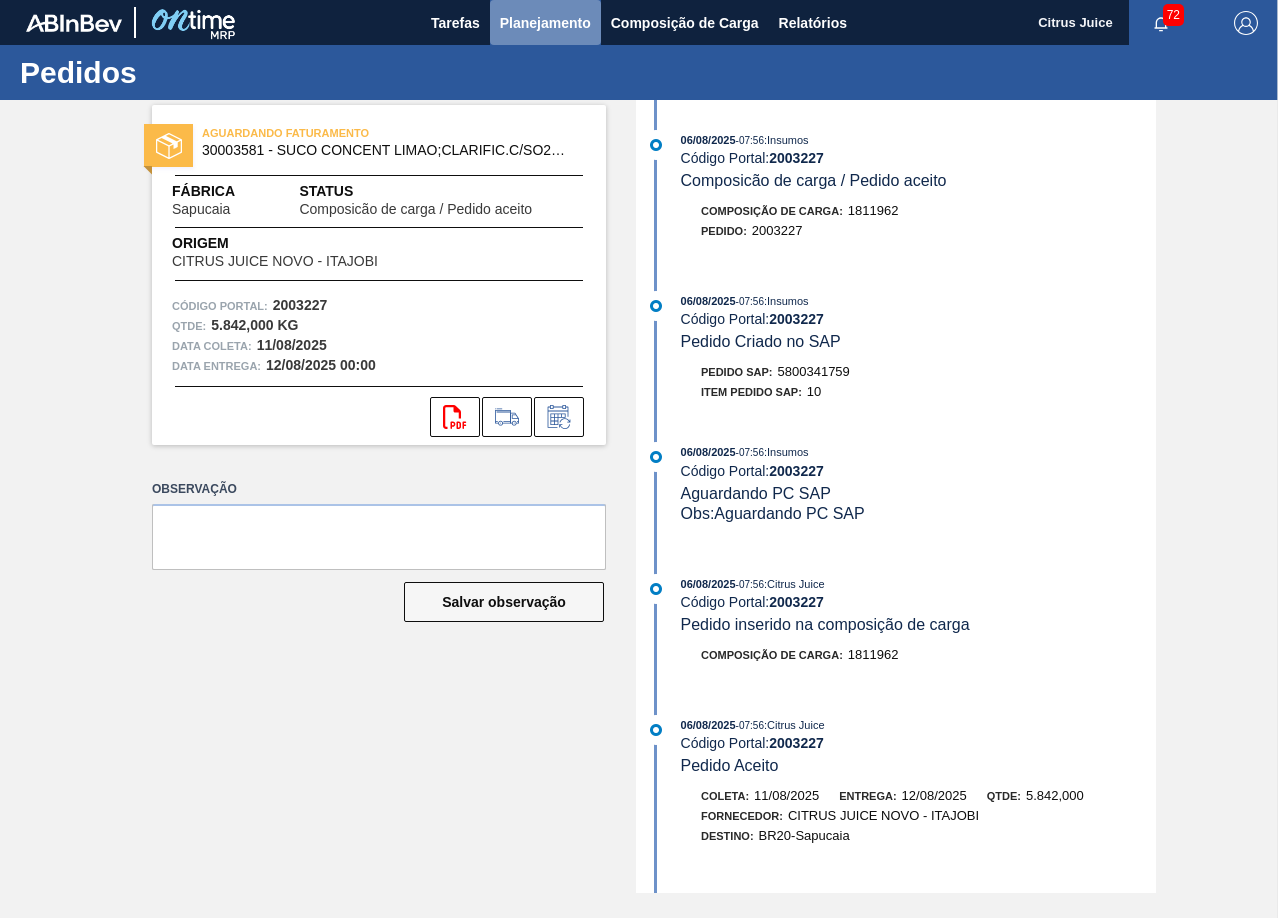 click on "Planejamento" at bounding box center (545, 23) 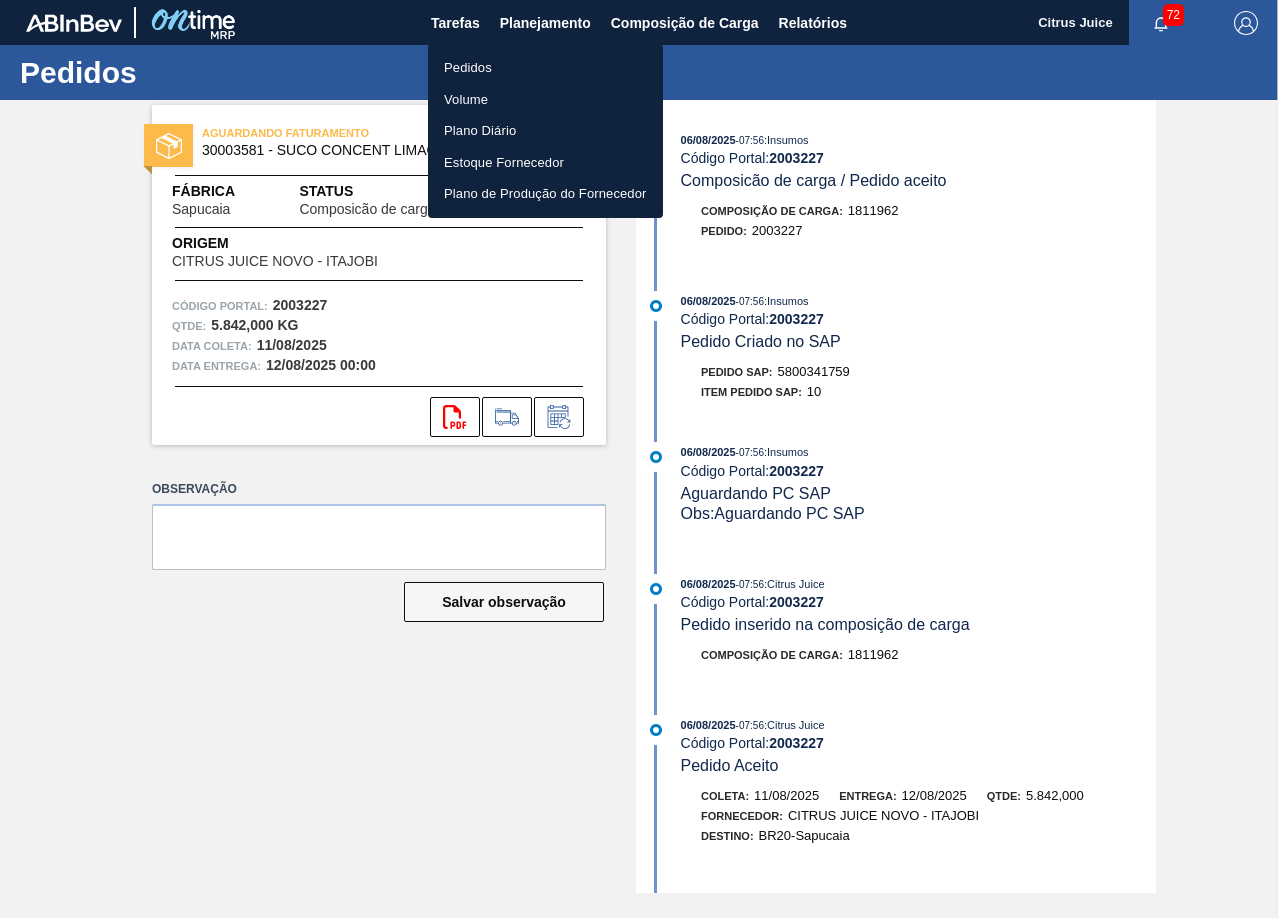 click on "Pedidos" at bounding box center (545, 68) 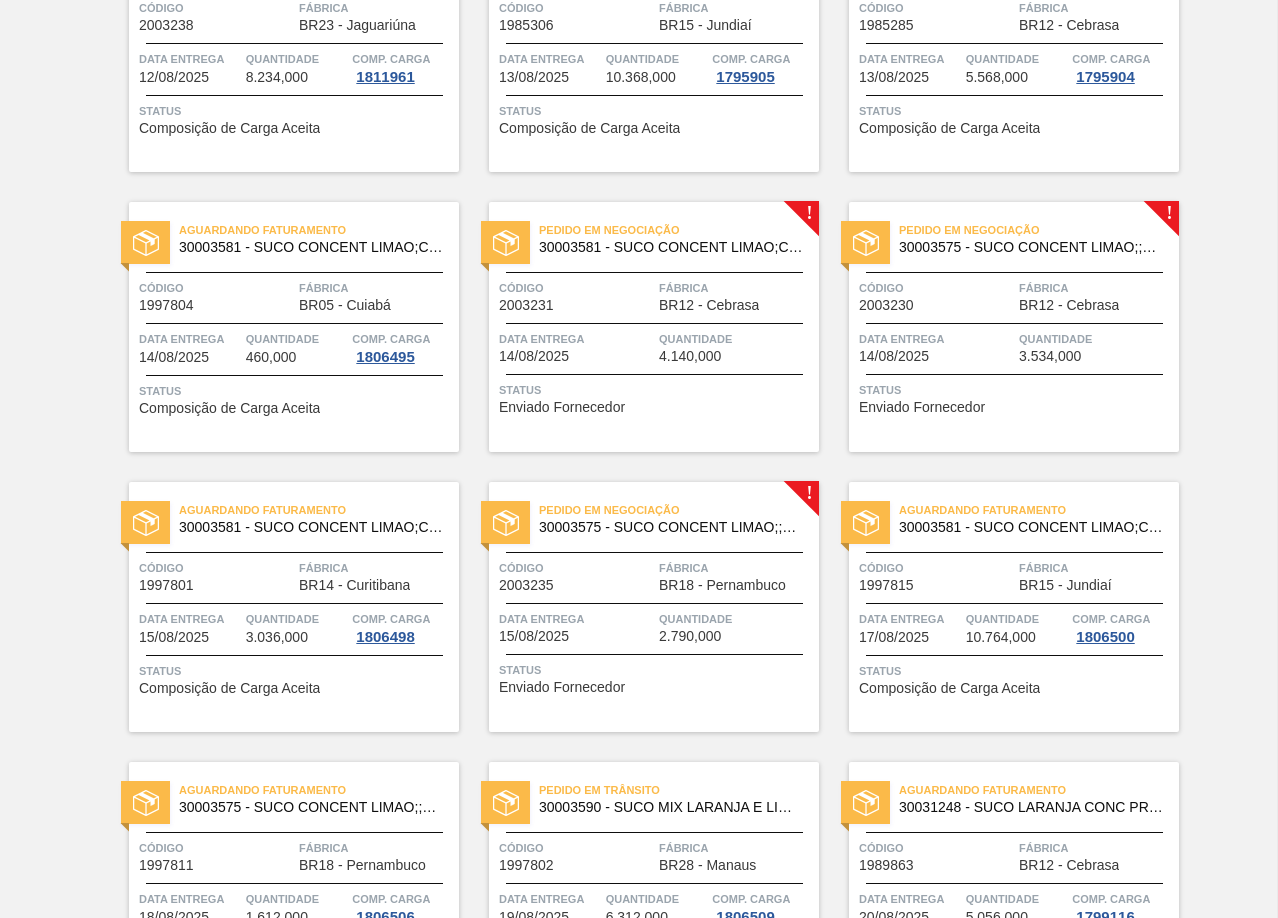 scroll, scrollTop: 1900, scrollLeft: 0, axis: vertical 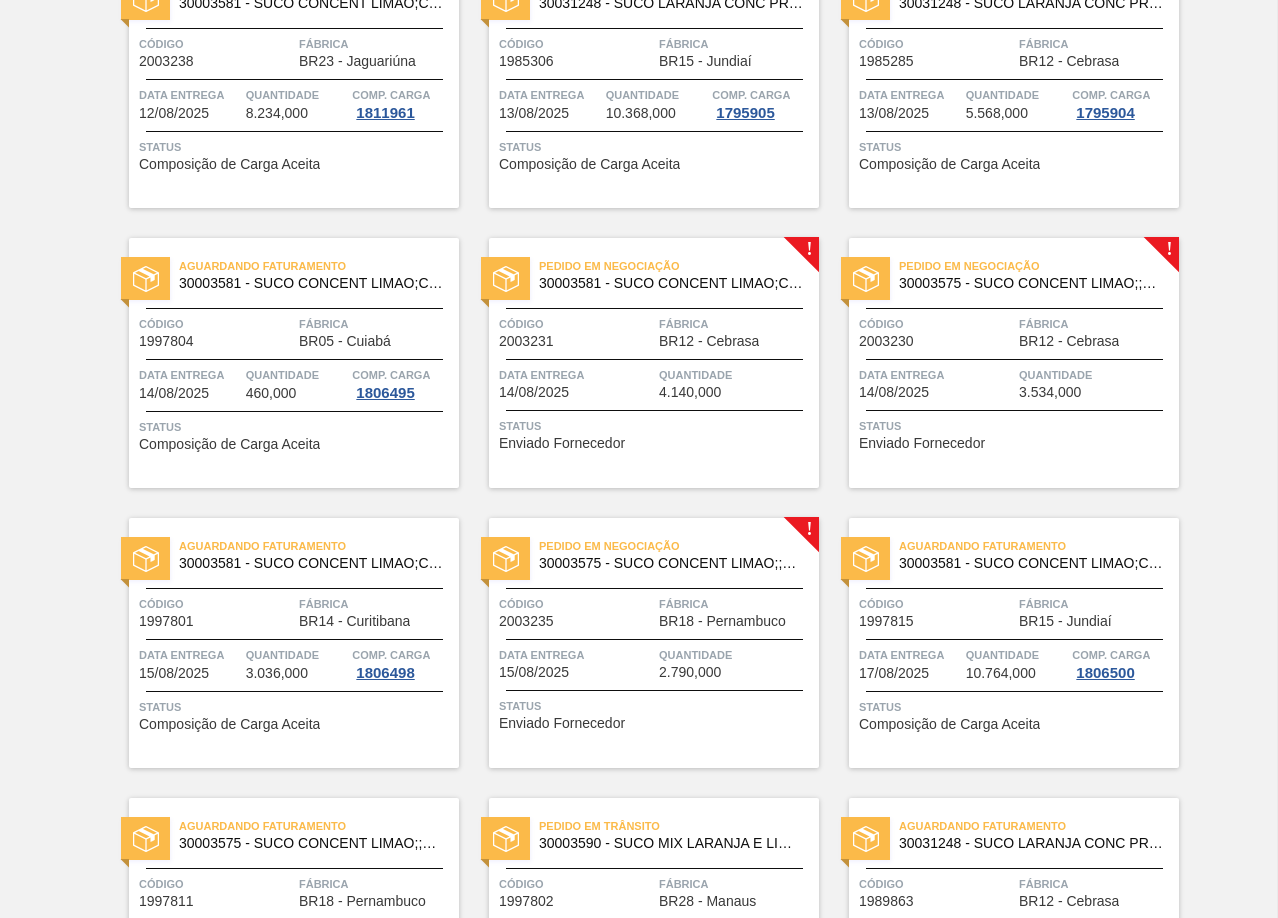 click on "30003581 - SUCO CONCENT LIMAO;CLARIFIC.C/SO2;PEPSI;" at bounding box center [671, 283] 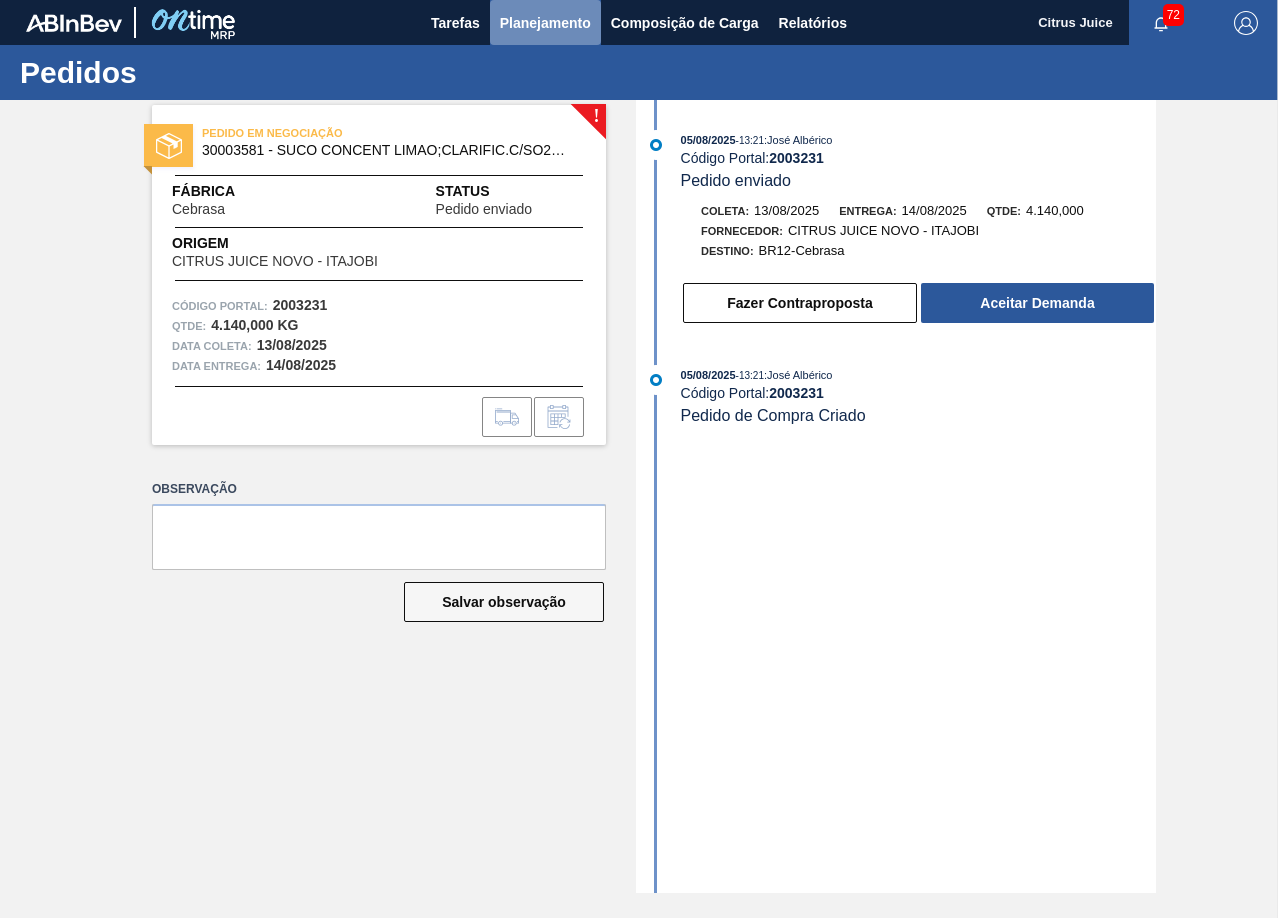 click on "Planejamento" at bounding box center [545, 23] 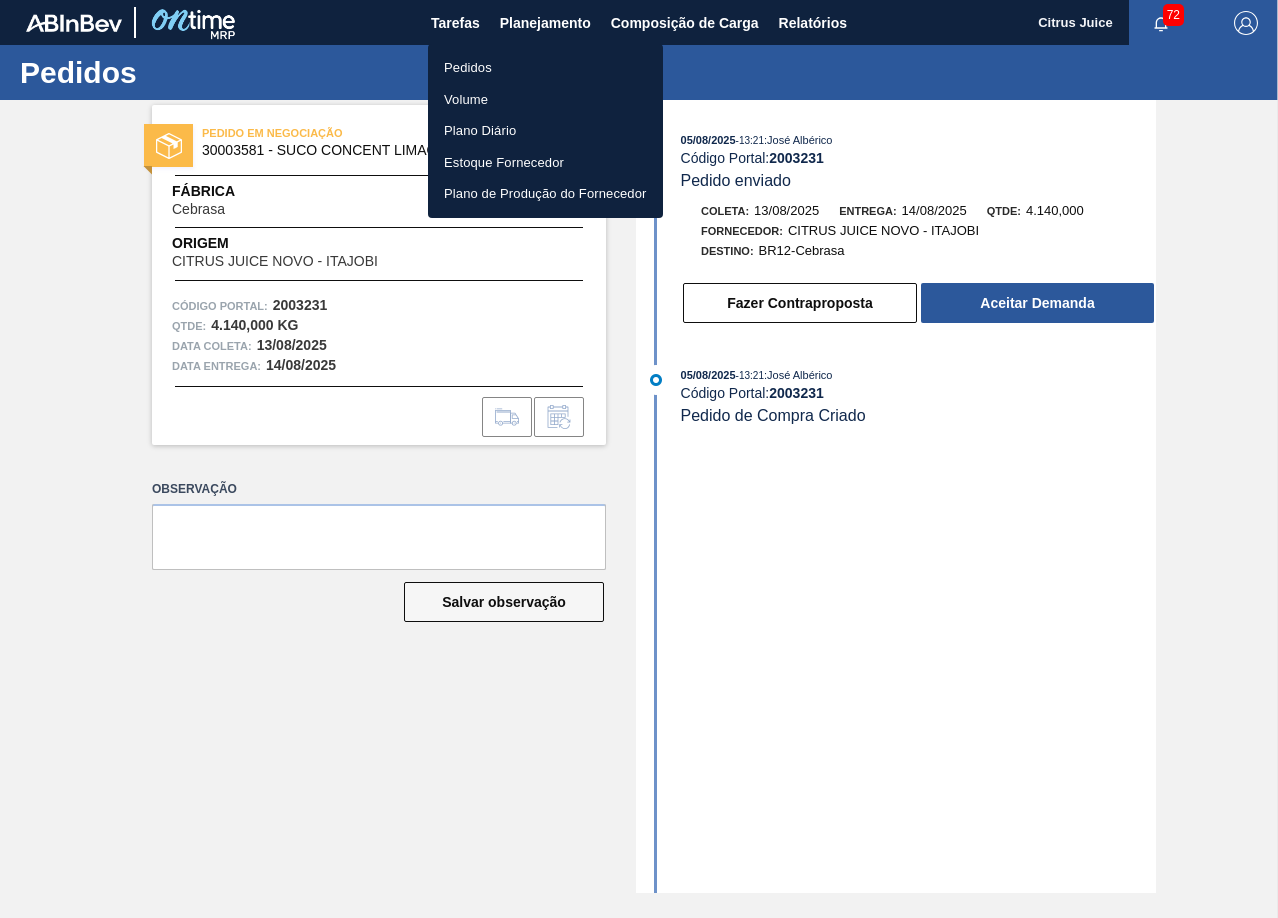 click on "Pedidos" at bounding box center [545, 68] 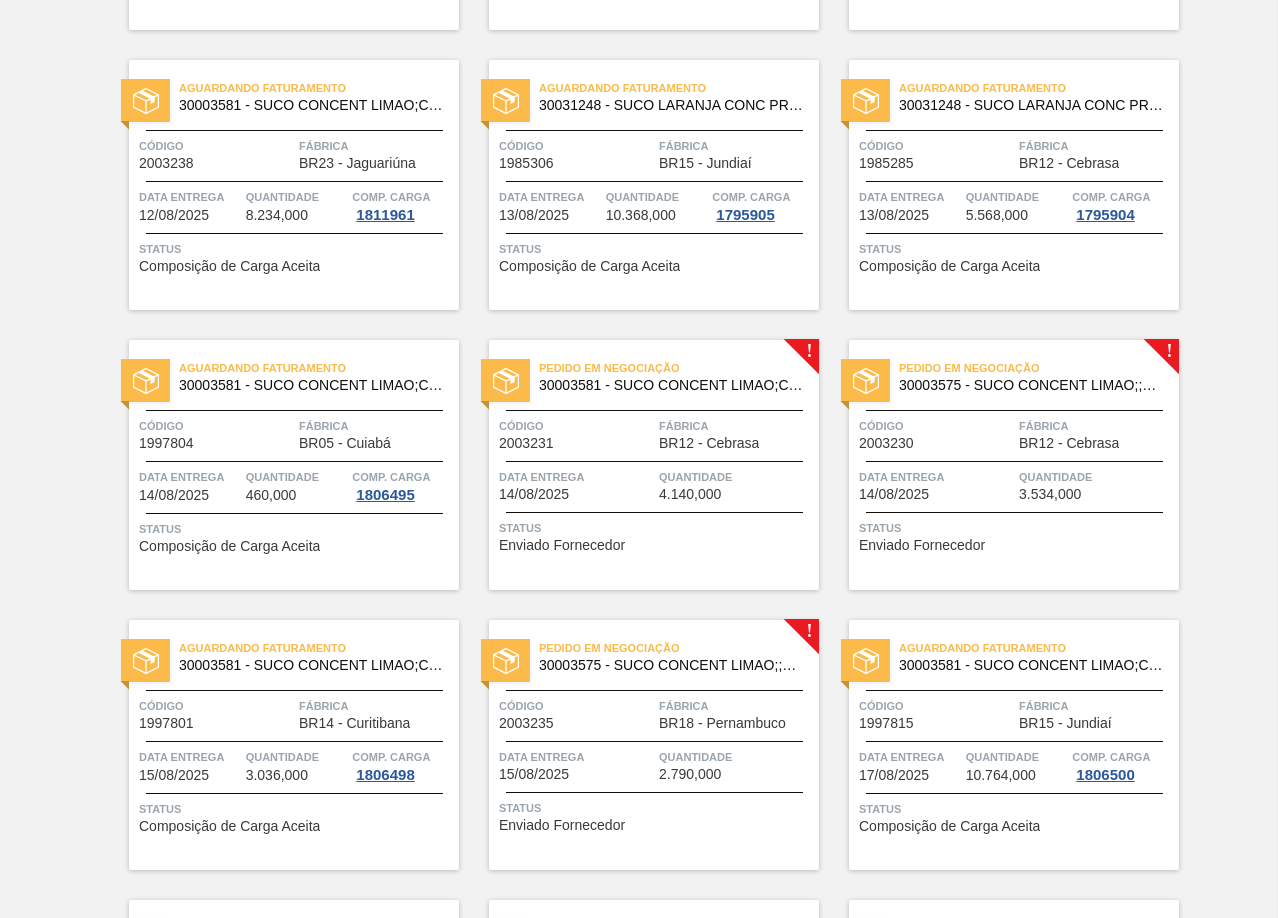scroll, scrollTop: 1800, scrollLeft: 0, axis: vertical 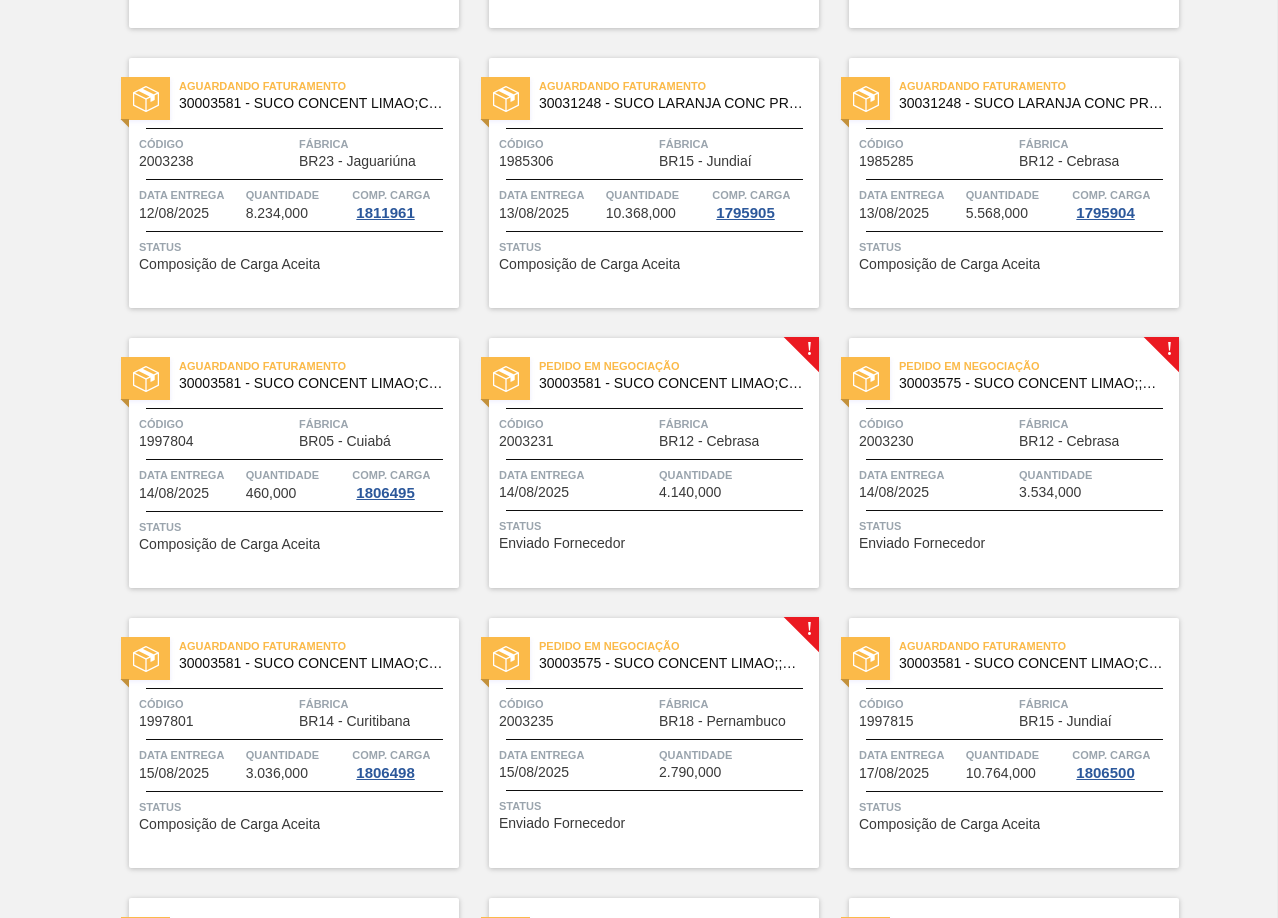 click on "Pedido em Negociação 30003581 - SUCO CONCENT LIMAO;CLARIFIC.C/SO2;PEPSI; Código 2003231 Fábrica BR12 - Cebrasa Data entrega 14/08/2025 Quantidade 4.140,000 Status Enviado Fornecedor" at bounding box center [654, 463] 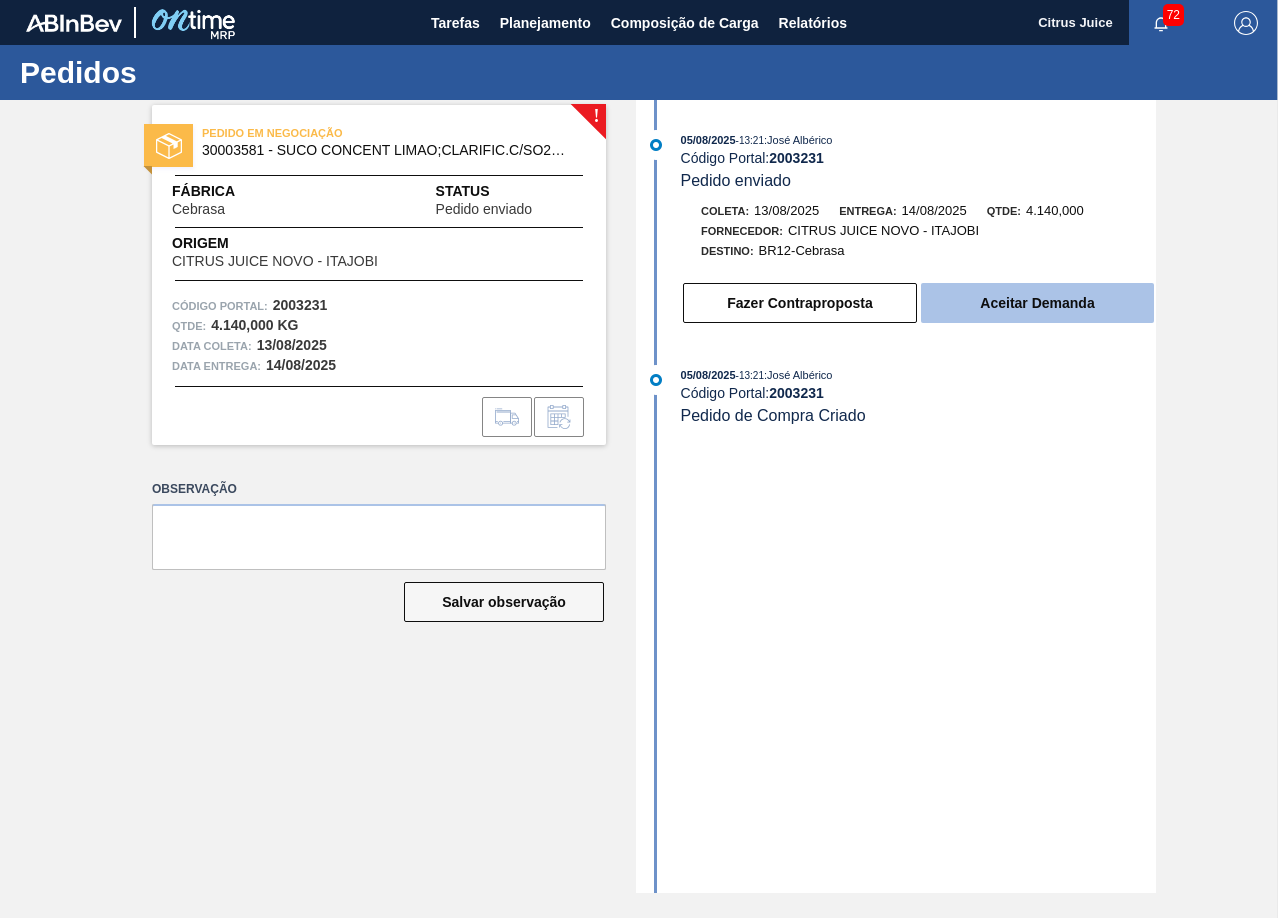 click on "Aceitar Demanda" at bounding box center (1037, 303) 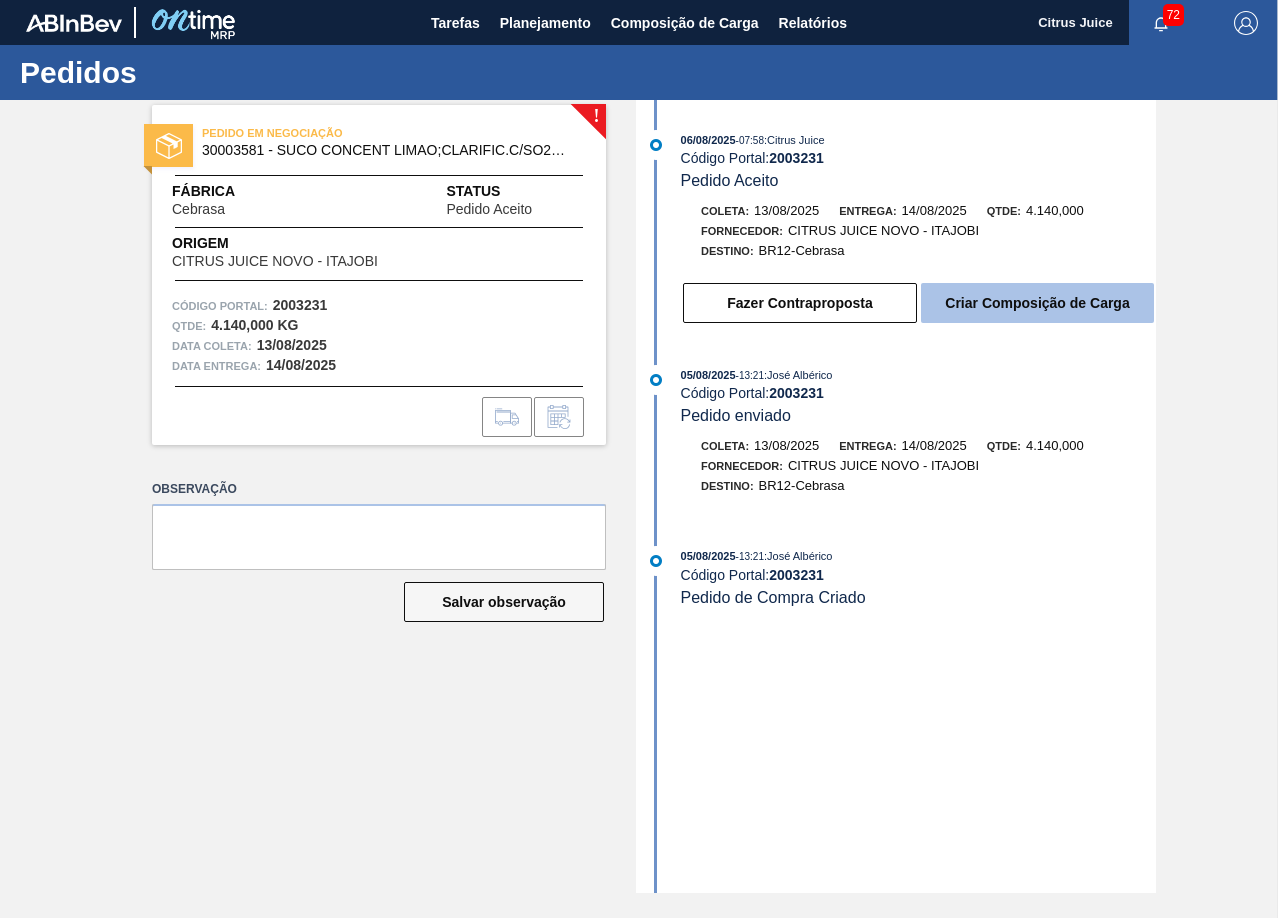 click on "Criar Composição de Carga" at bounding box center [1037, 303] 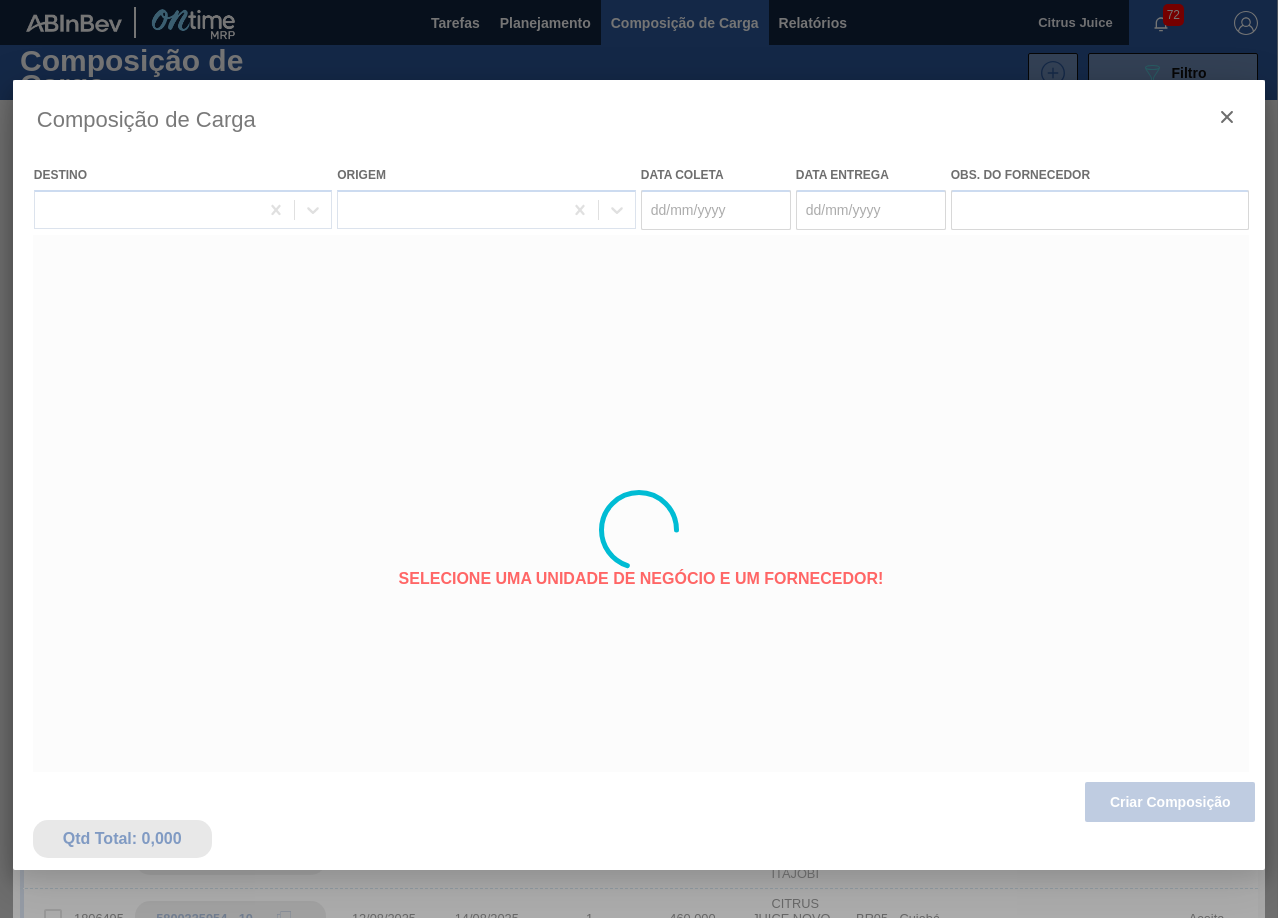 type on "13/08/2025" 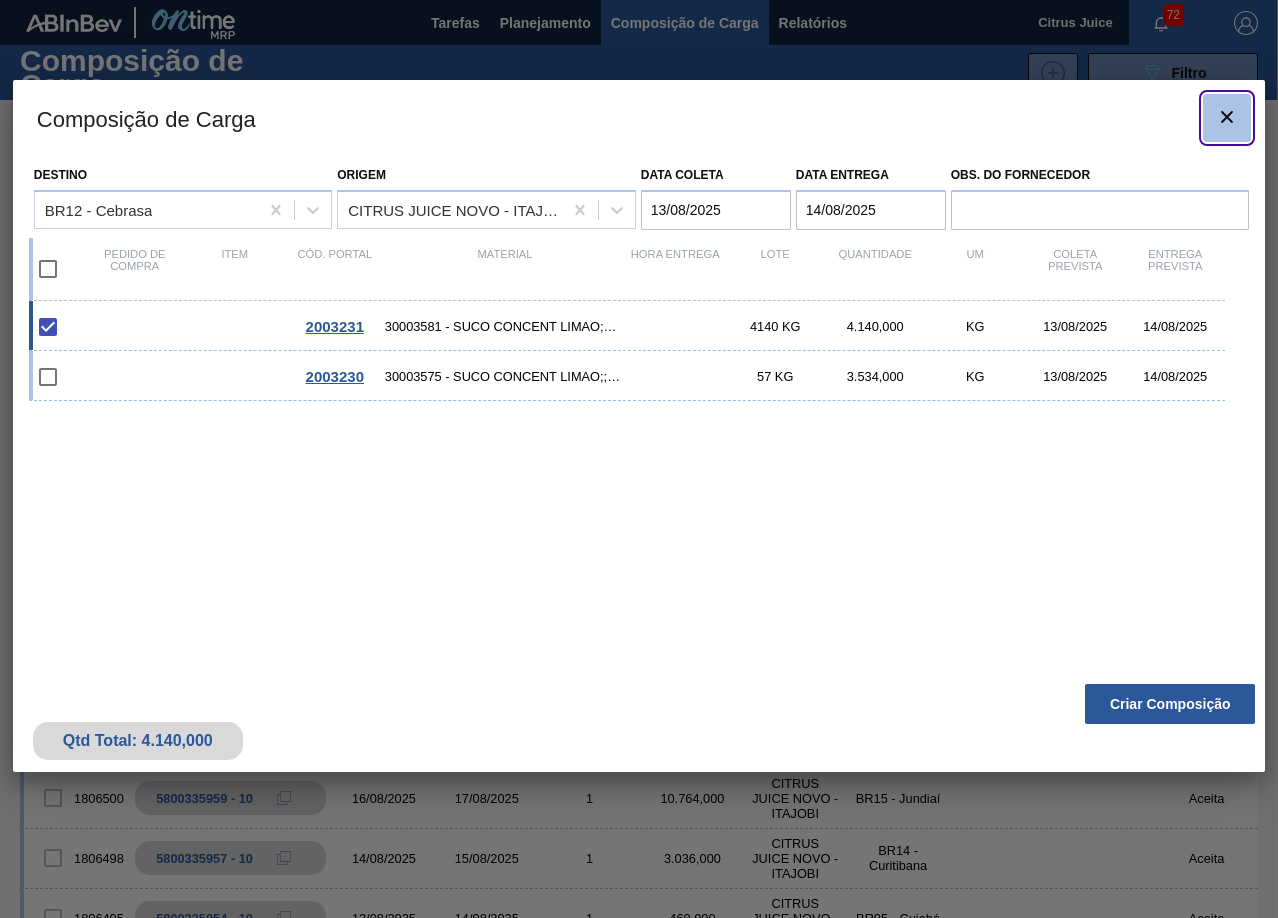 click 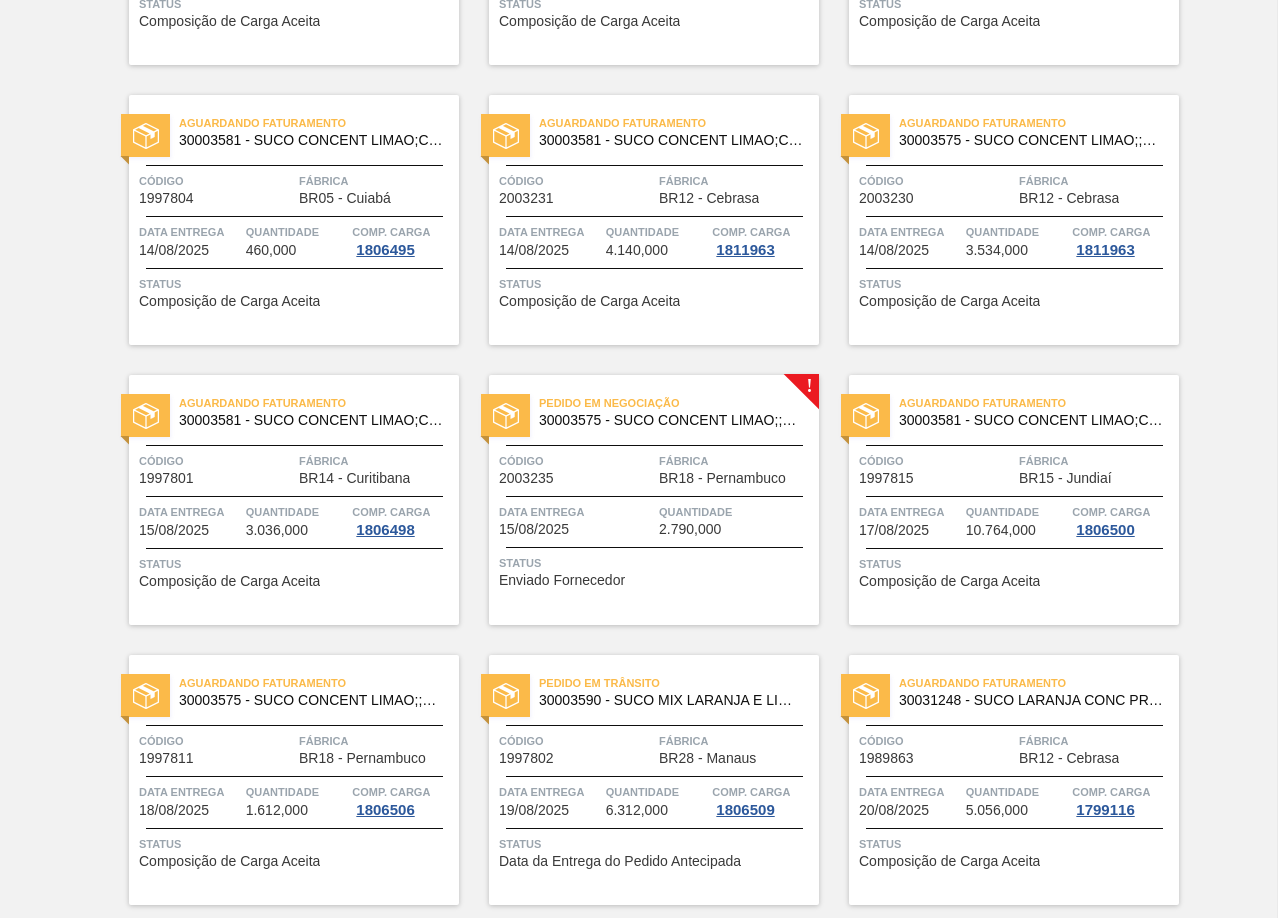 scroll, scrollTop: 1984, scrollLeft: 0, axis: vertical 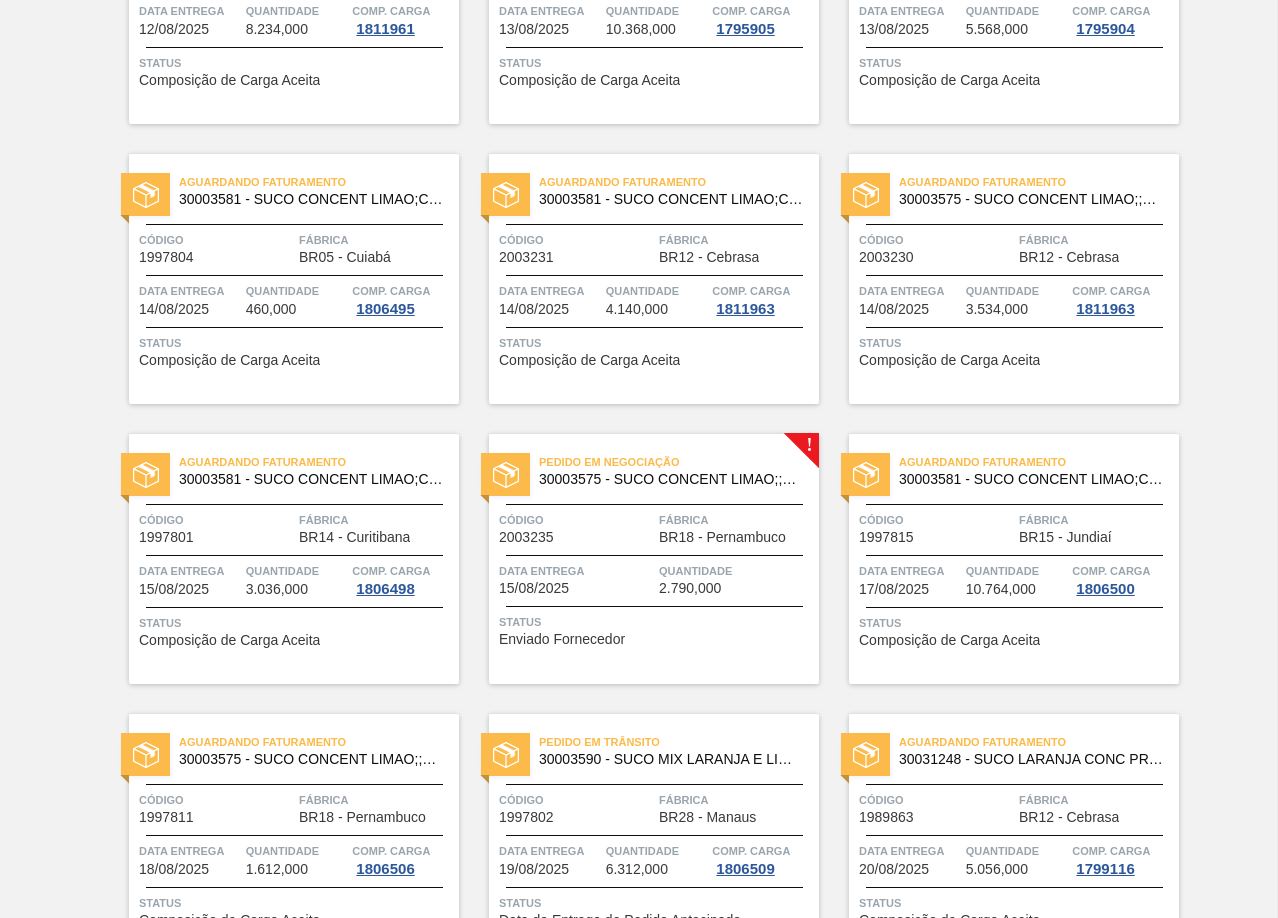 click on "Pedido em Negociação" at bounding box center (679, 462) 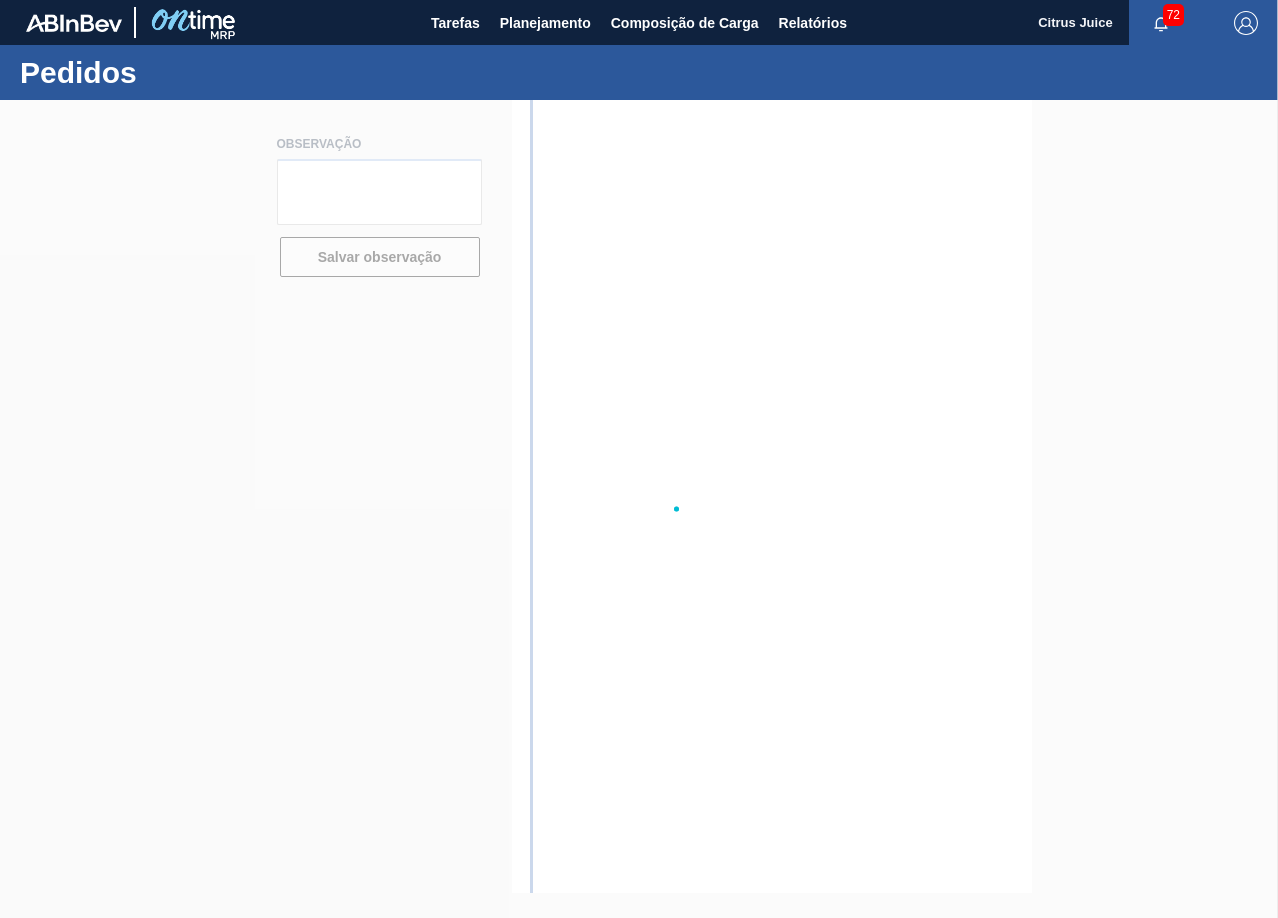 scroll, scrollTop: 0, scrollLeft: 0, axis: both 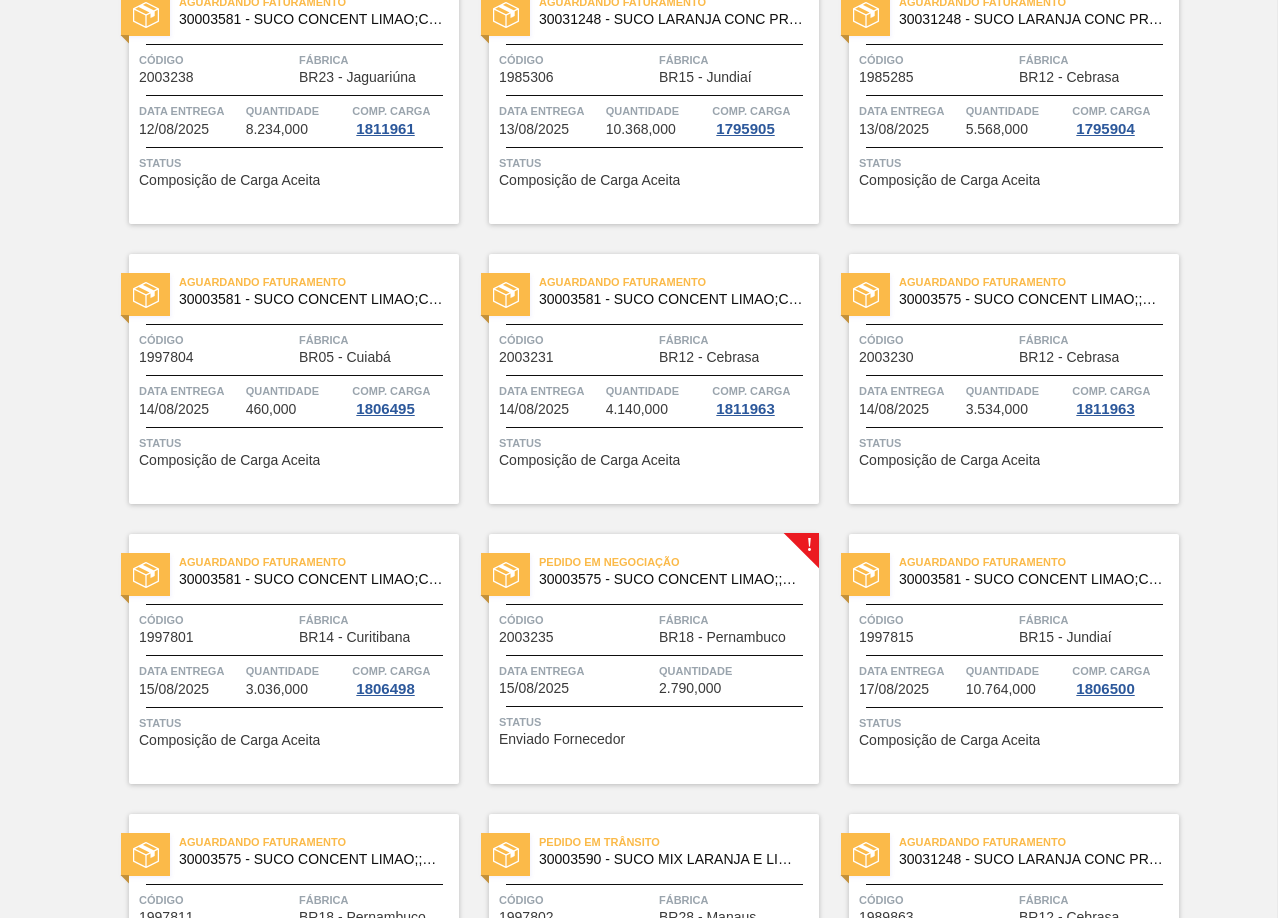 click on "Pedido em Negociação 30003575 - SUCO CONCENT LIMAO;;BRAHMA;BOMBONA 62KG;" at bounding box center [654, 571] 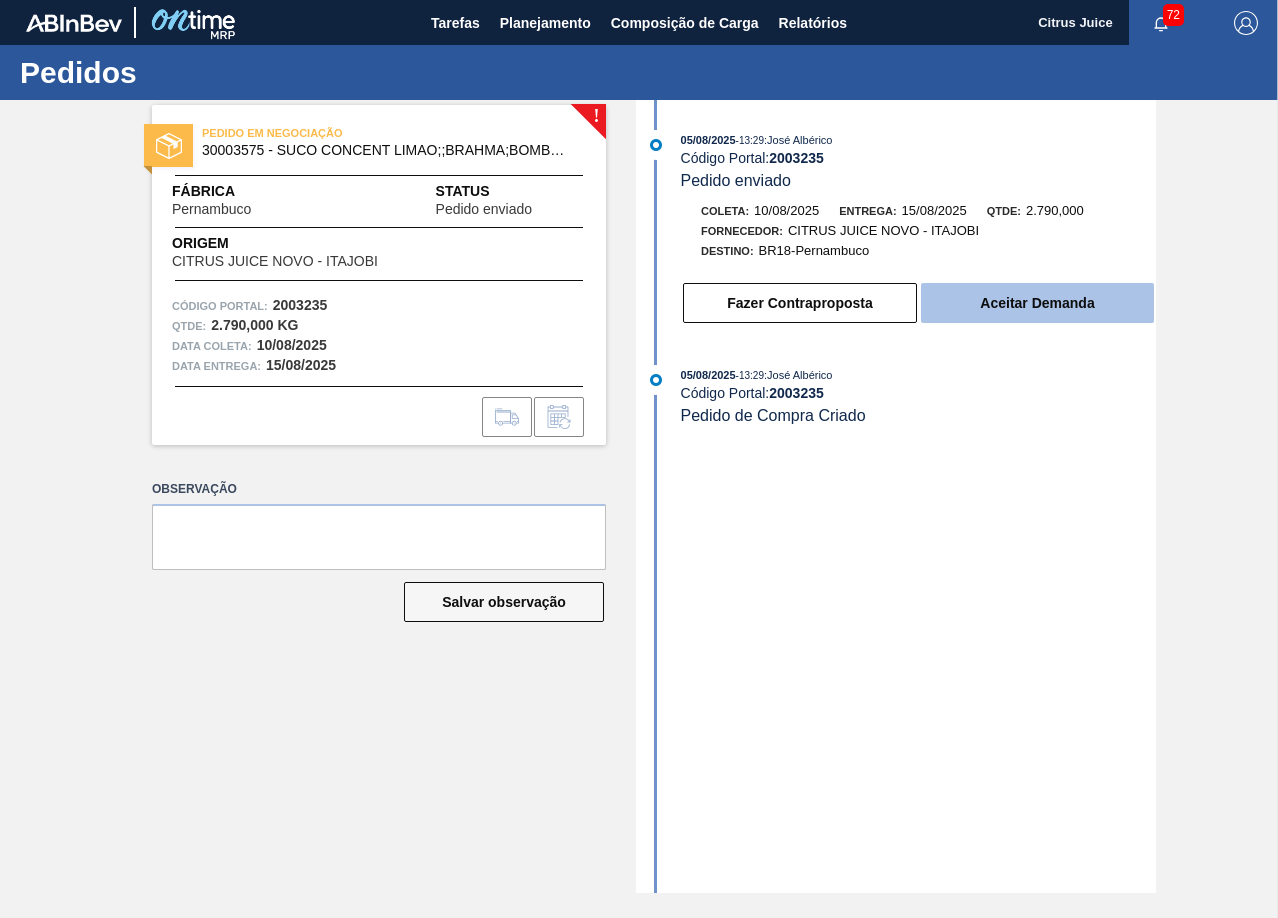 click on "Aceitar Demanda" at bounding box center [1037, 303] 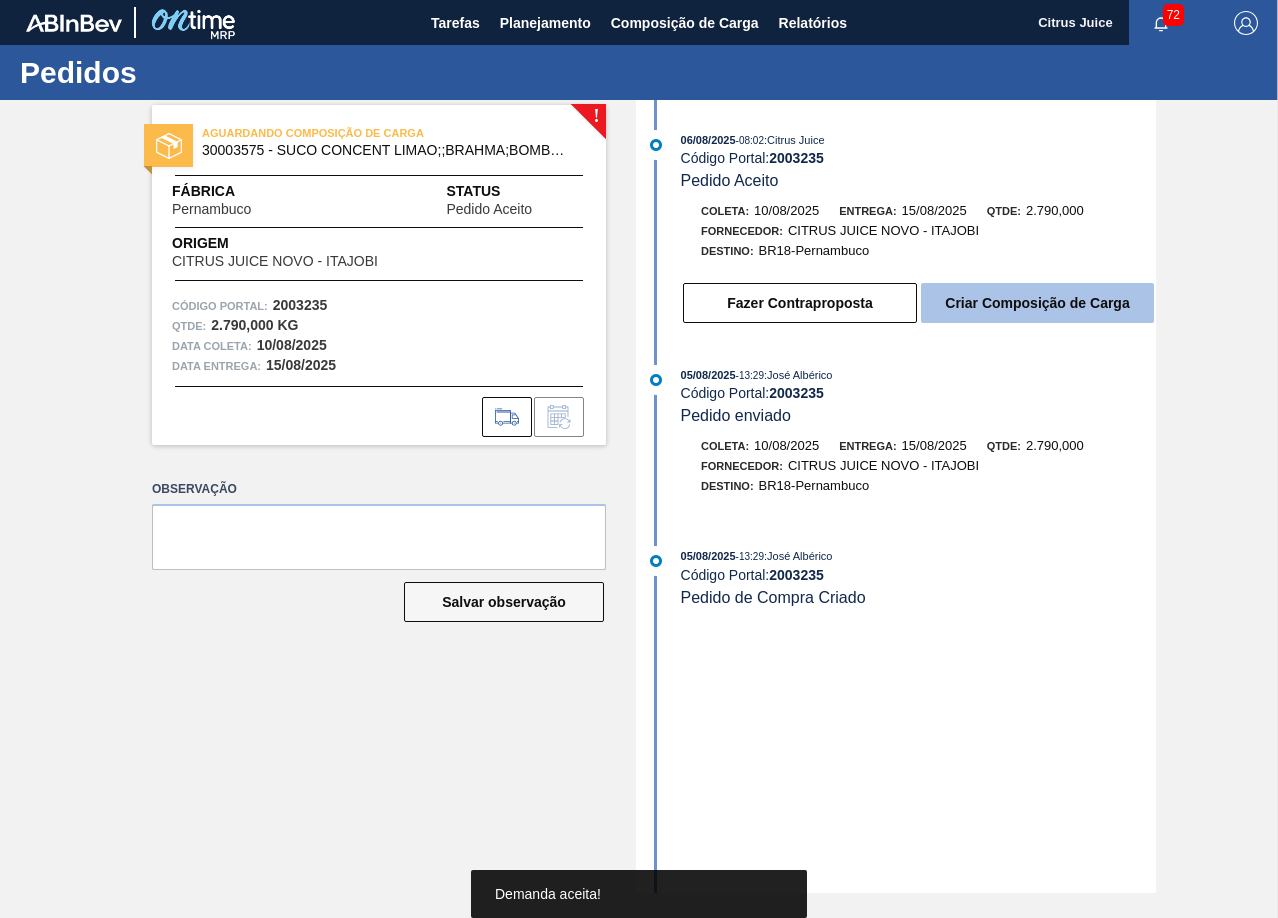 click on "Criar Composição de Carga" at bounding box center [1037, 303] 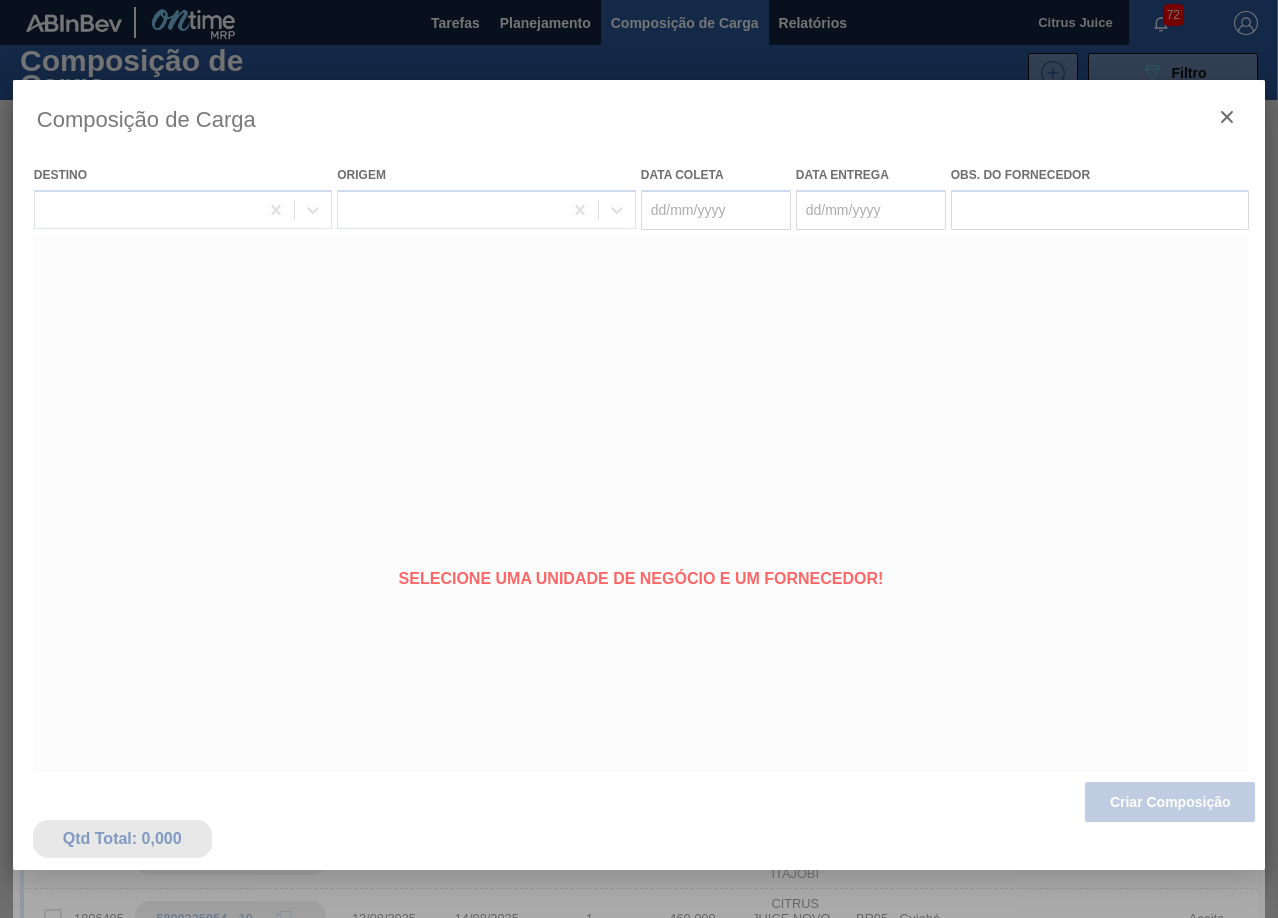 type on "10/08/2025" 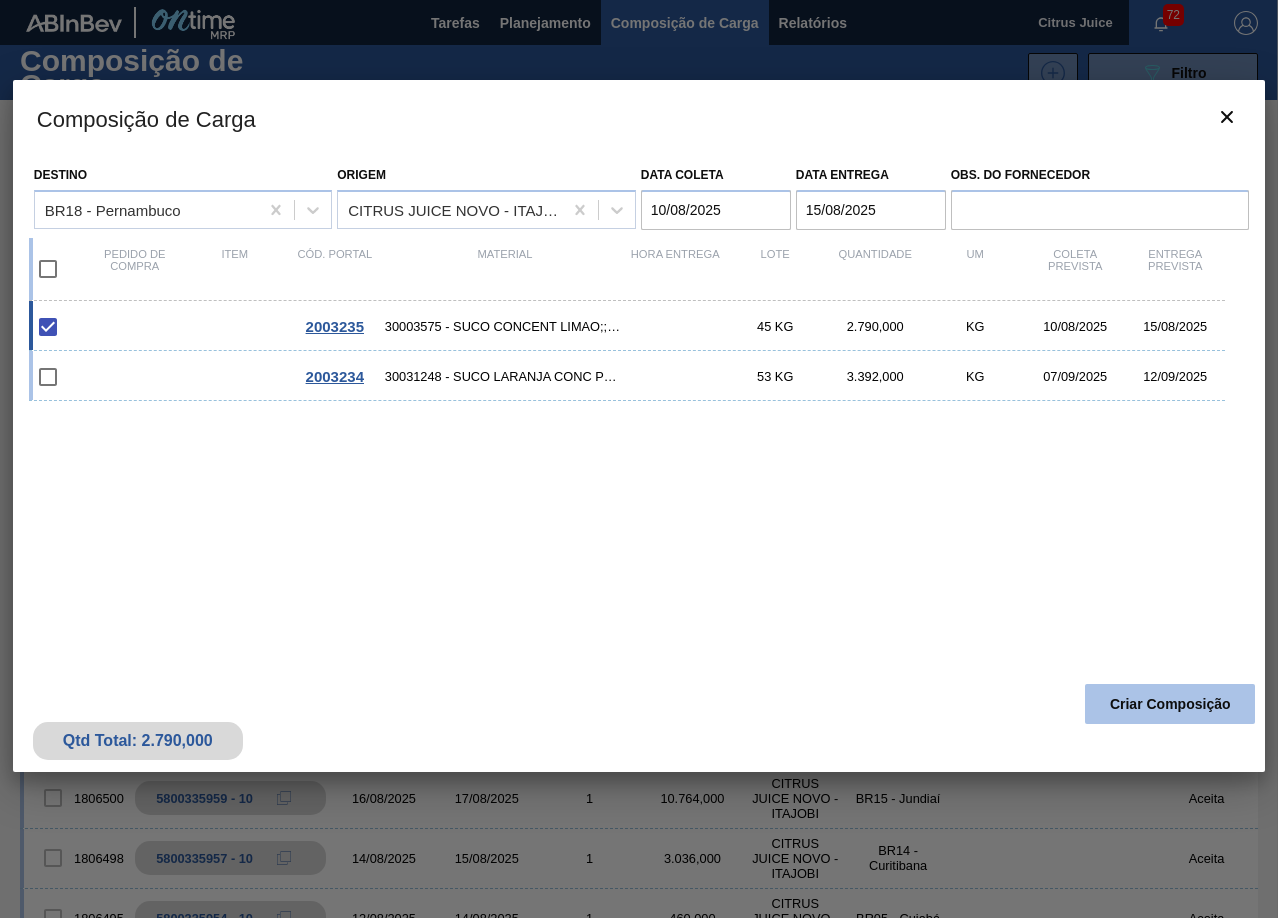 click on "Criar Composição" at bounding box center [1170, 704] 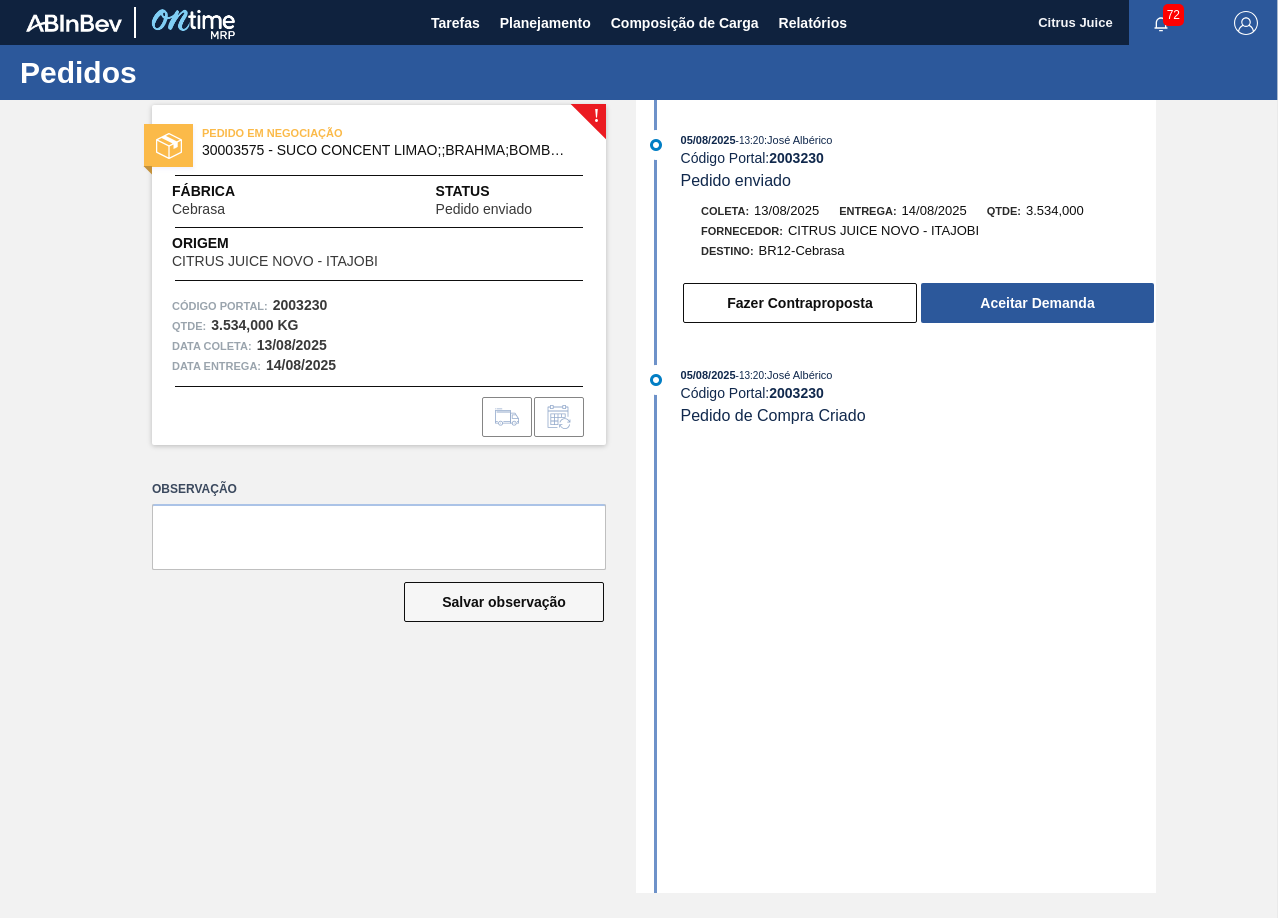 scroll, scrollTop: 0, scrollLeft: 0, axis: both 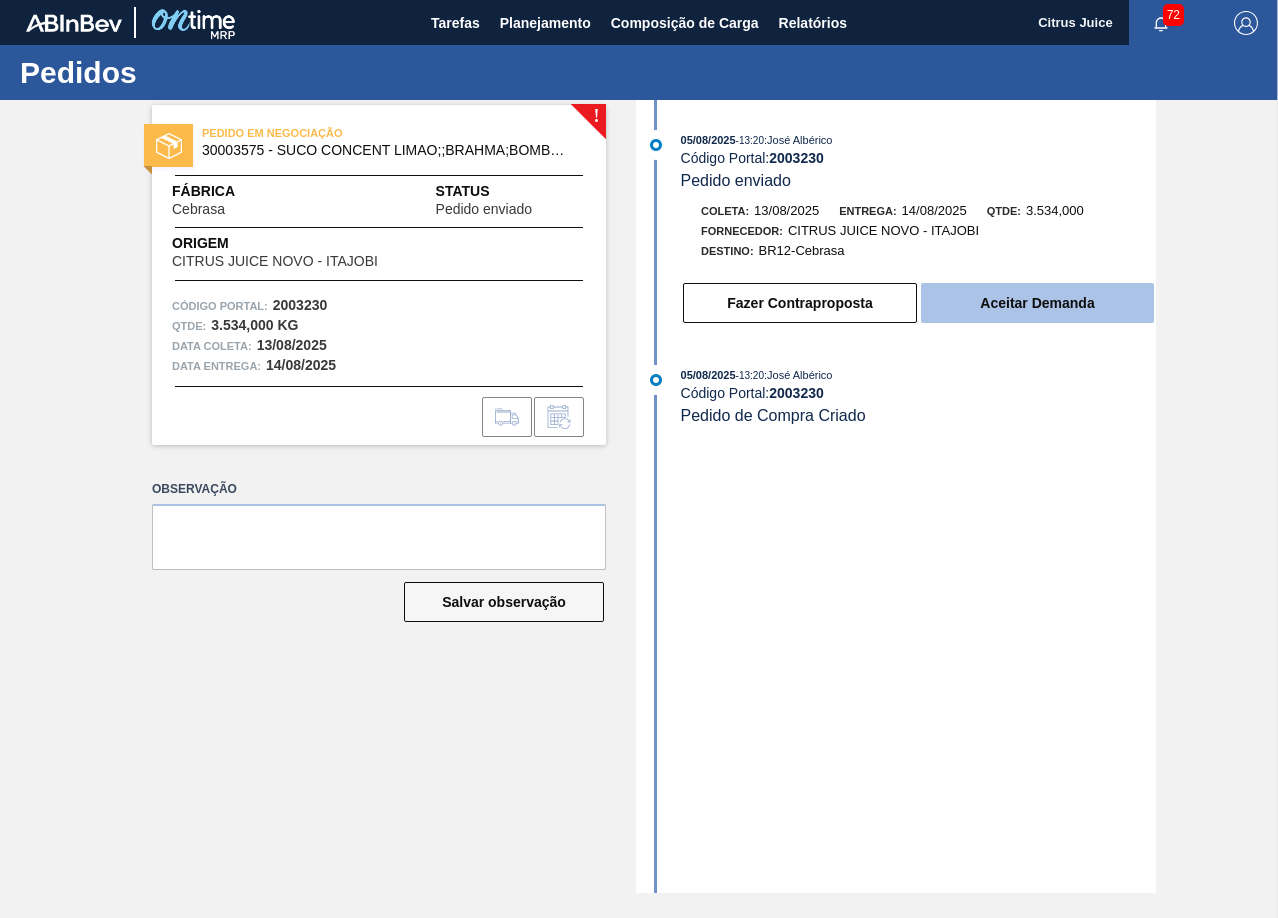 click on "Aceitar Demanda" at bounding box center [1037, 303] 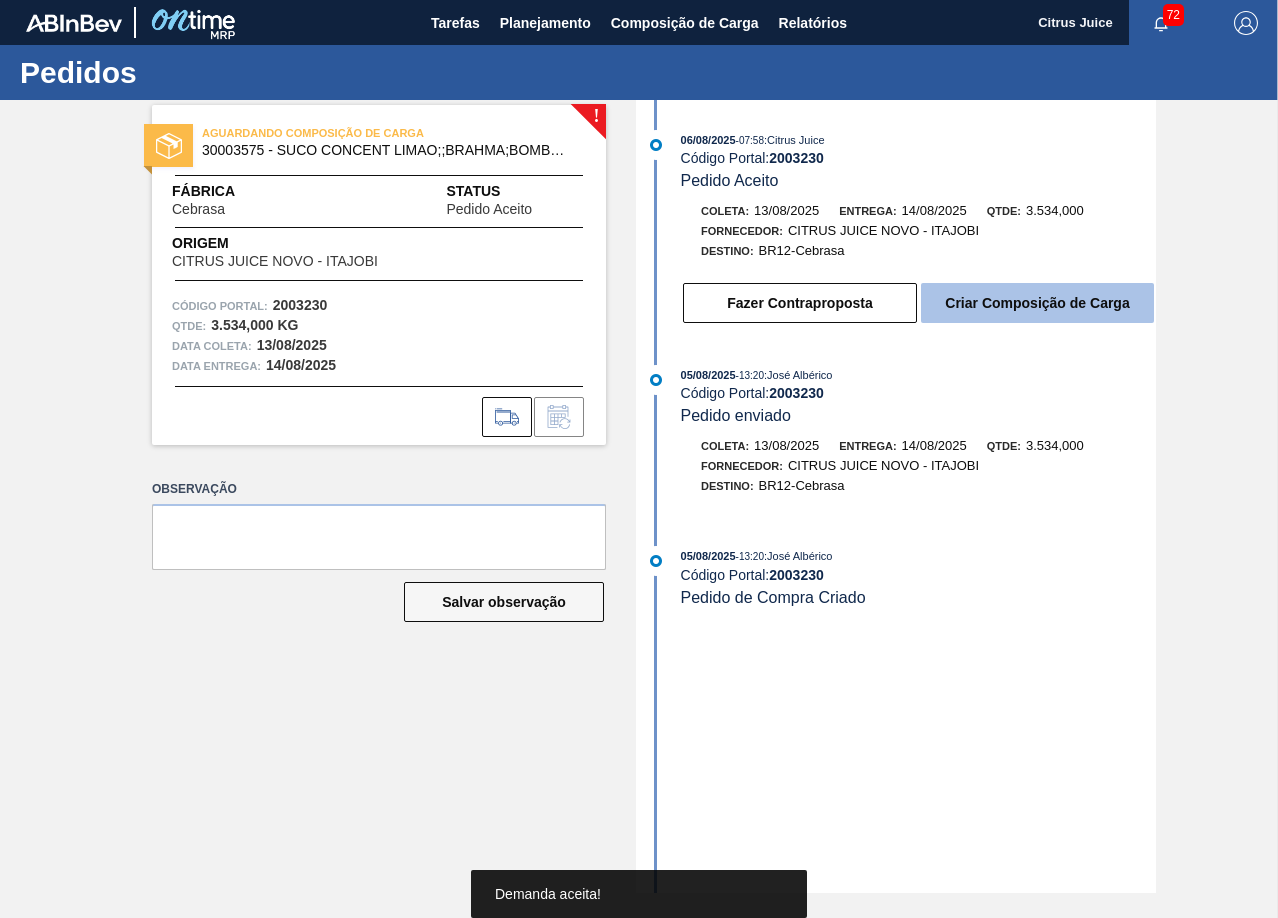 click on "Criar Composição de Carga" at bounding box center (1037, 303) 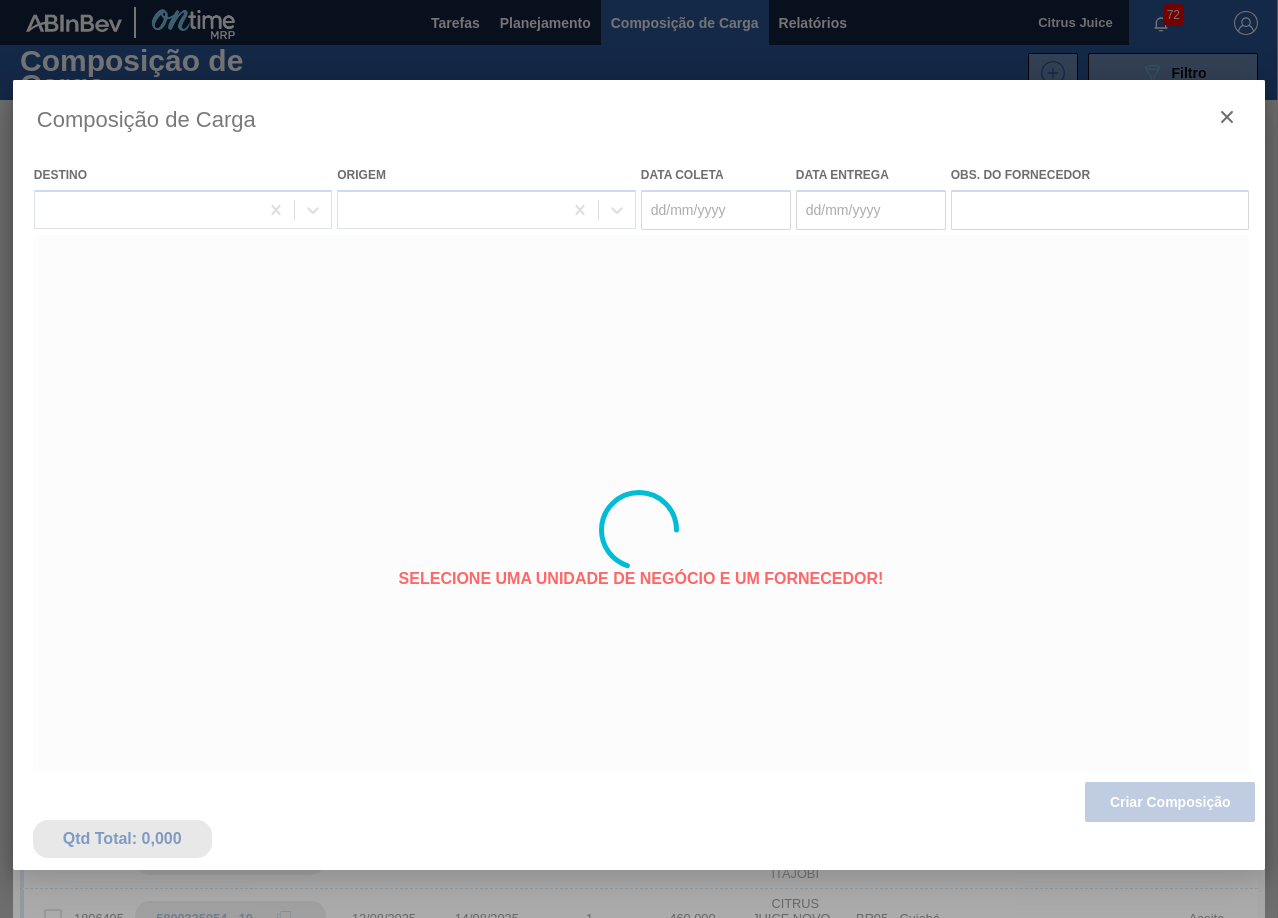 type on "13/08/2025" 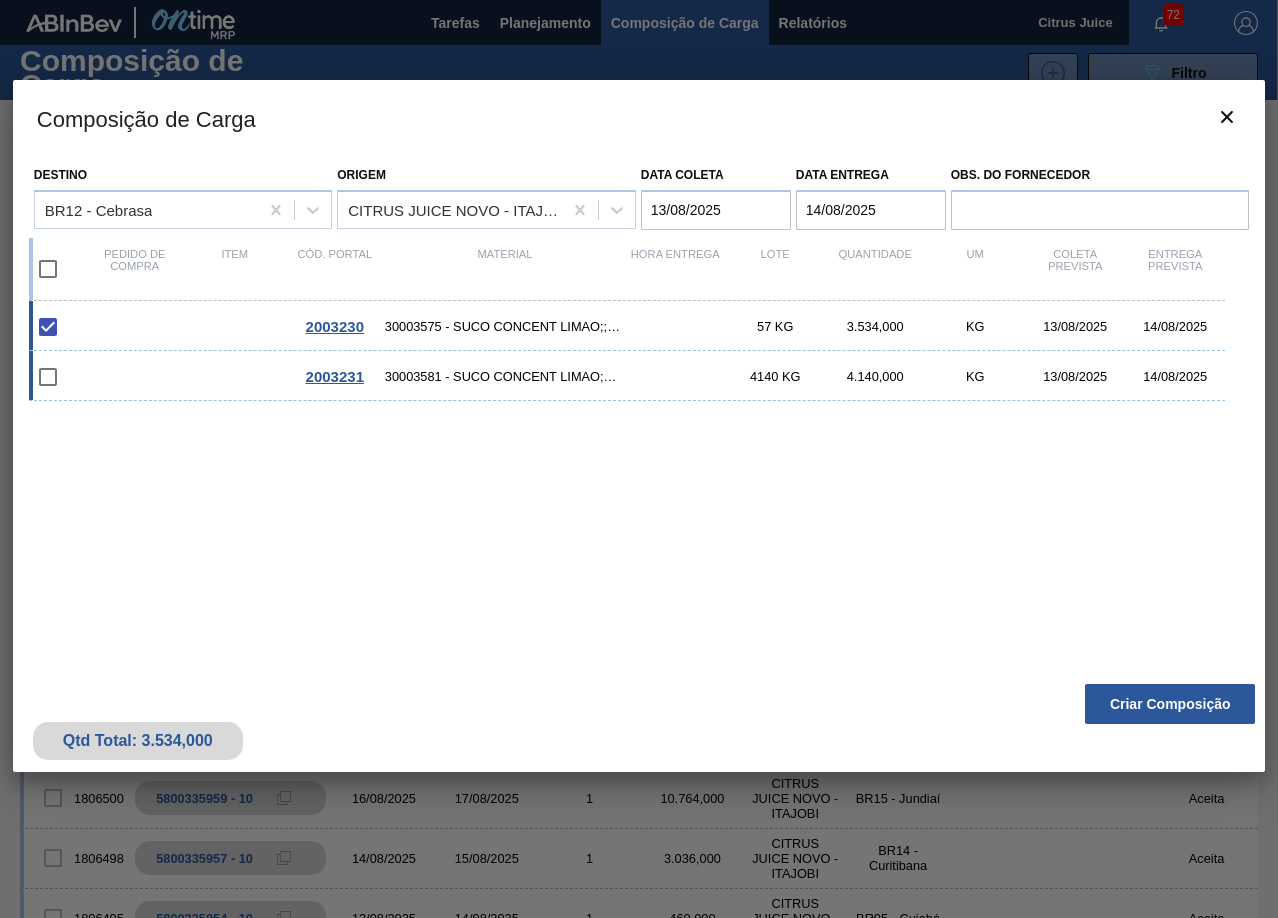 click on "2003231 30003581 - SUCO CONCENT LIMAO;CLARIFIC.C/SO2;PEPSI; 4140 KG 4.140,000 KG 13/08/2025 14/08/2025" at bounding box center [627, 376] 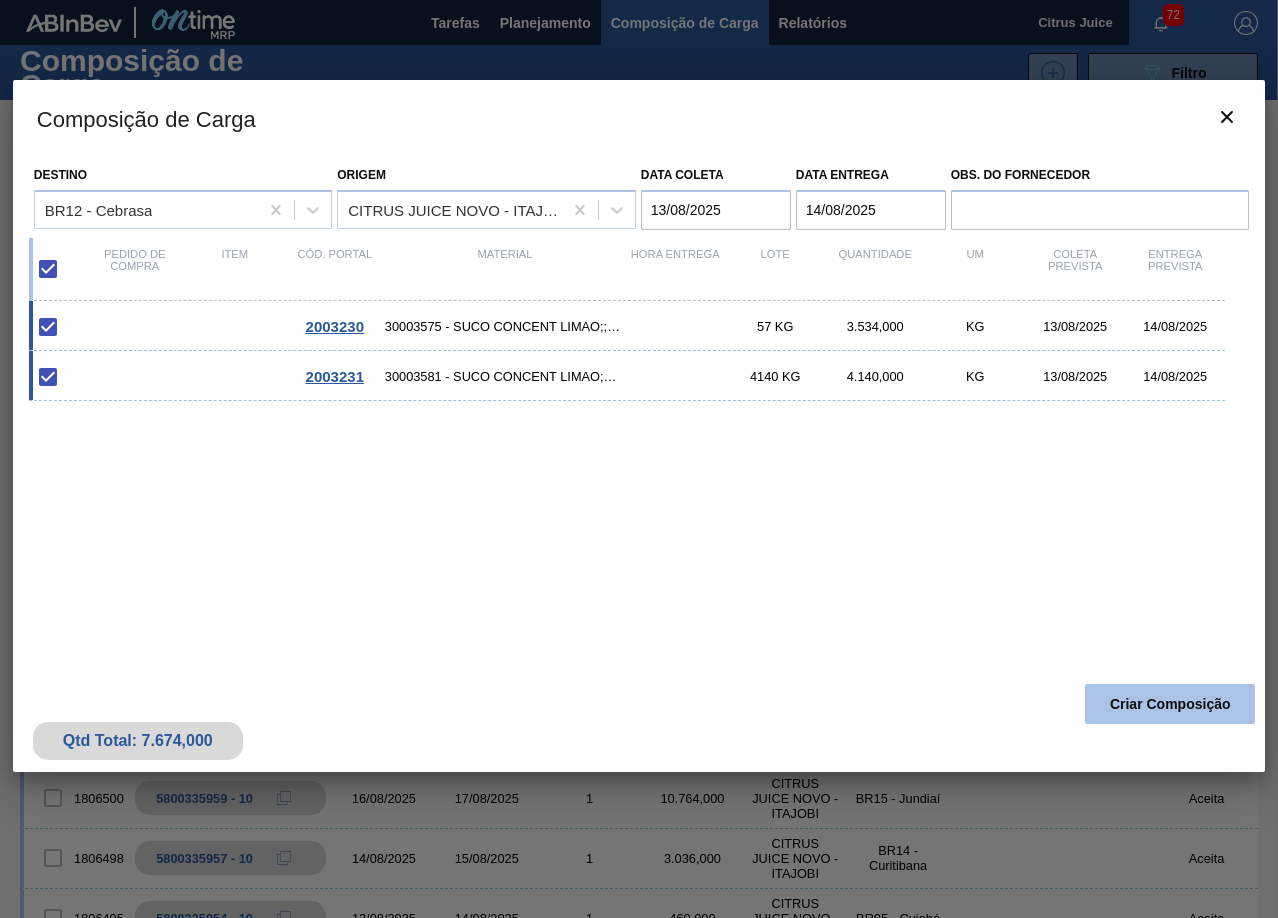 click on "Criar Composição" at bounding box center (1170, 704) 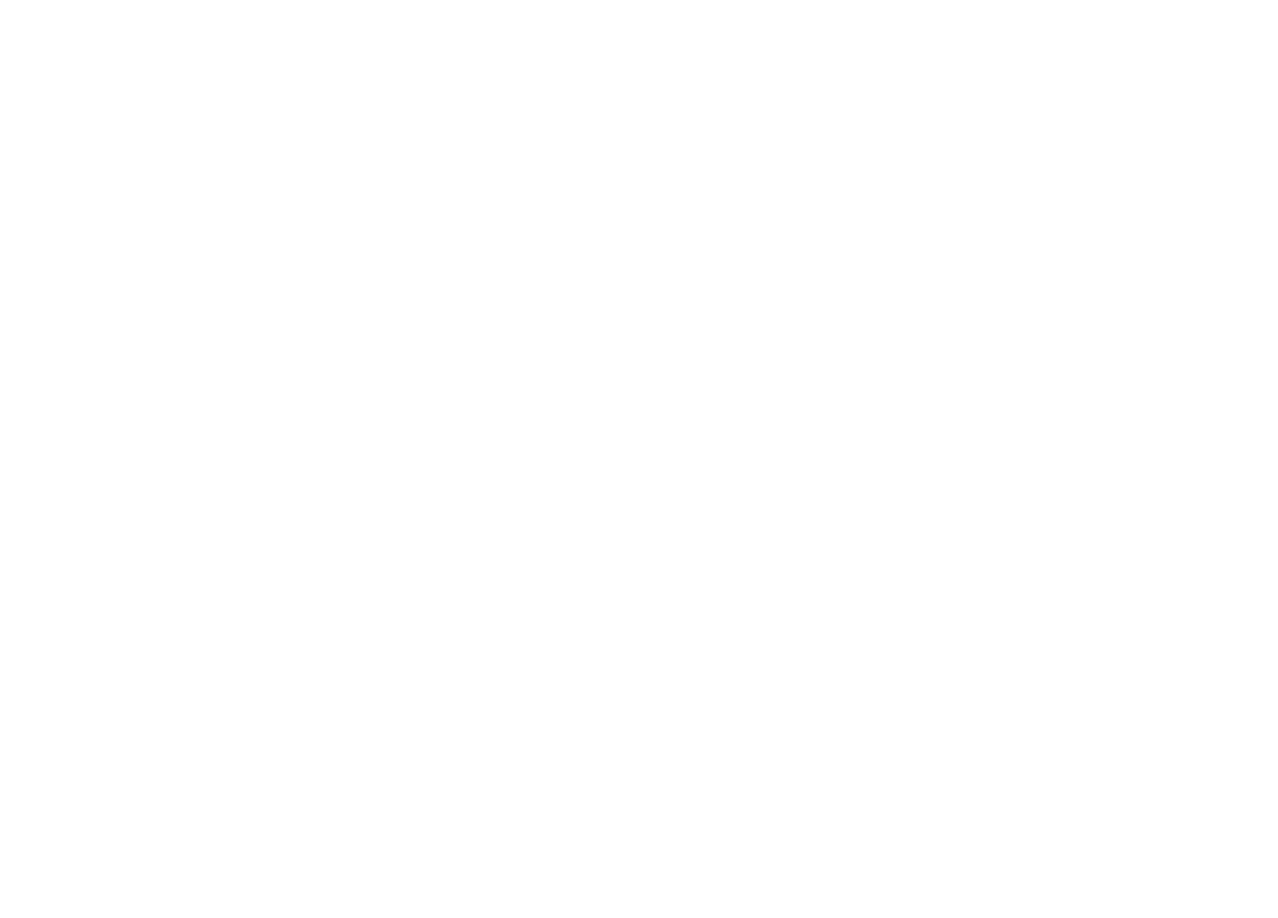 scroll, scrollTop: 0, scrollLeft: 0, axis: both 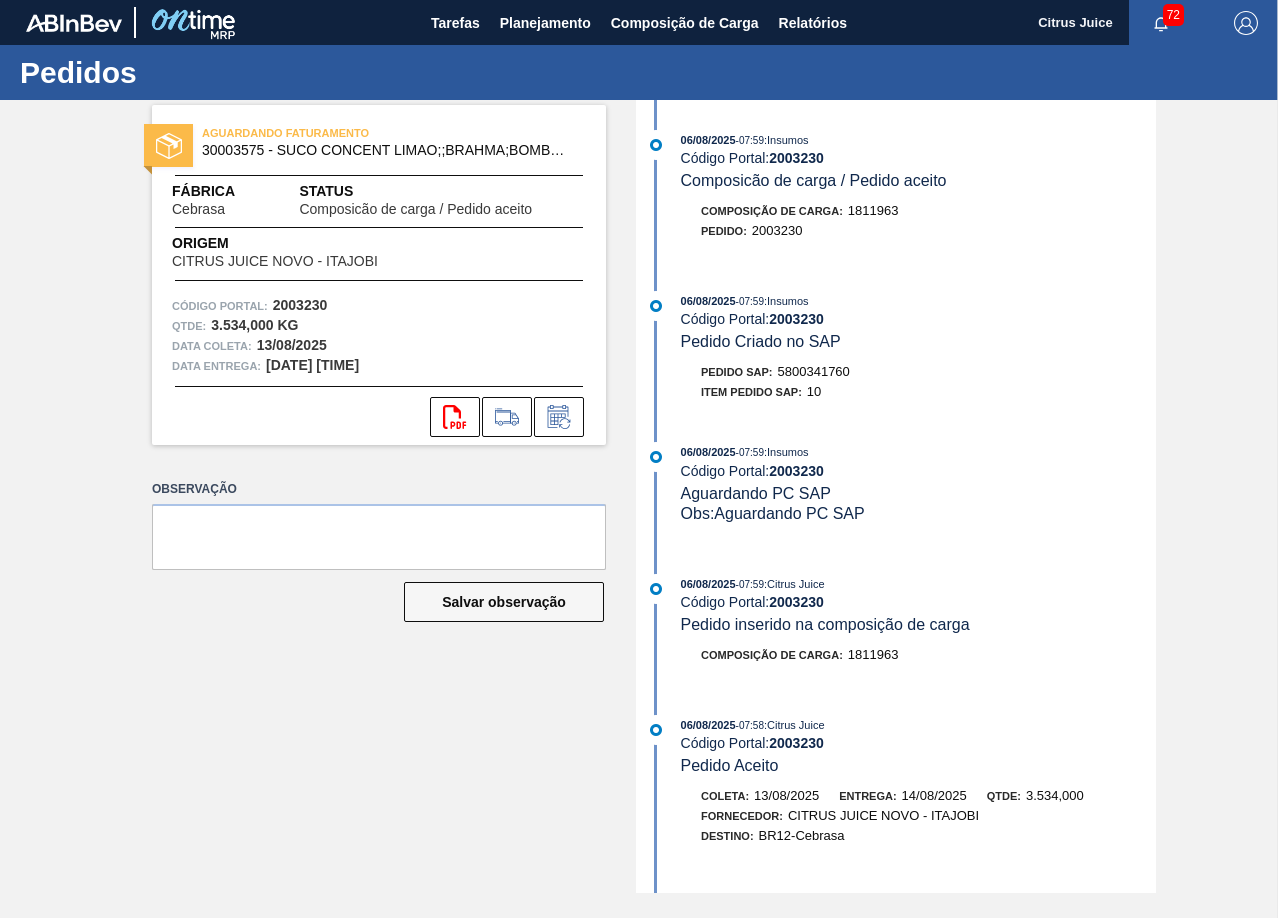 click on "5800341760" at bounding box center (814, 371) 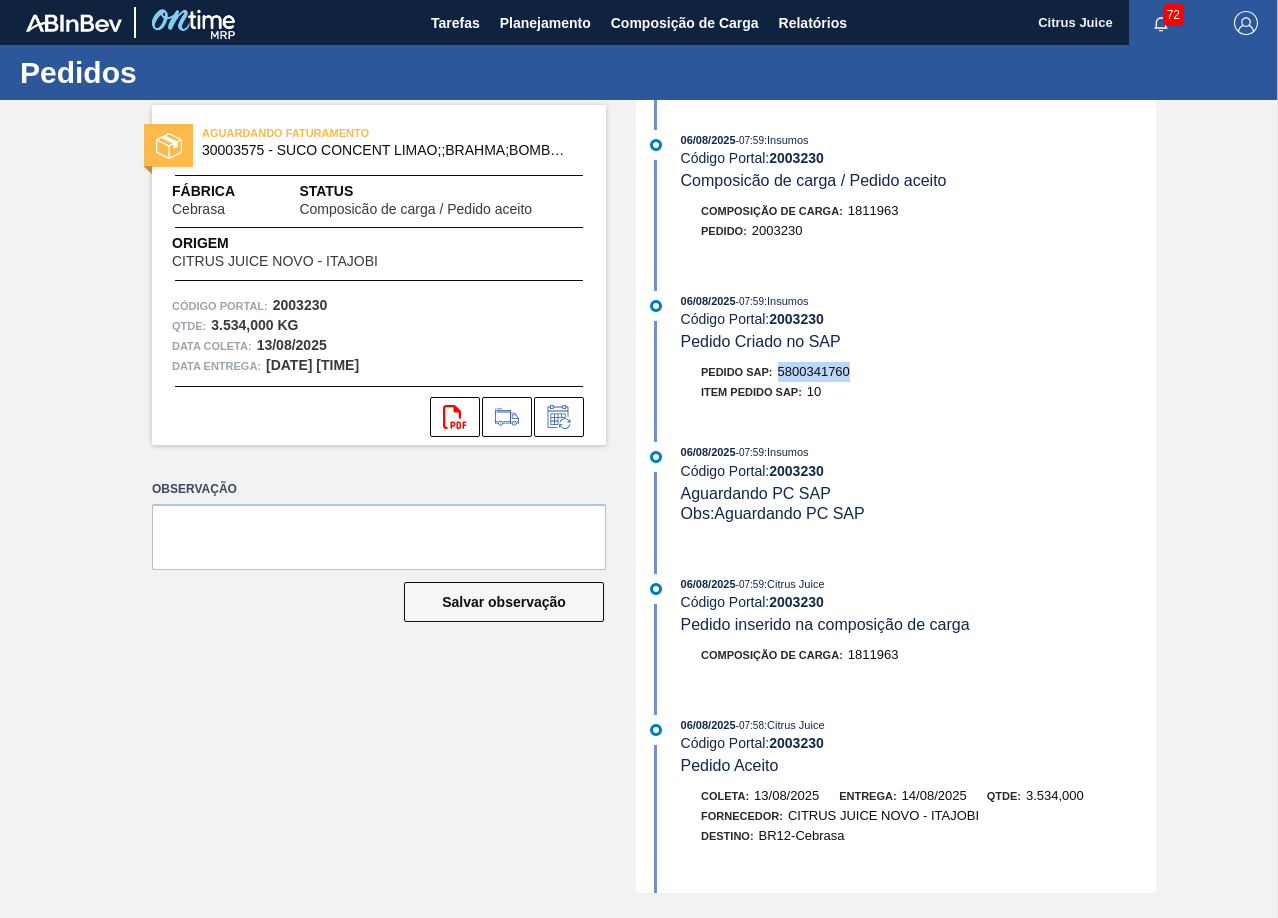 click on "5800341760" at bounding box center [814, 371] 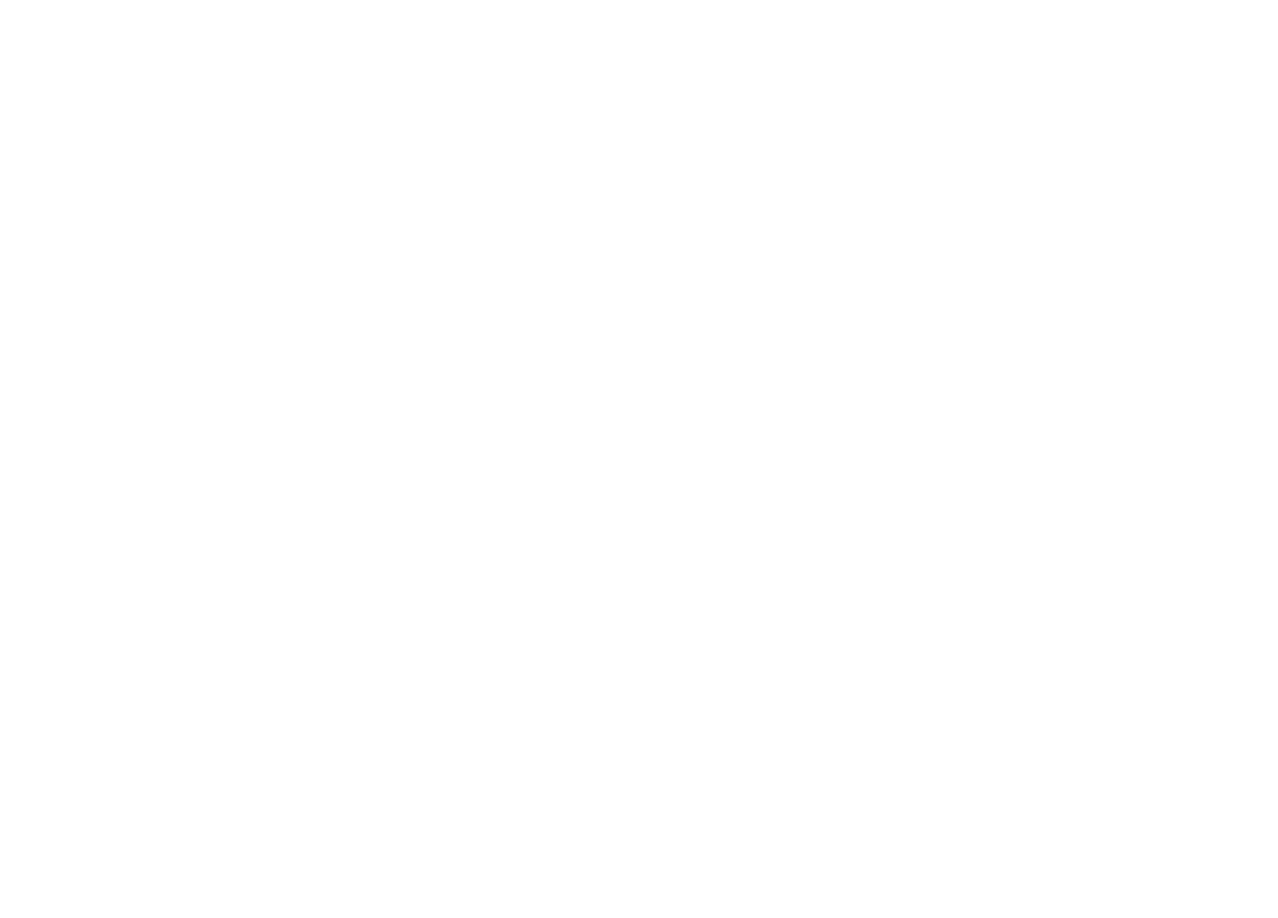 scroll, scrollTop: 0, scrollLeft: 0, axis: both 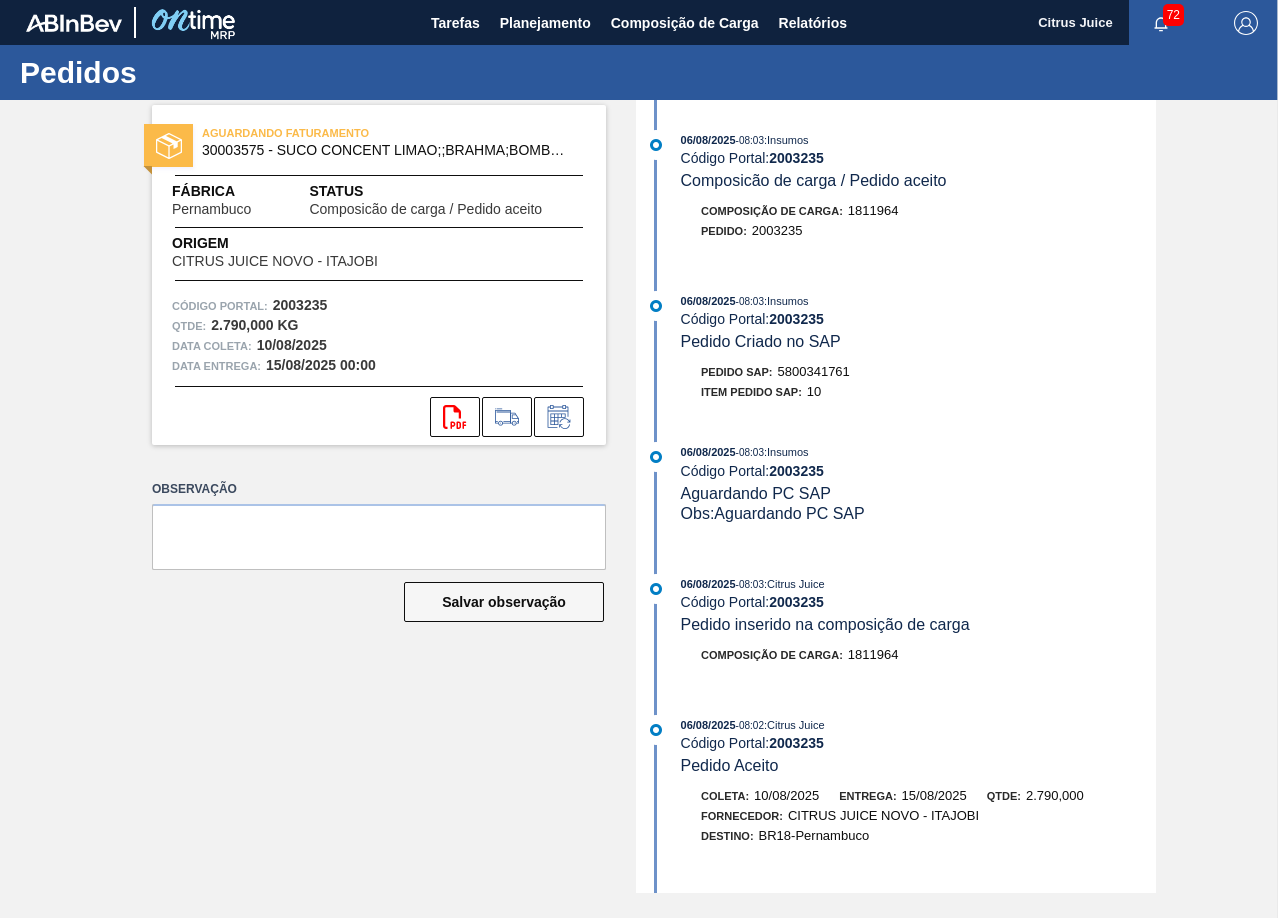 click on "5800341761" at bounding box center (814, 371) 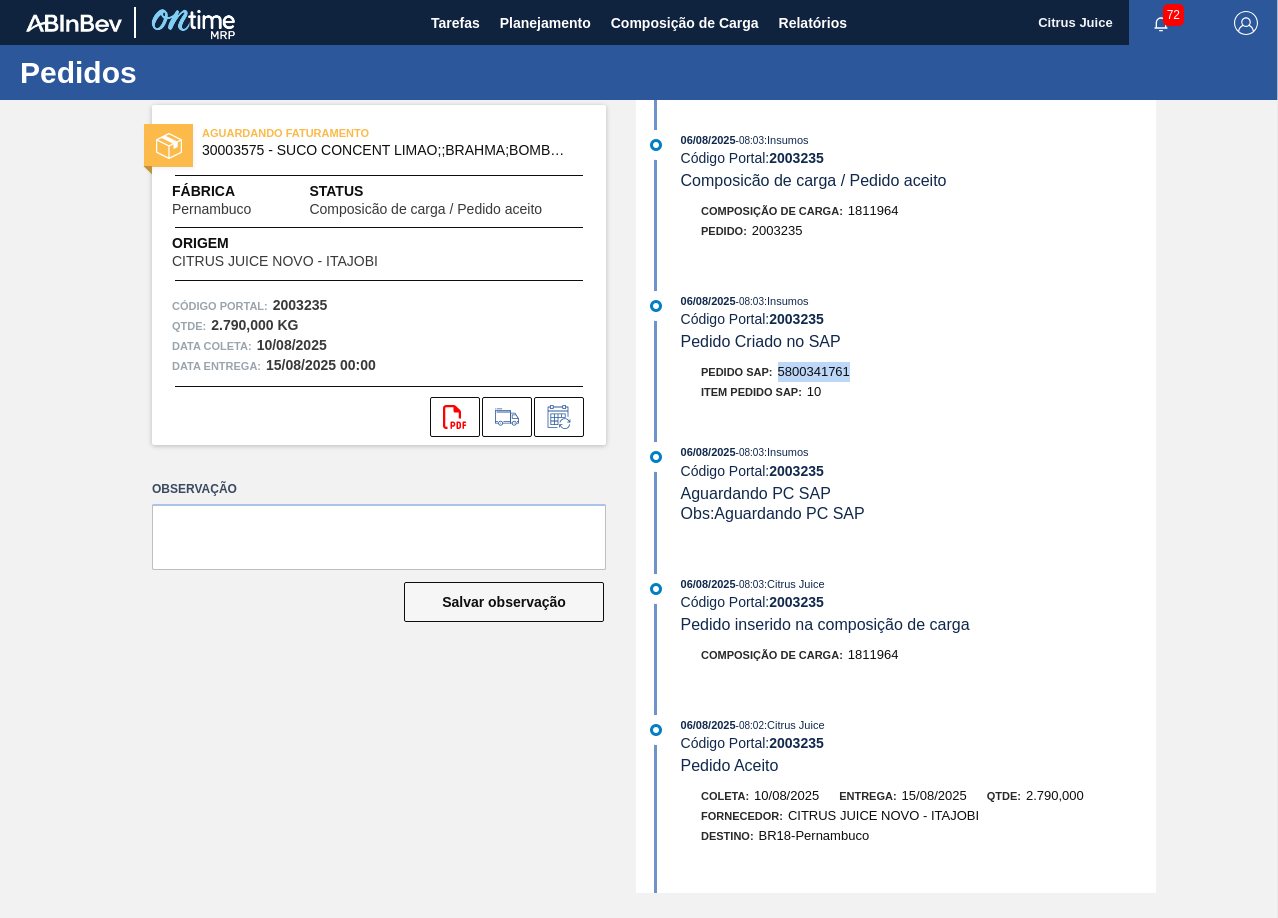click on "5800341761" at bounding box center (814, 371) 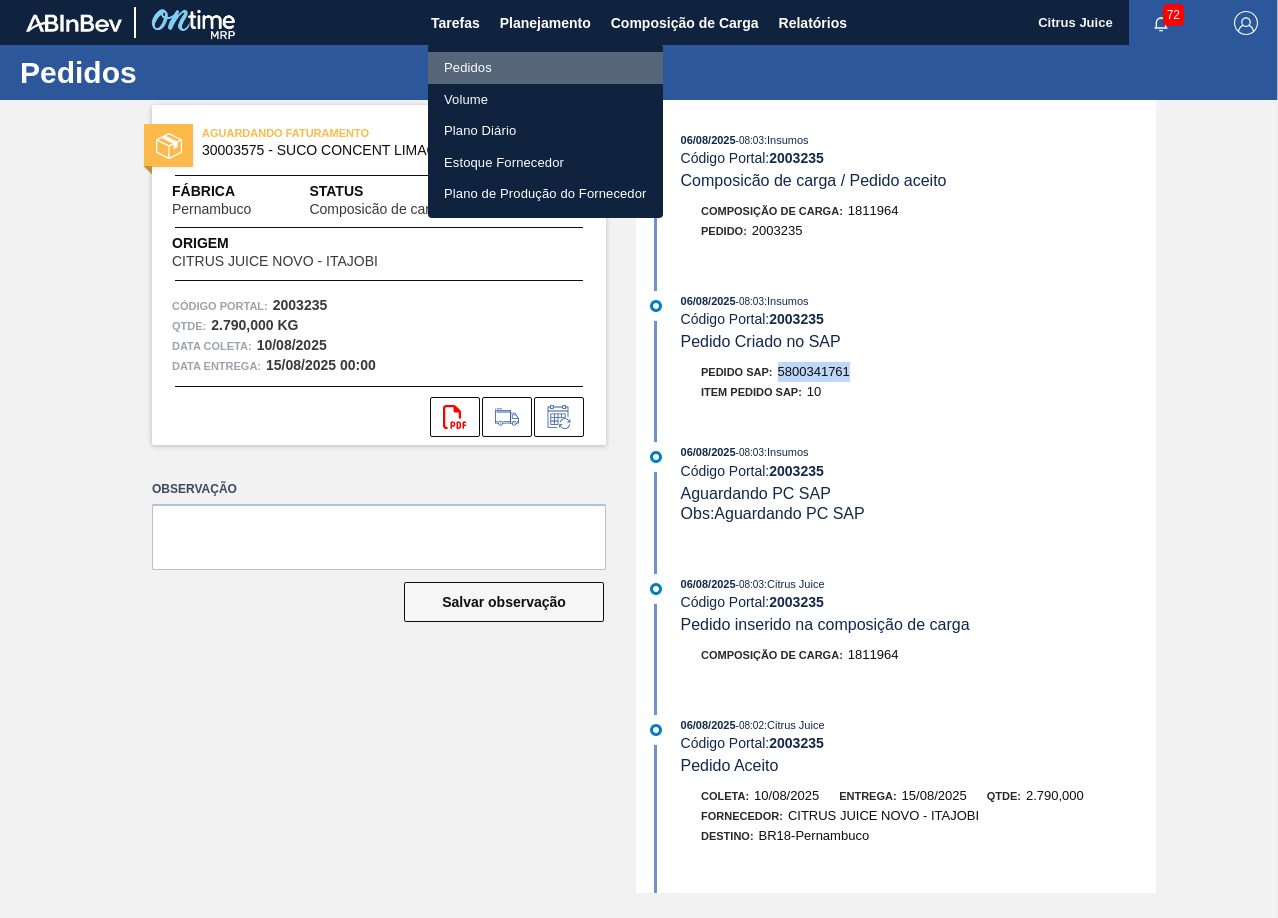 drag, startPoint x: 474, startPoint y: 65, endPoint x: 481, endPoint y: 81, distance: 17.464249 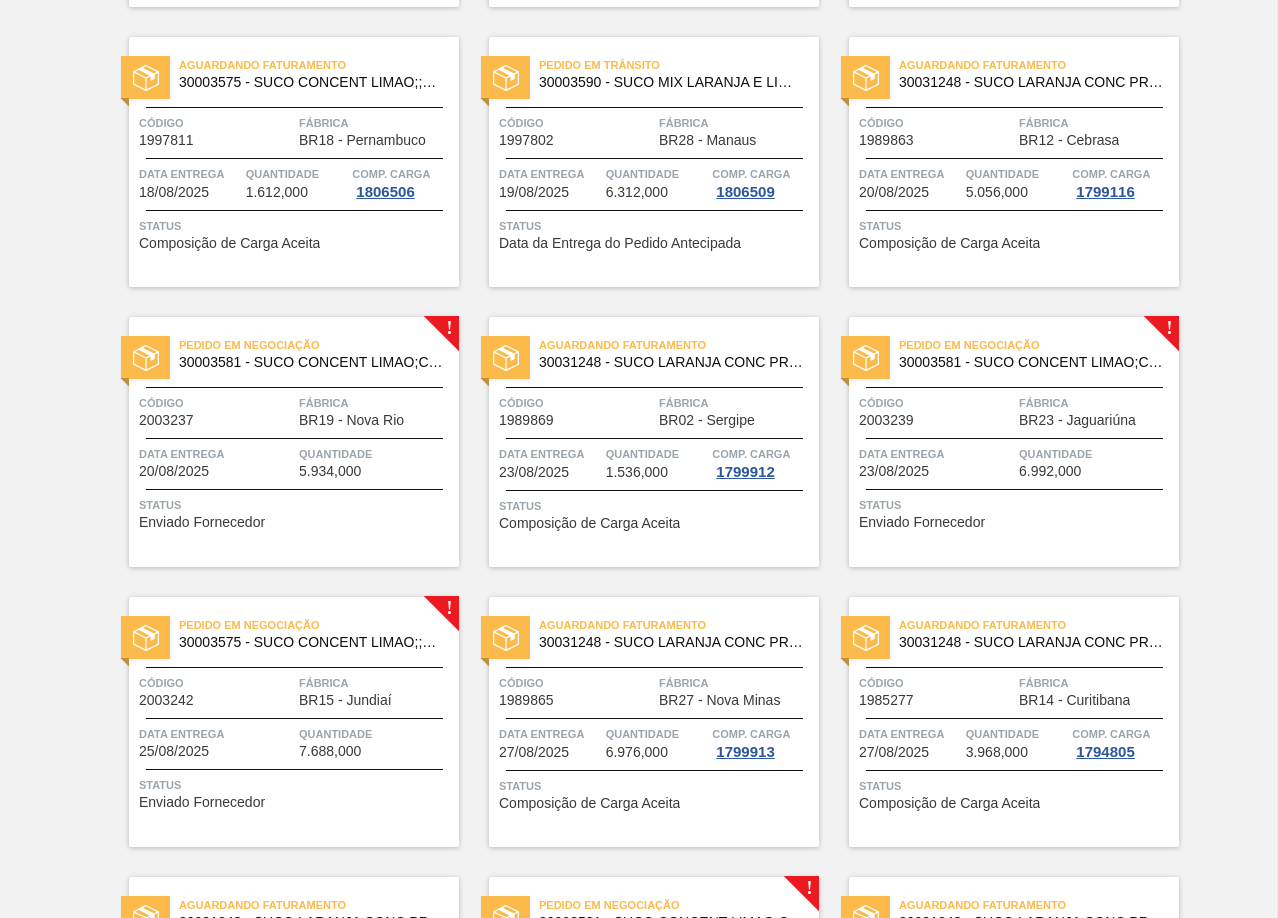 scroll, scrollTop: 2600, scrollLeft: 0, axis: vertical 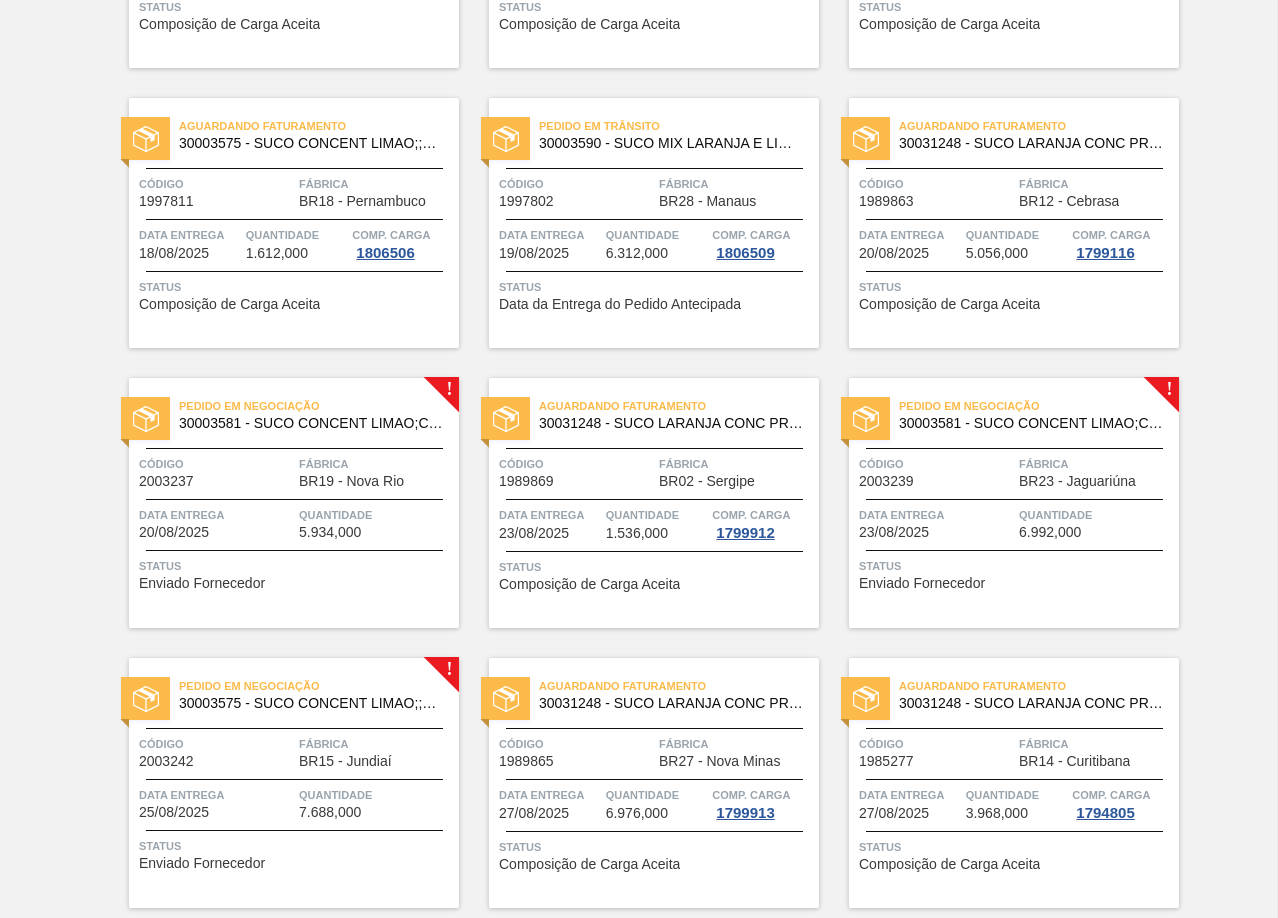 click on "30003581 - SUCO CONCENT LIMAO;CLARIFIC.C/SO2;PEPSI;" at bounding box center (311, 423) 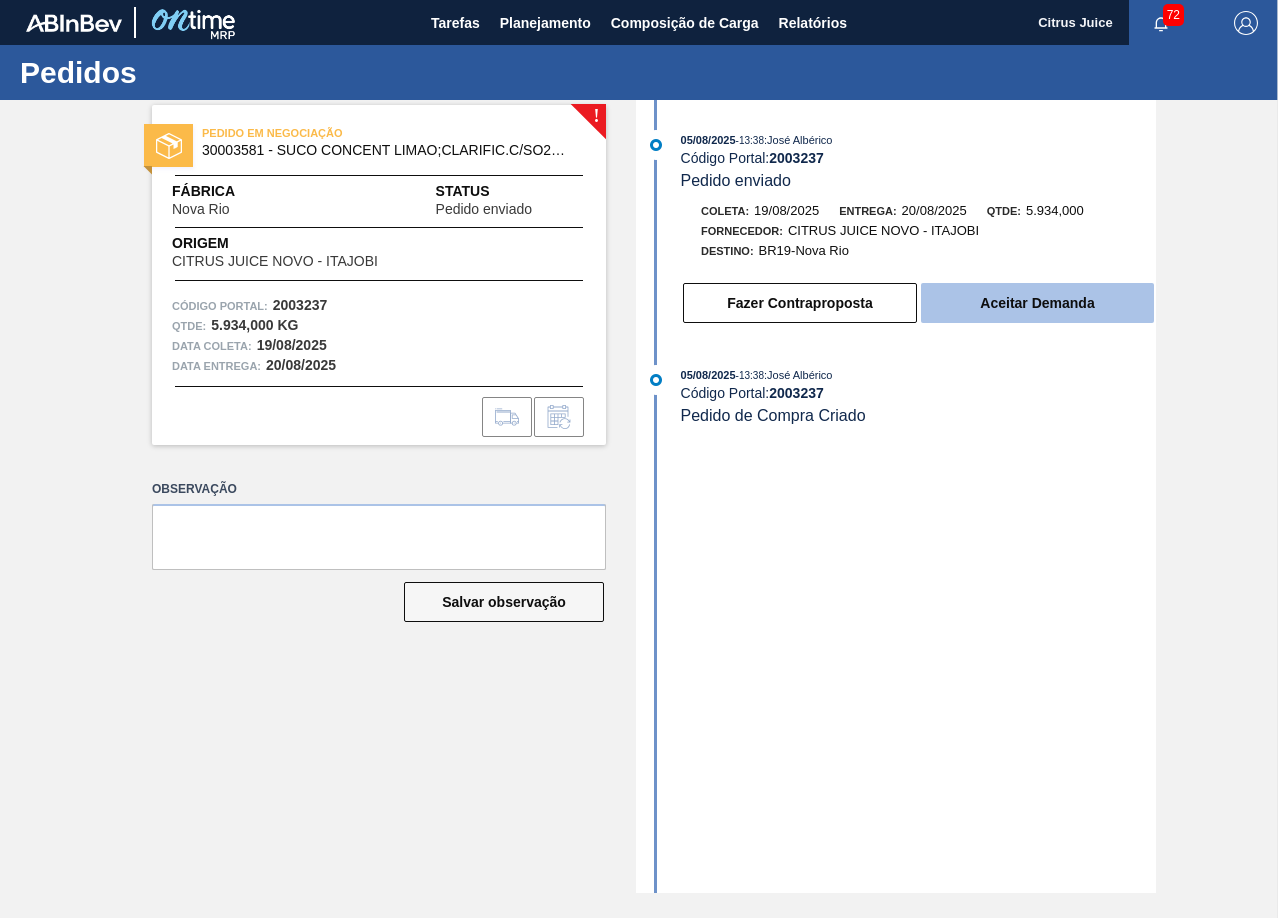 click on "Aceitar Demanda" at bounding box center (1037, 303) 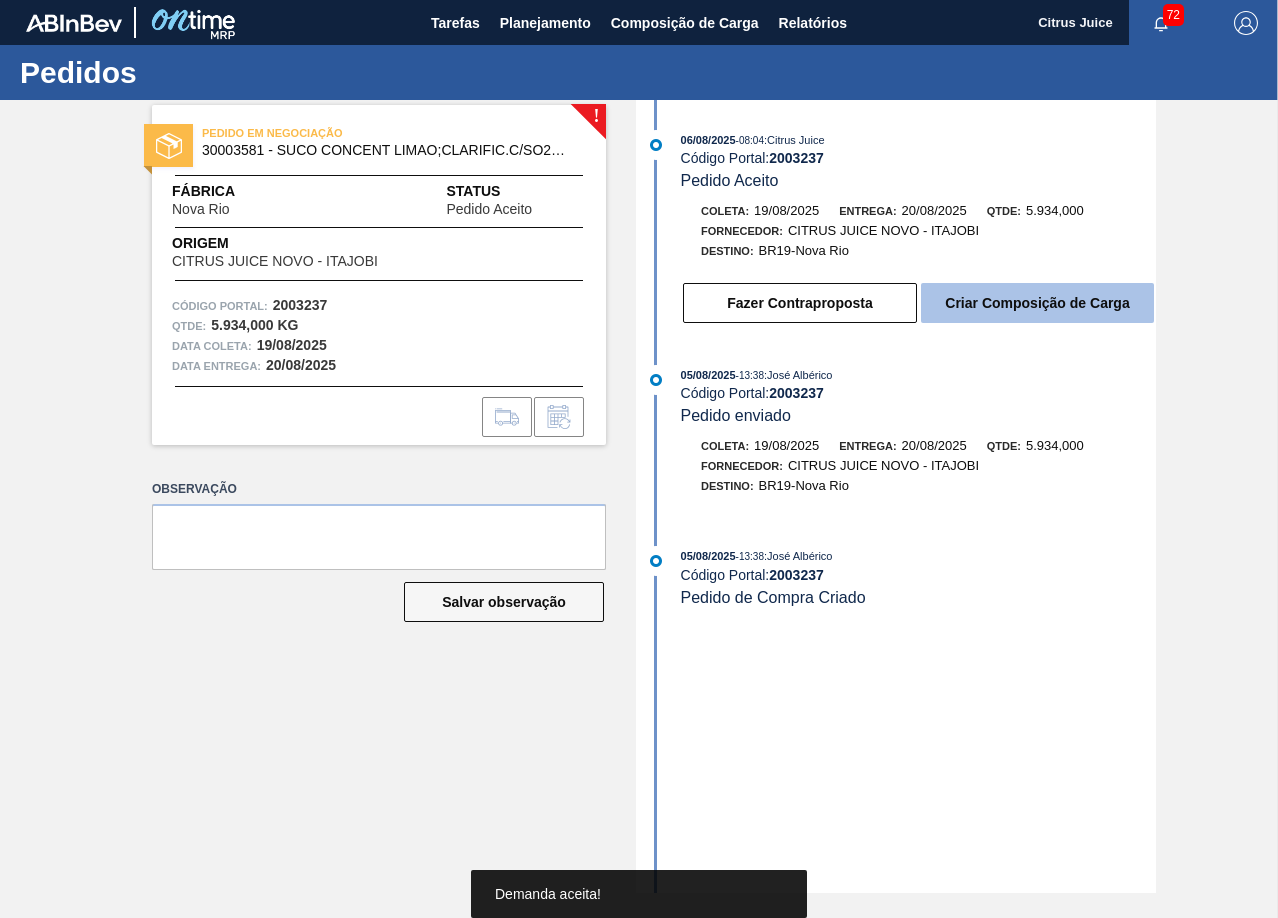 click on "Criar Composição de Carga" at bounding box center (1037, 303) 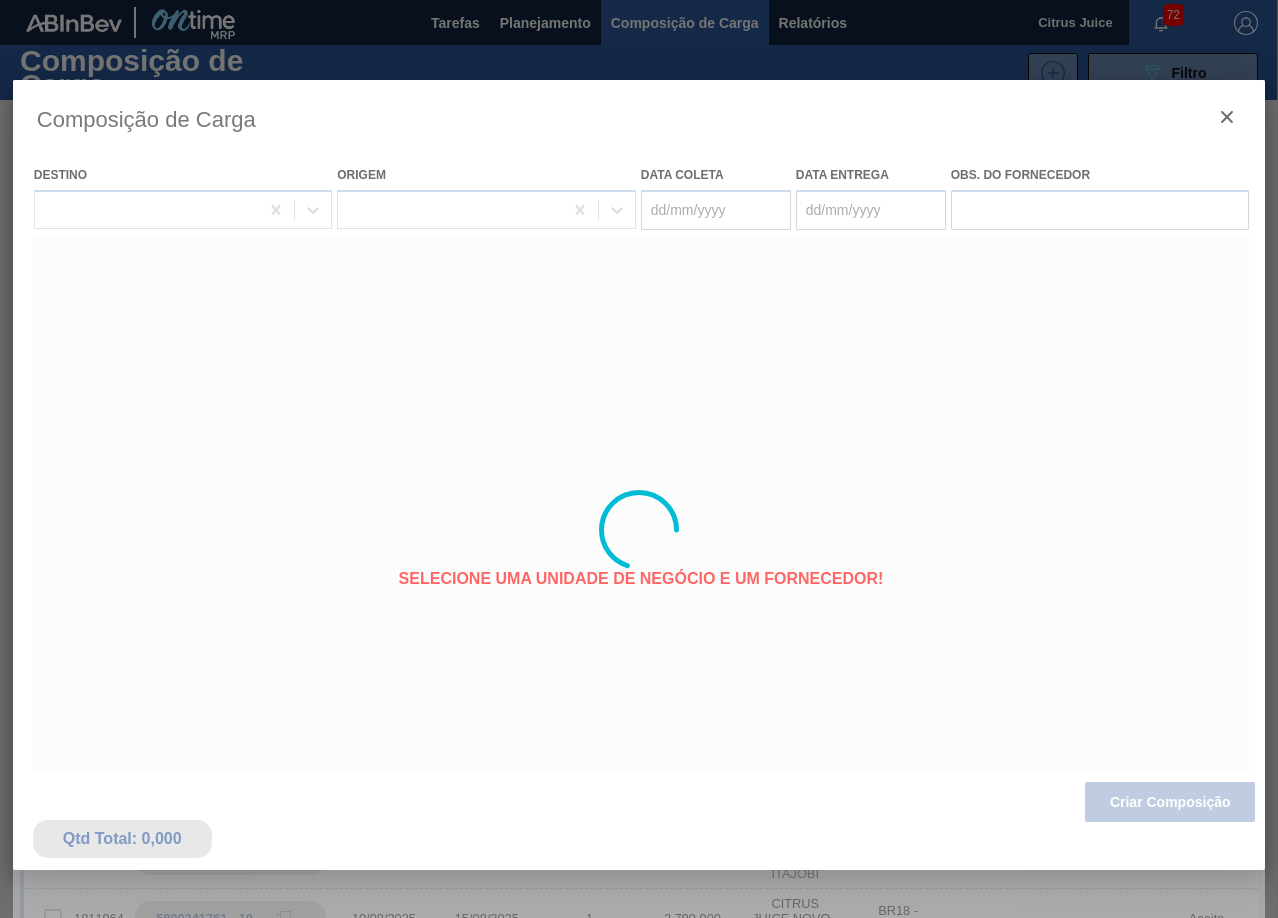 type on "19/08/2025" 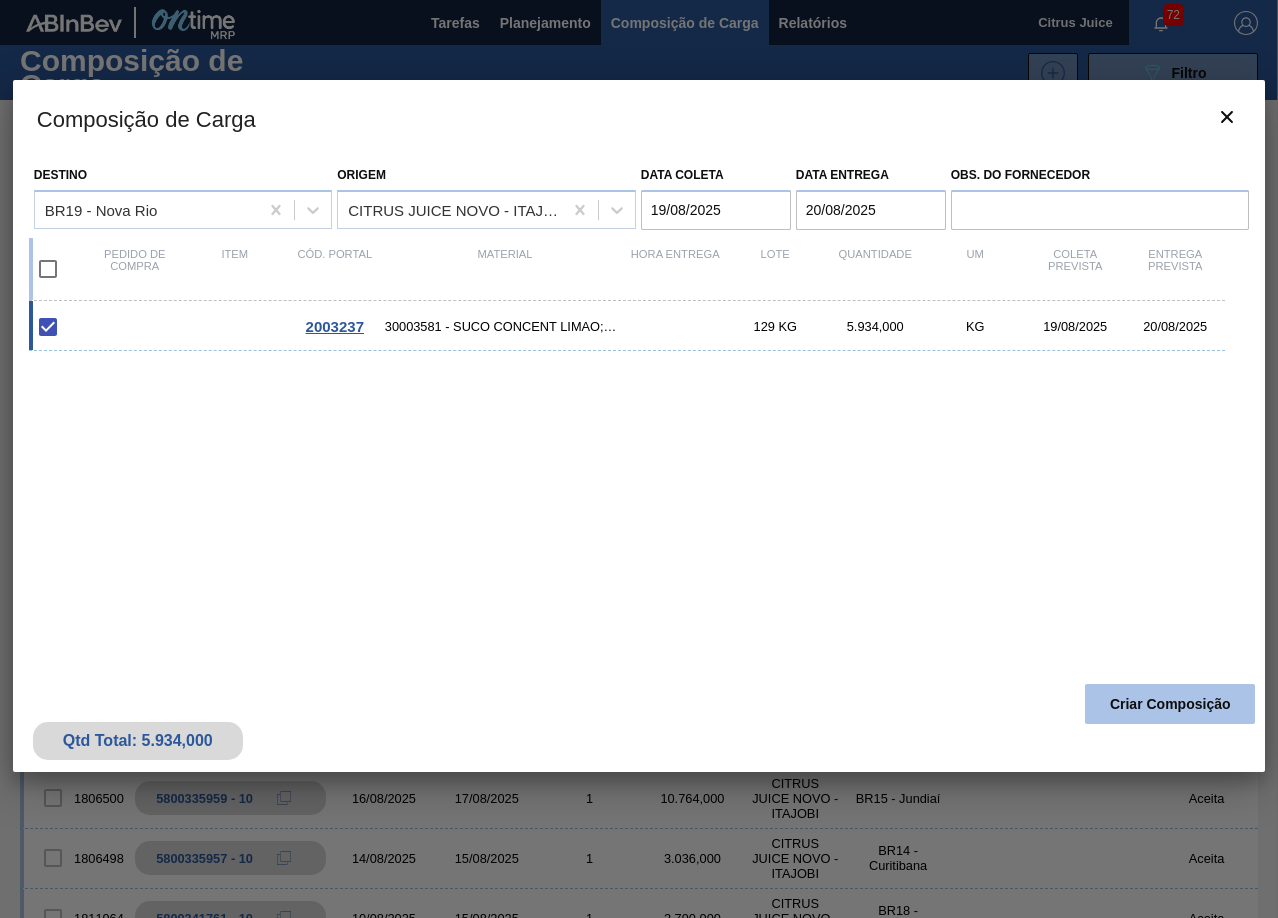 click on "Criar Composição" at bounding box center (1170, 704) 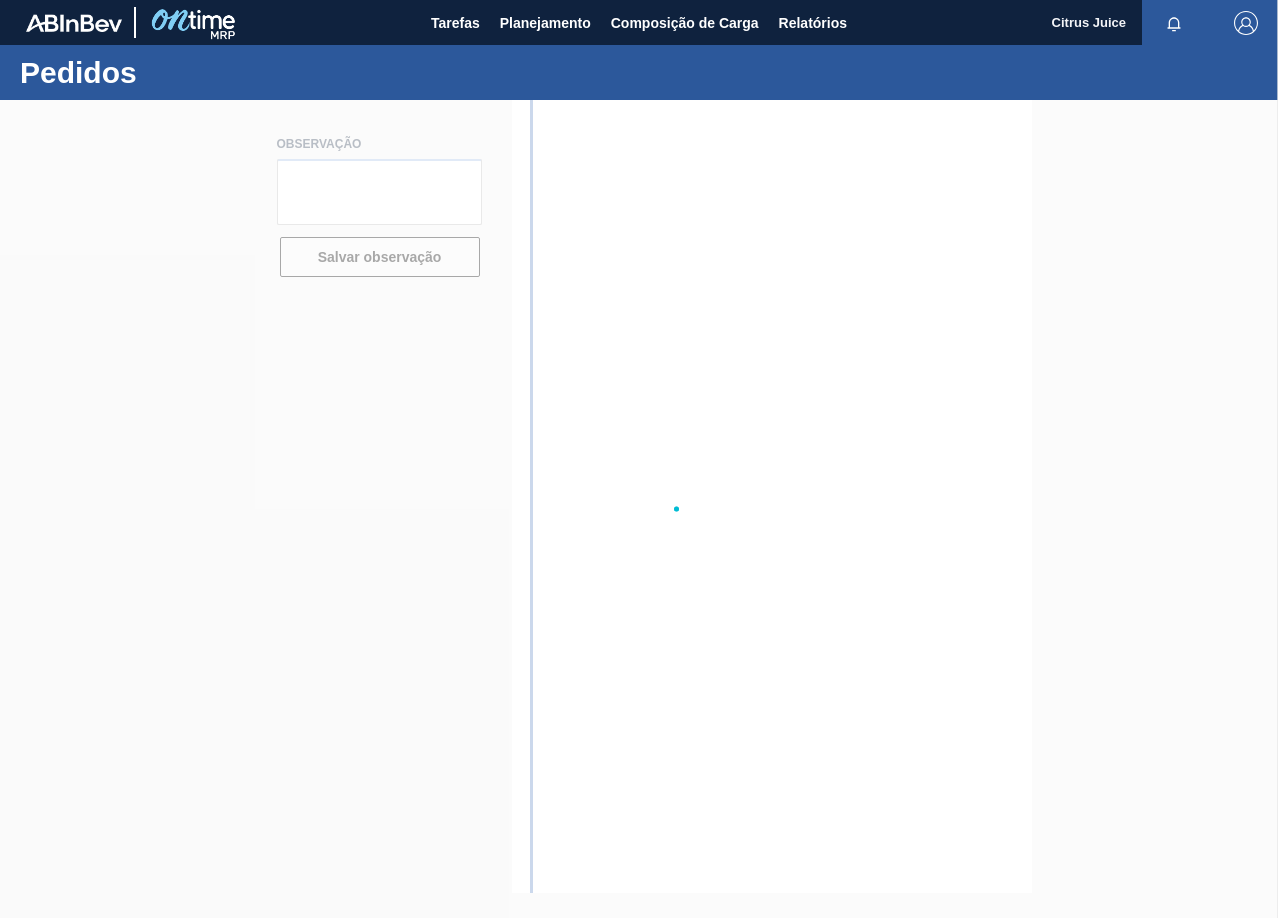 scroll, scrollTop: 0, scrollLeft: 0, axis: both 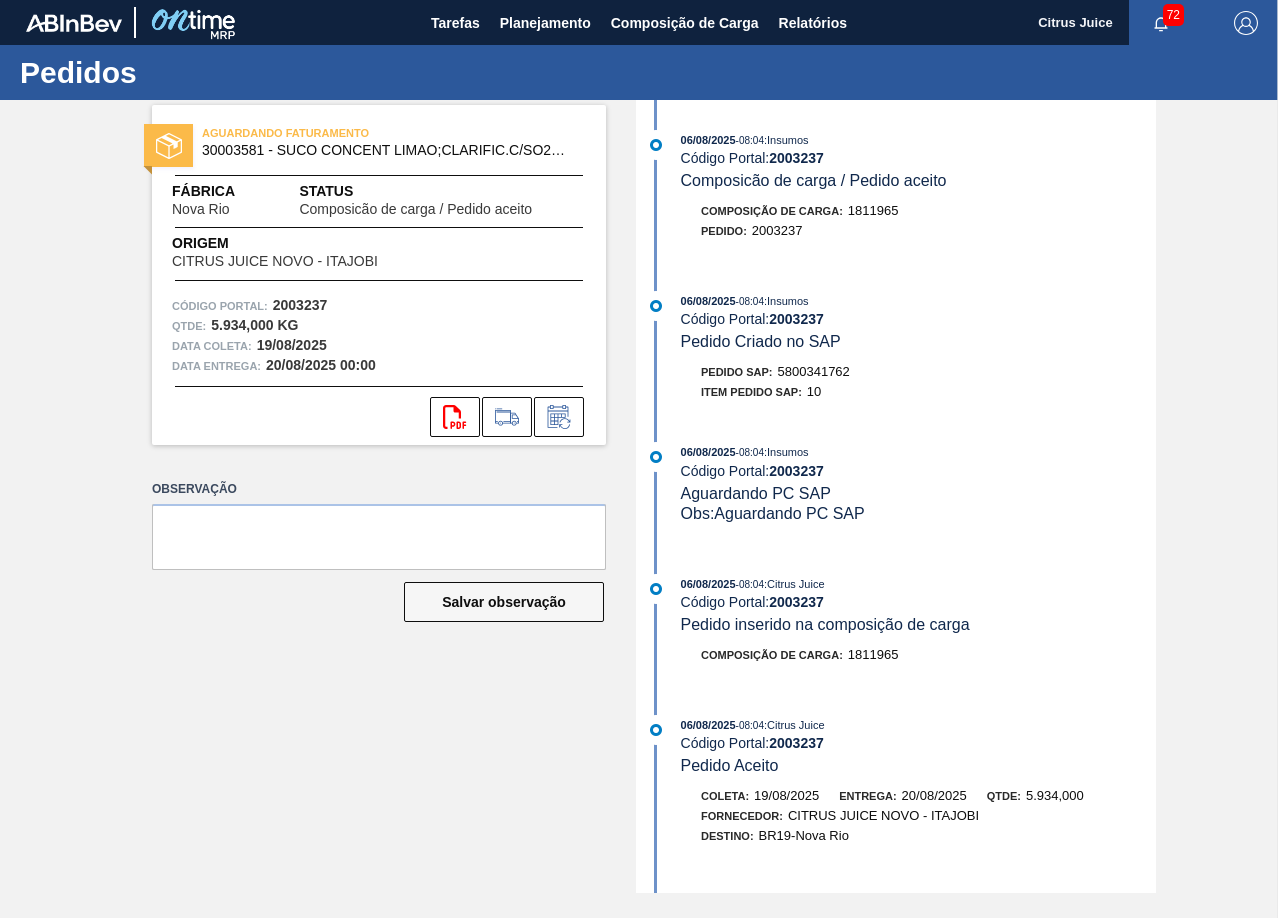 click on "5800341762" at bounding box center [814, 371] 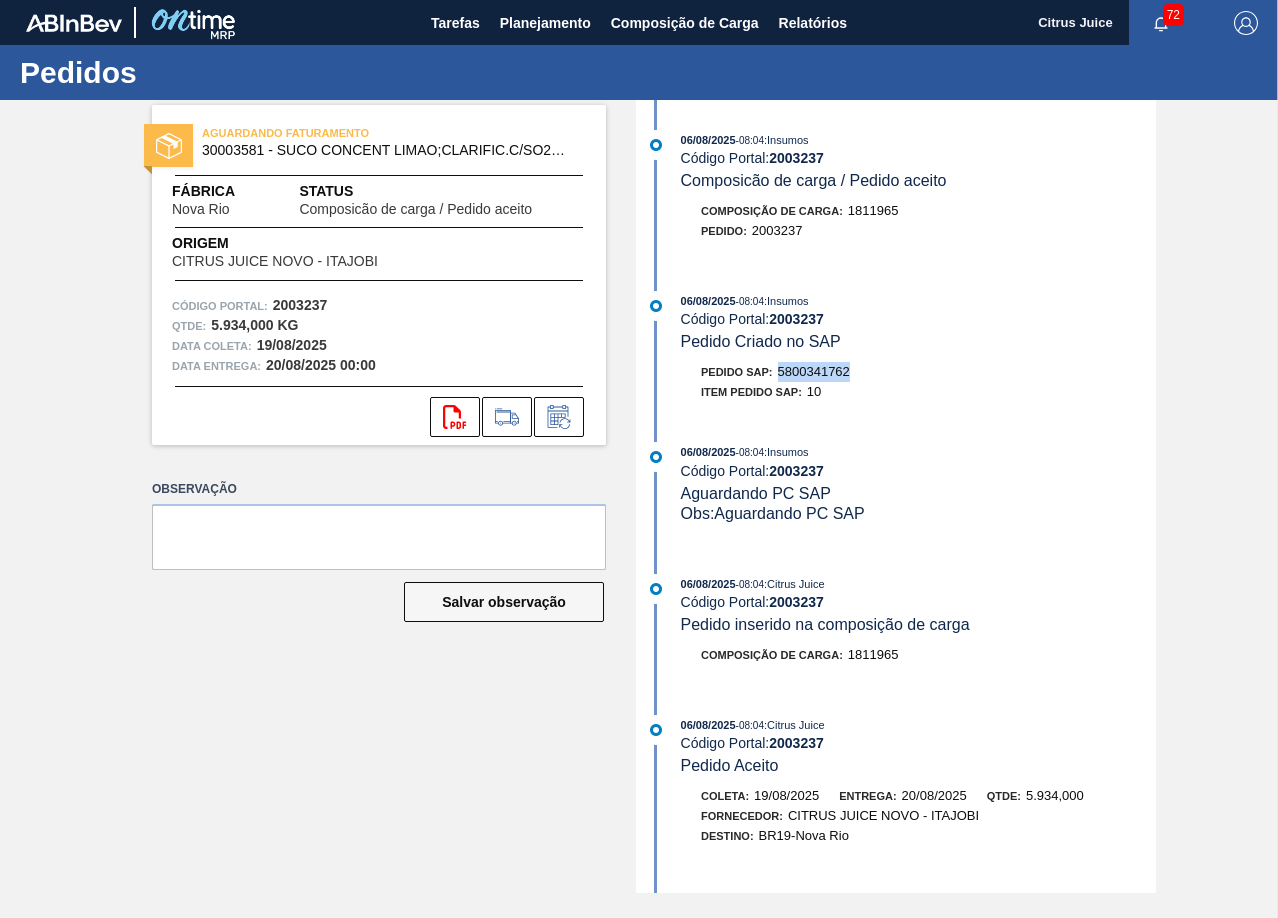 click on "5800341762" at bounding box center [814, 371] 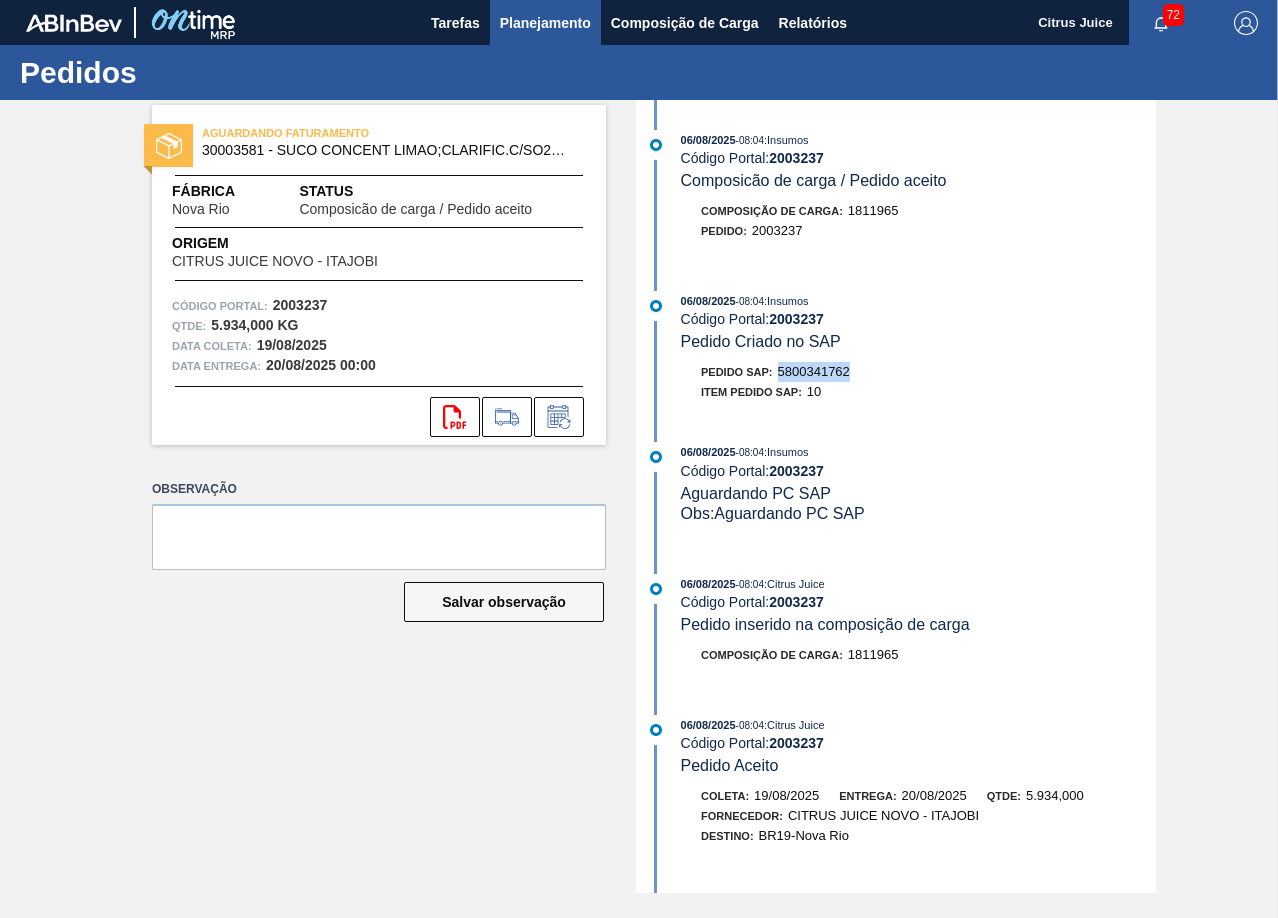 click on "Planejamento" at bounding box center [545, 23] 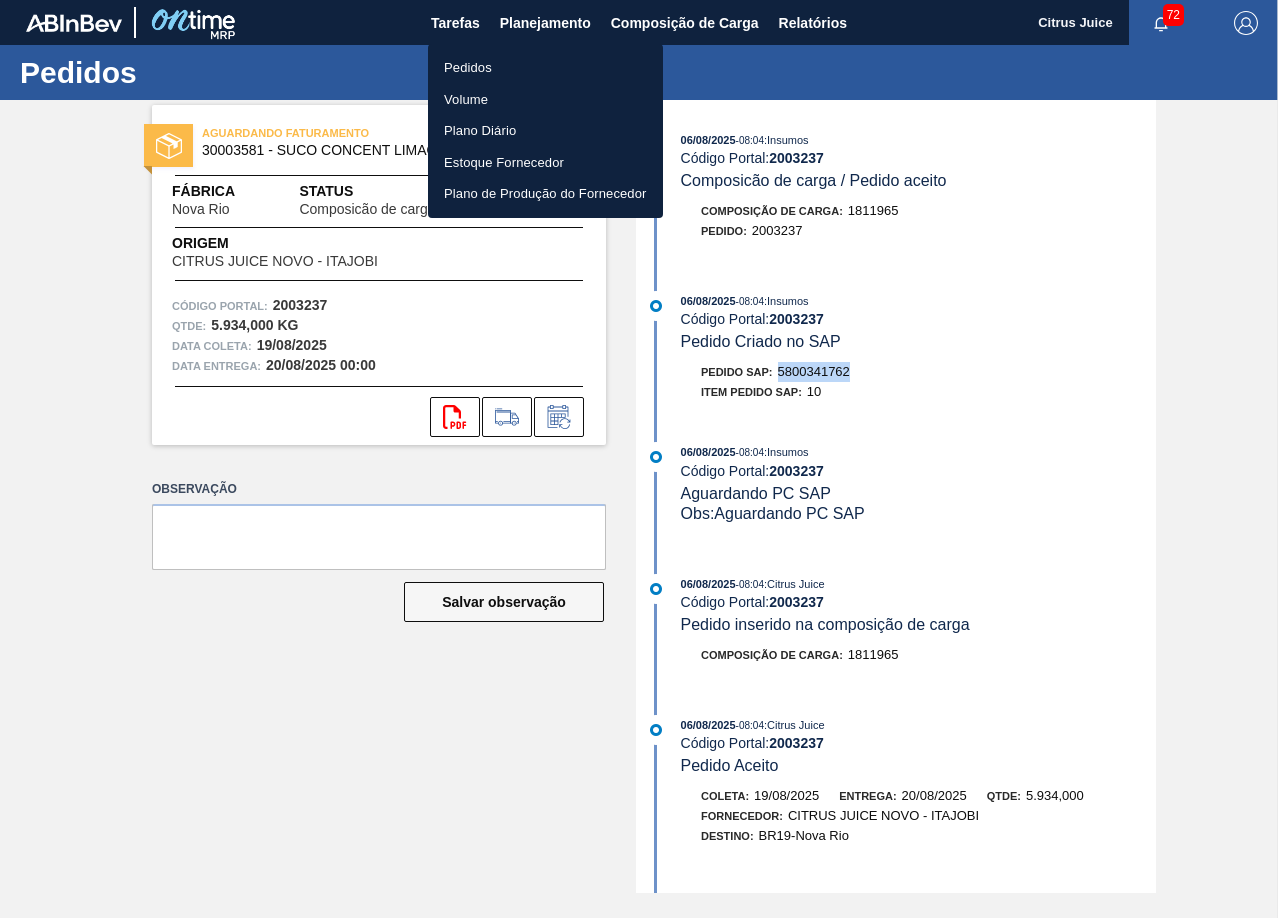 click on "Pedidos" at bounding box center (545, 68) 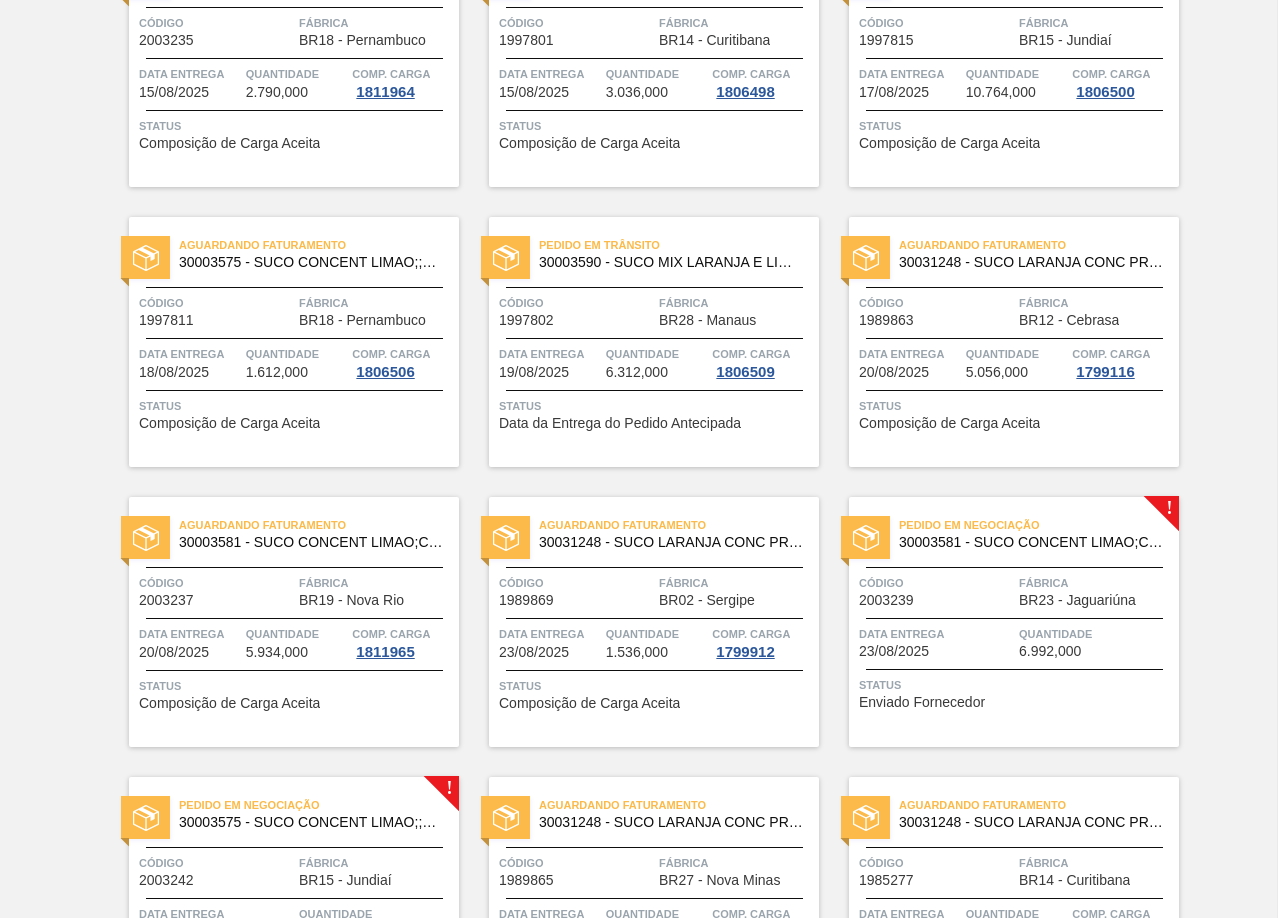 scroll, scrollTop: 2800, scrollLeft: 0, axis: vertical 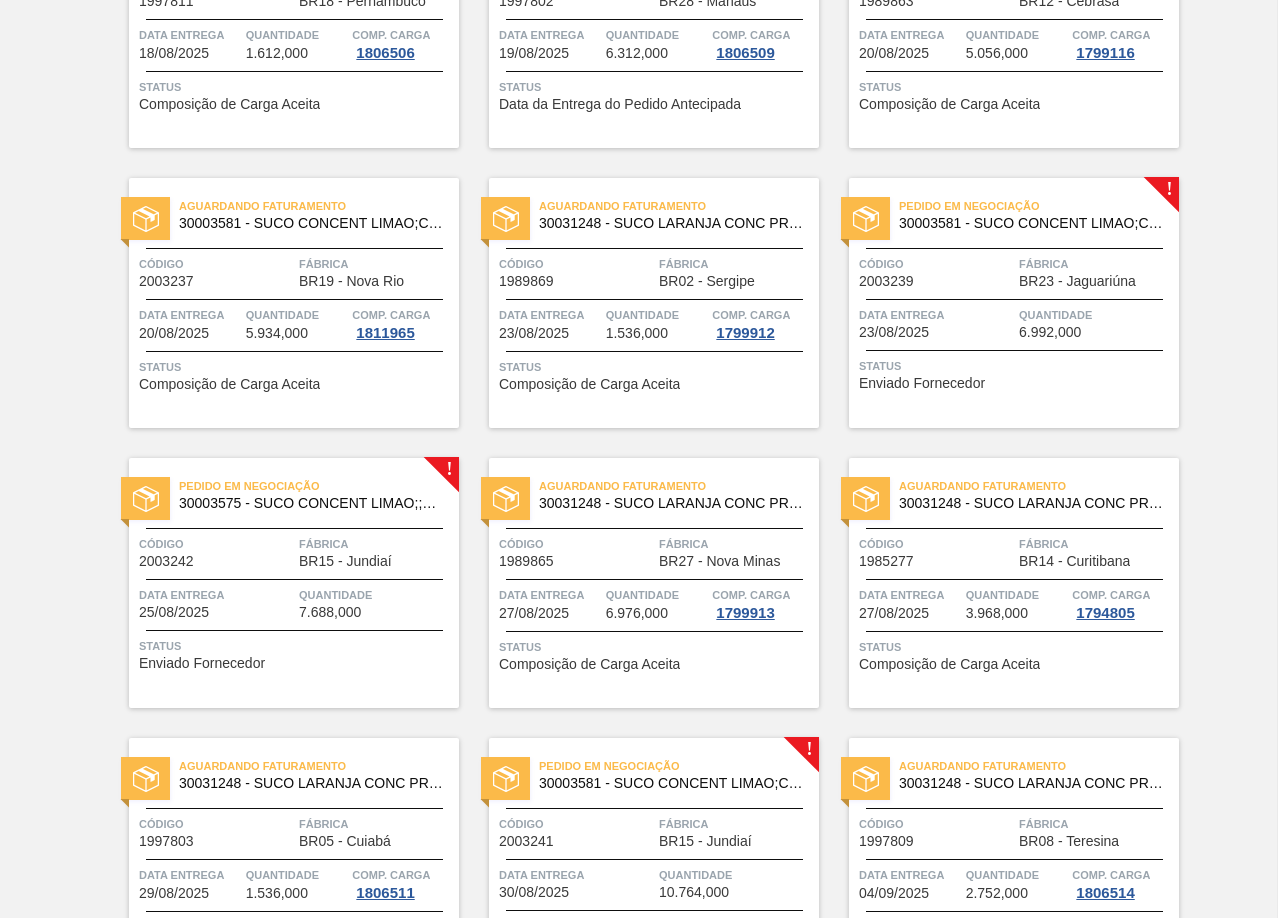 click on "Pedido em Negociação 30003581 - SUCO CONCENT LIMAO;CLARIFIC.C/SO2;PEPSI; Código 2003239 Fábrica BR23 - Jaguariúna Data entrega 23/08/2025 Quantidade 6.992,000 Status Enviado Fornecedor" at bounding box center [1014, 303] 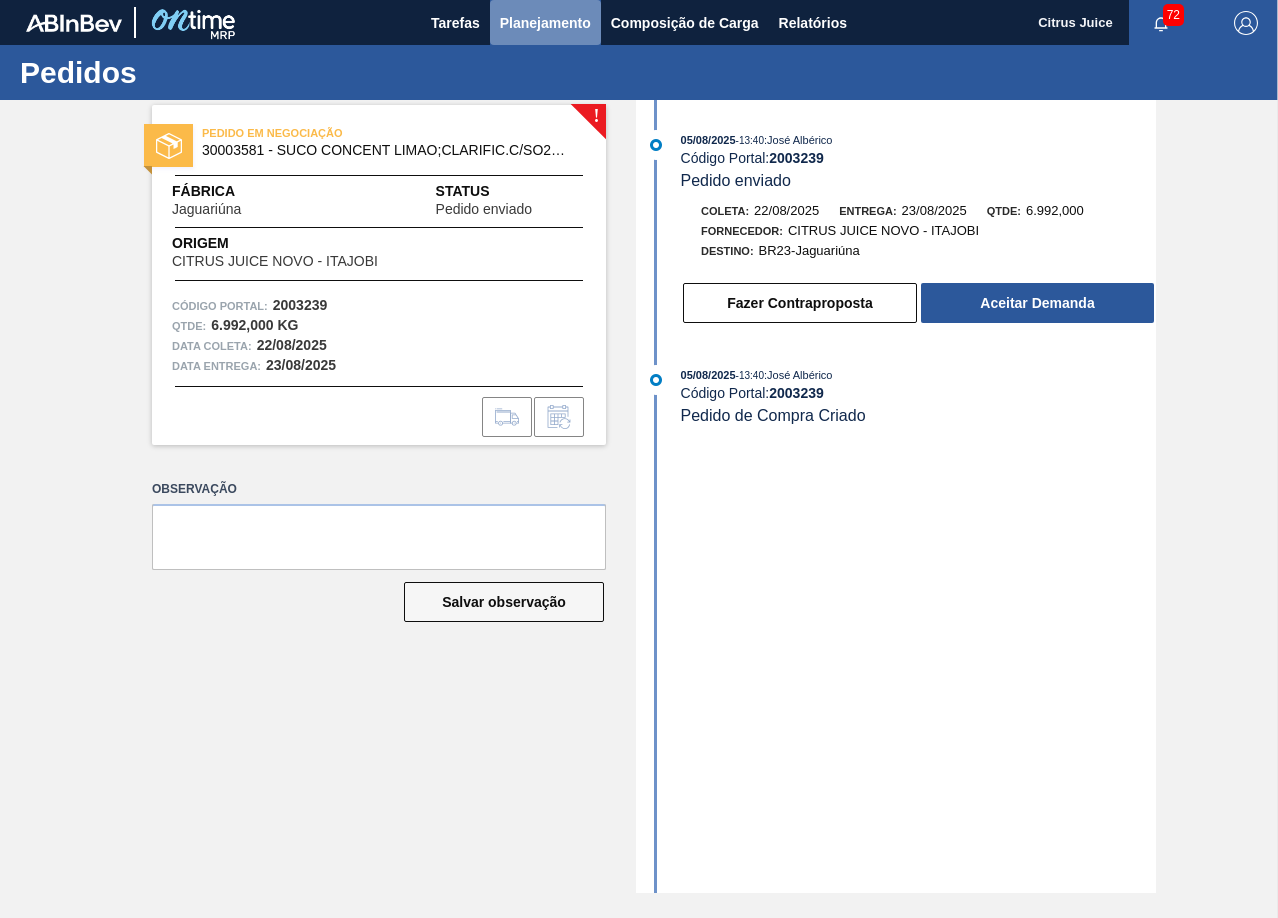 click on "Planejamento" at bounding box center [545, 23] 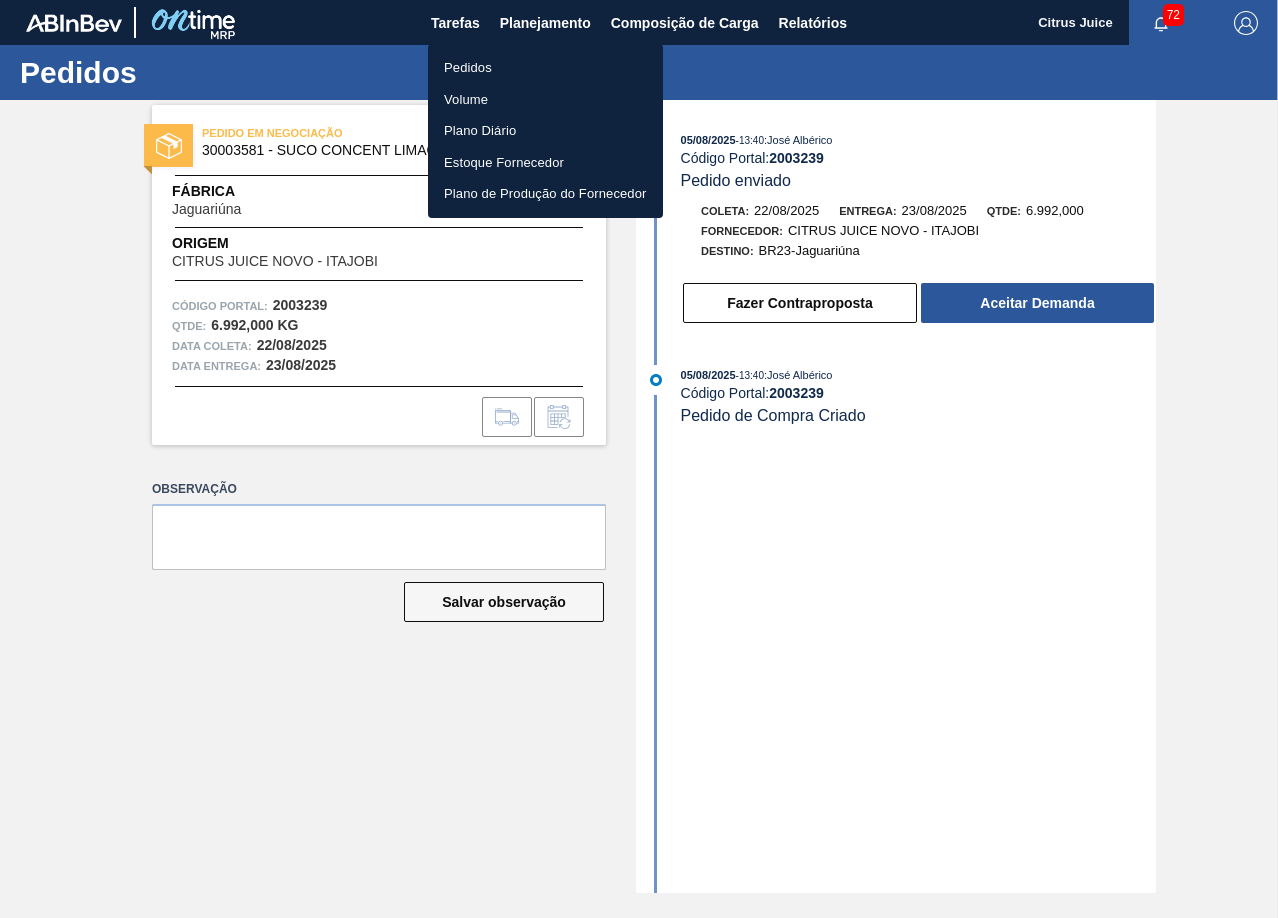 click on "Pedidos" at bounding box center (545, 68) 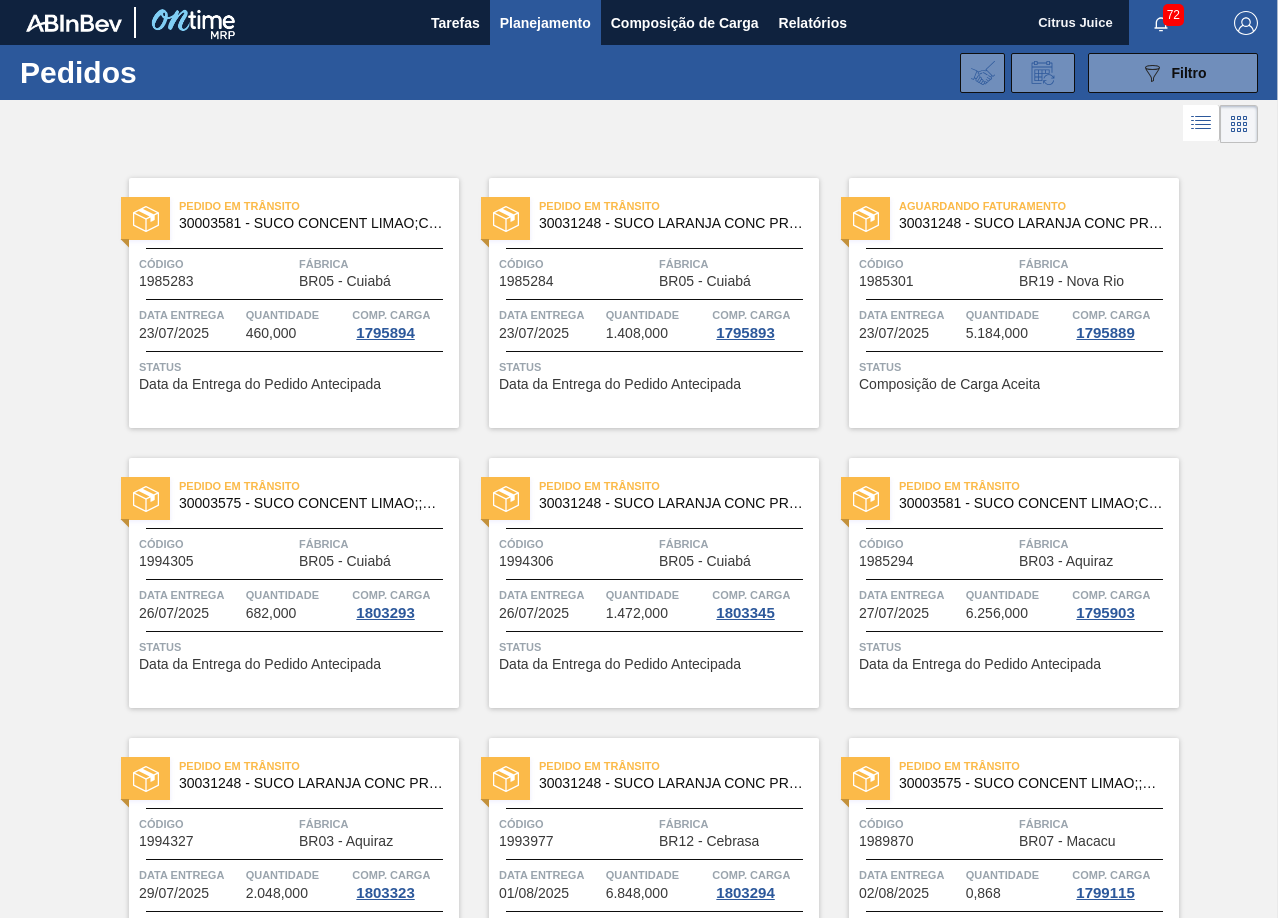 click on "Pedido em Trânsito 30003581 - SUCO CONCENT LIMAO;CLARIFIC.C/SO2;PEPSI; Código 1985294 Fábrica BR03 - Aquiraz Data entrega 27/07/2025 Quantidade 6.256,000 Comp. Carga 1795903 Status Data da Entrega do Pedido Antecipada" at bounding box center [999, 568] 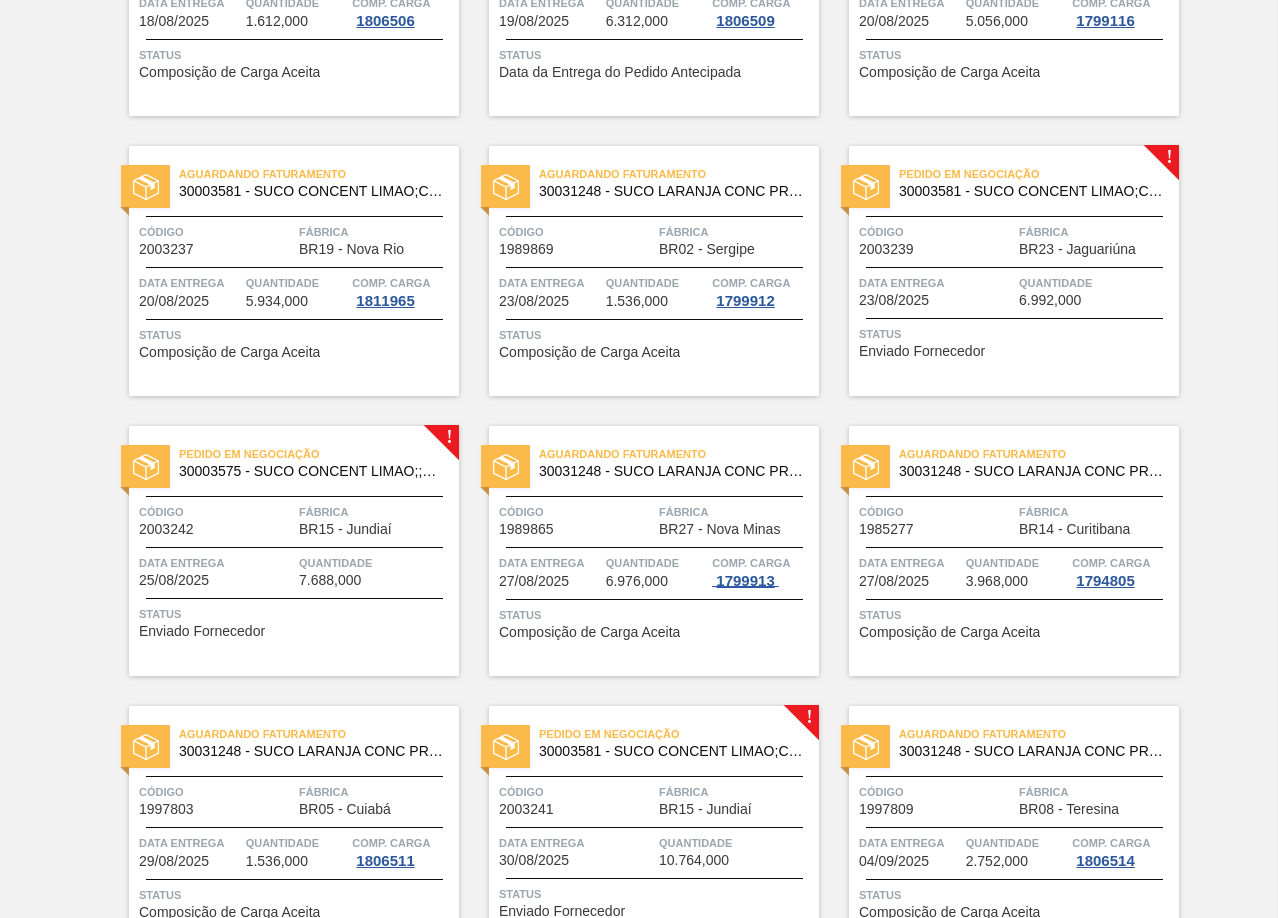 scroll, scrollTop: 2784, scrollLeft: 0, axis: vertical 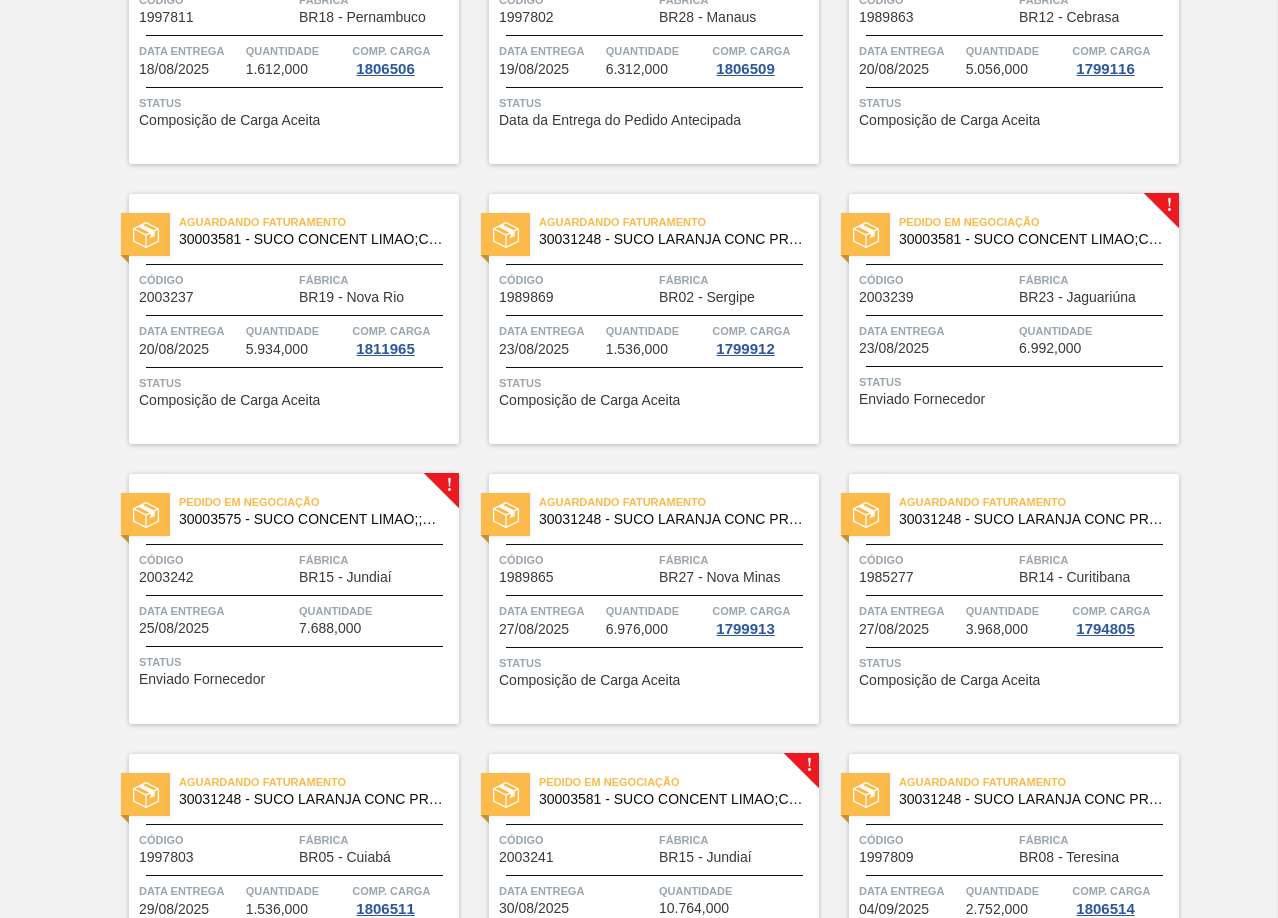 click on "BR23 - Jaguariúna" at bounding box center (1077, 297) 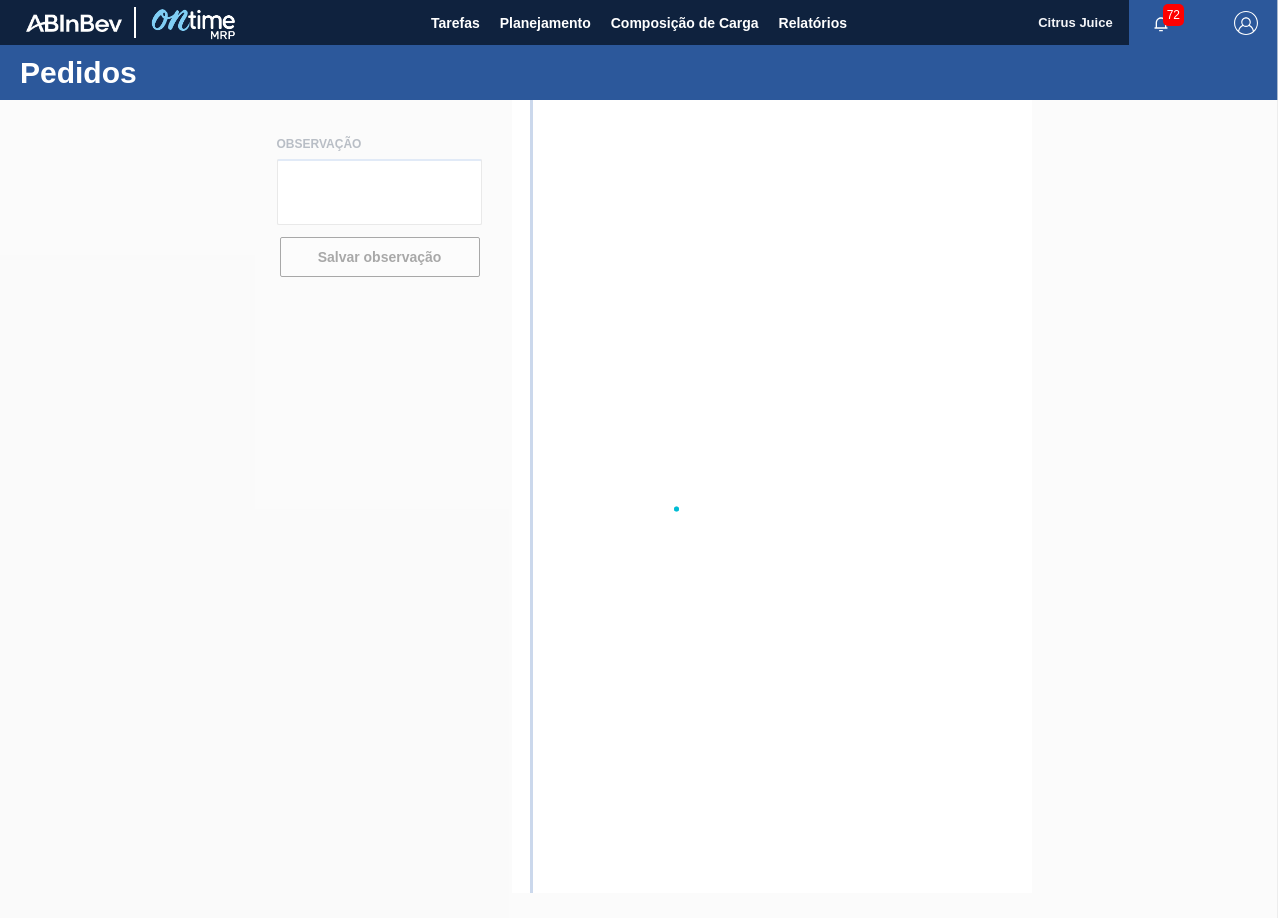 scroll, scrollTop: 0, scrollLeft: 0, axis: both 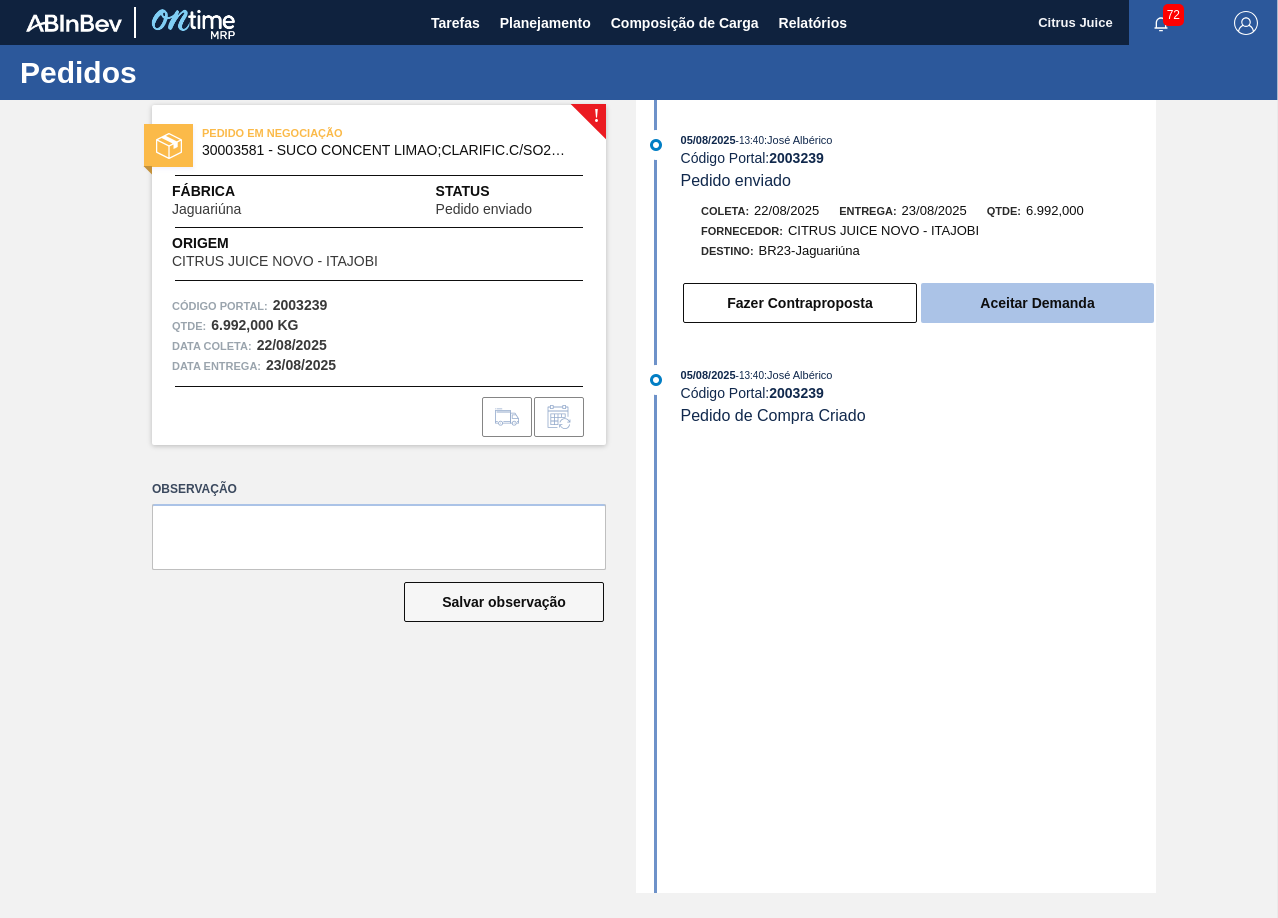 click on "Aceitar Demanda" at bounding box center [1037, 303] 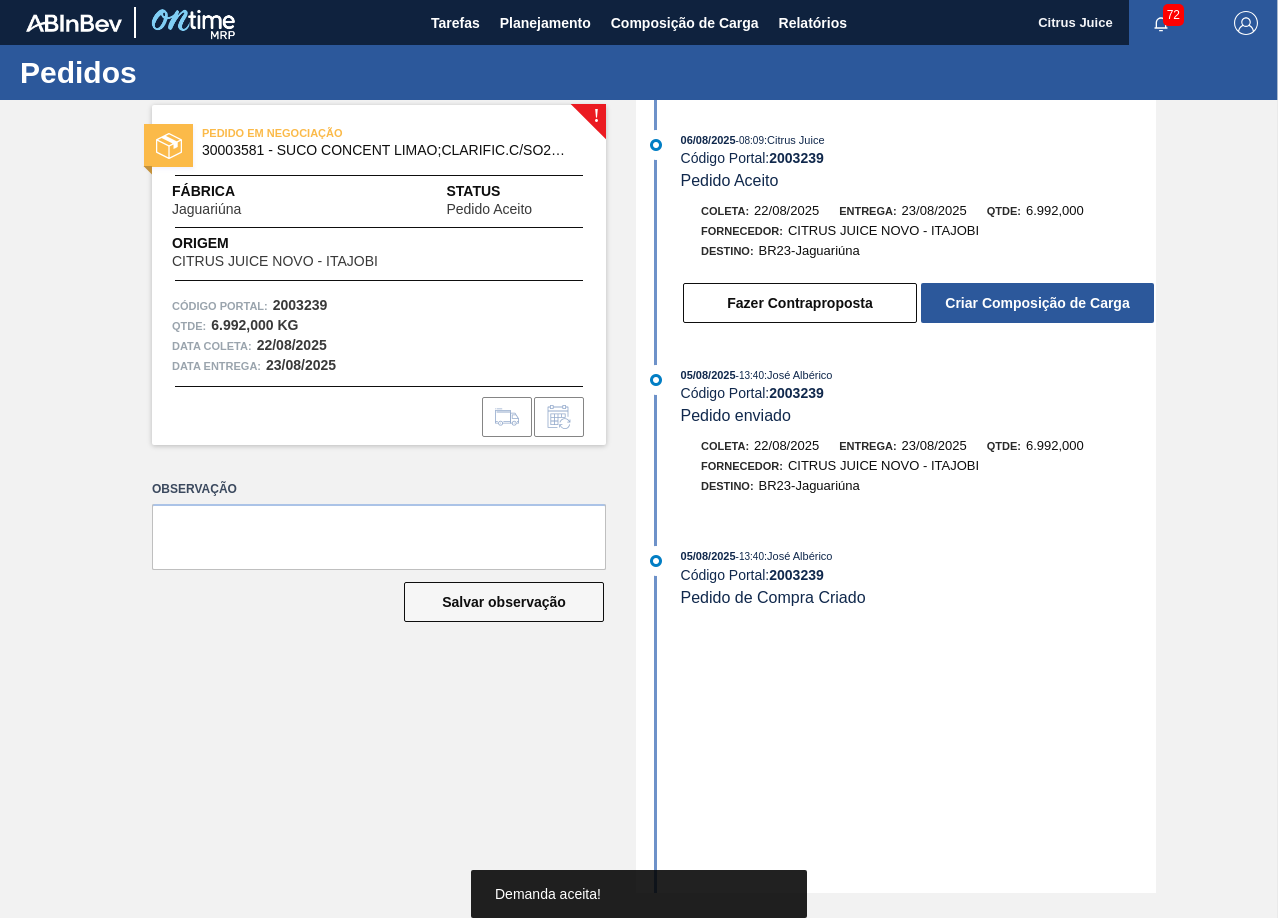click on "Criar Composição de Carga" at bounding box center [1037, 303] 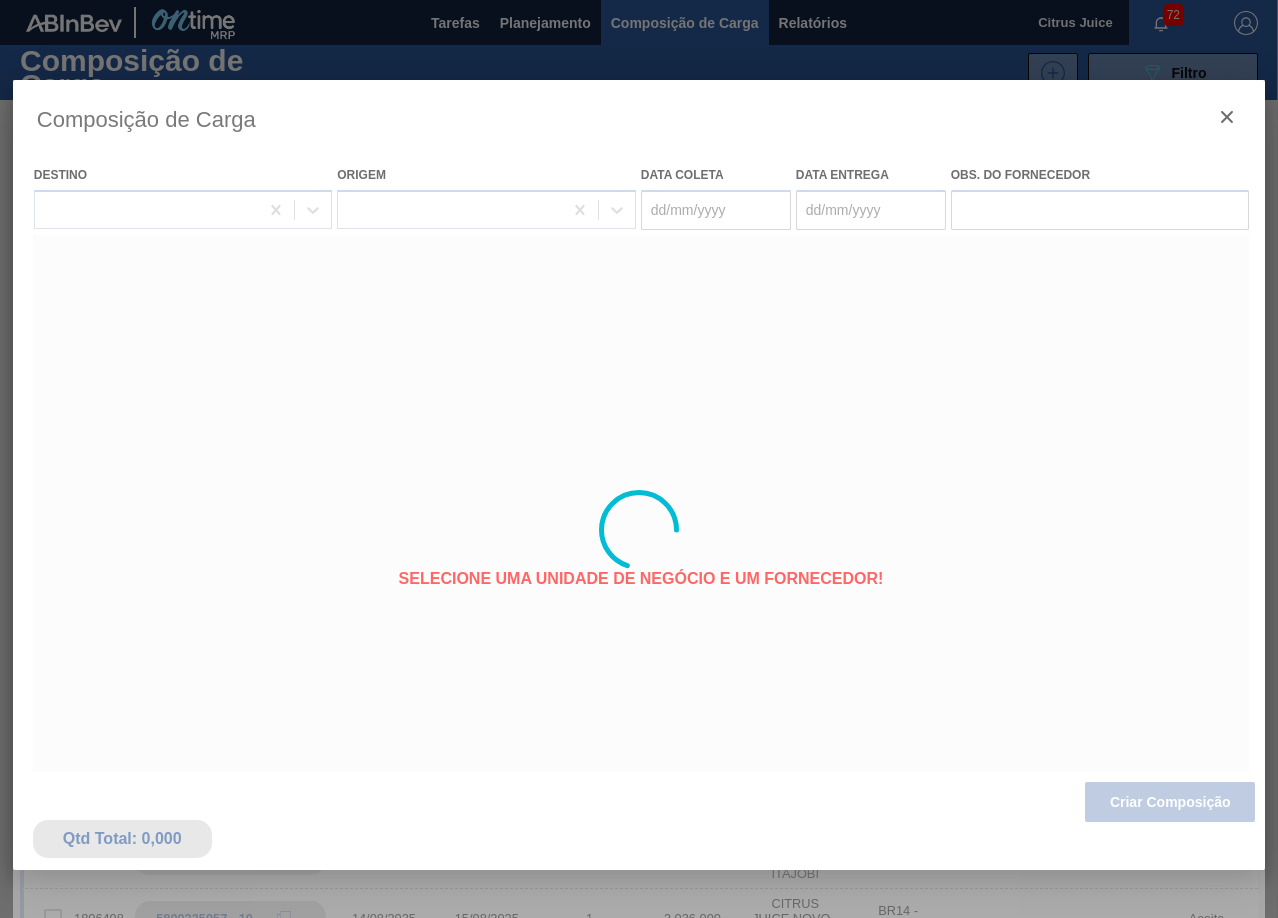 type on "22/08/2025" 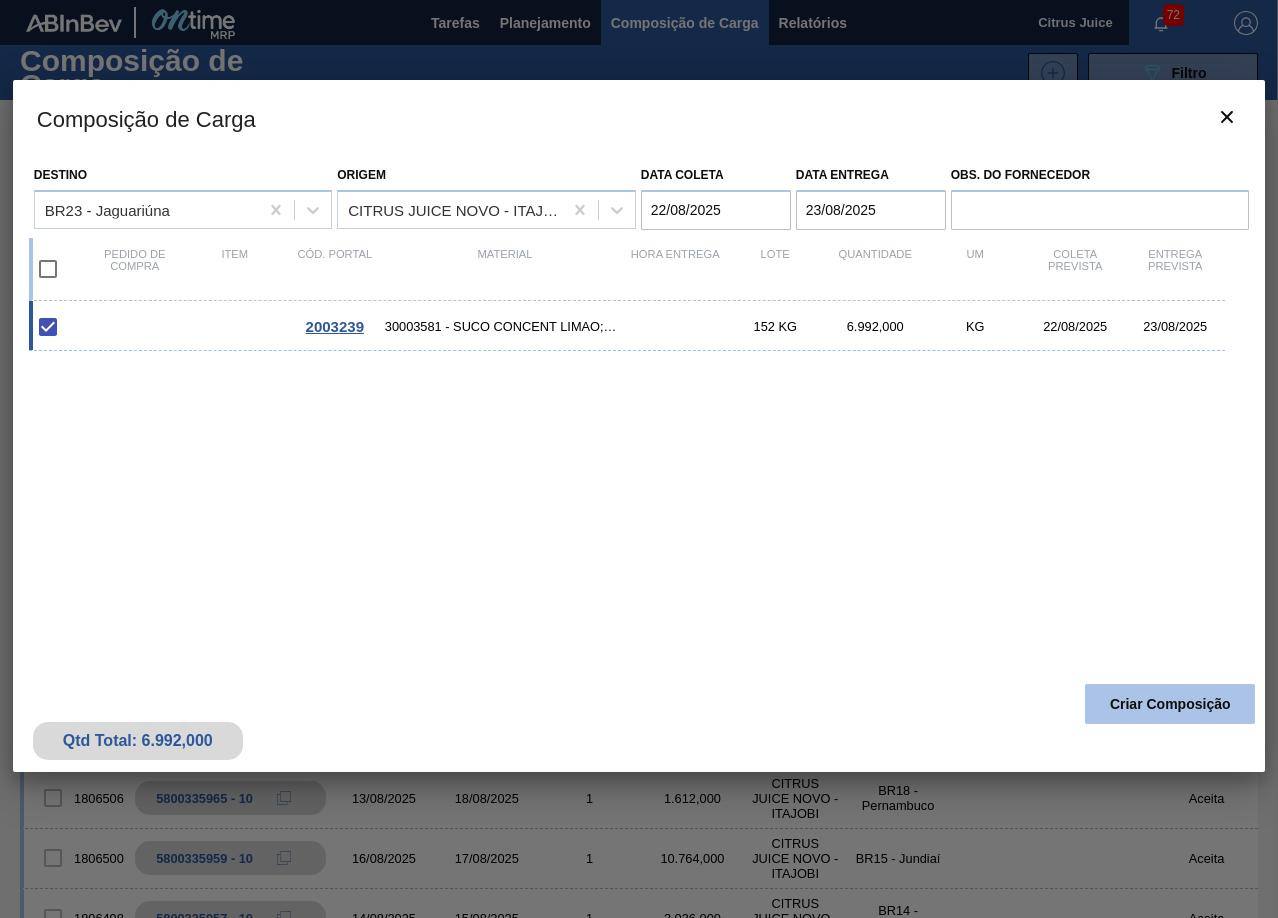 click on "Criar Composição" at bounding box center [1170, 704] 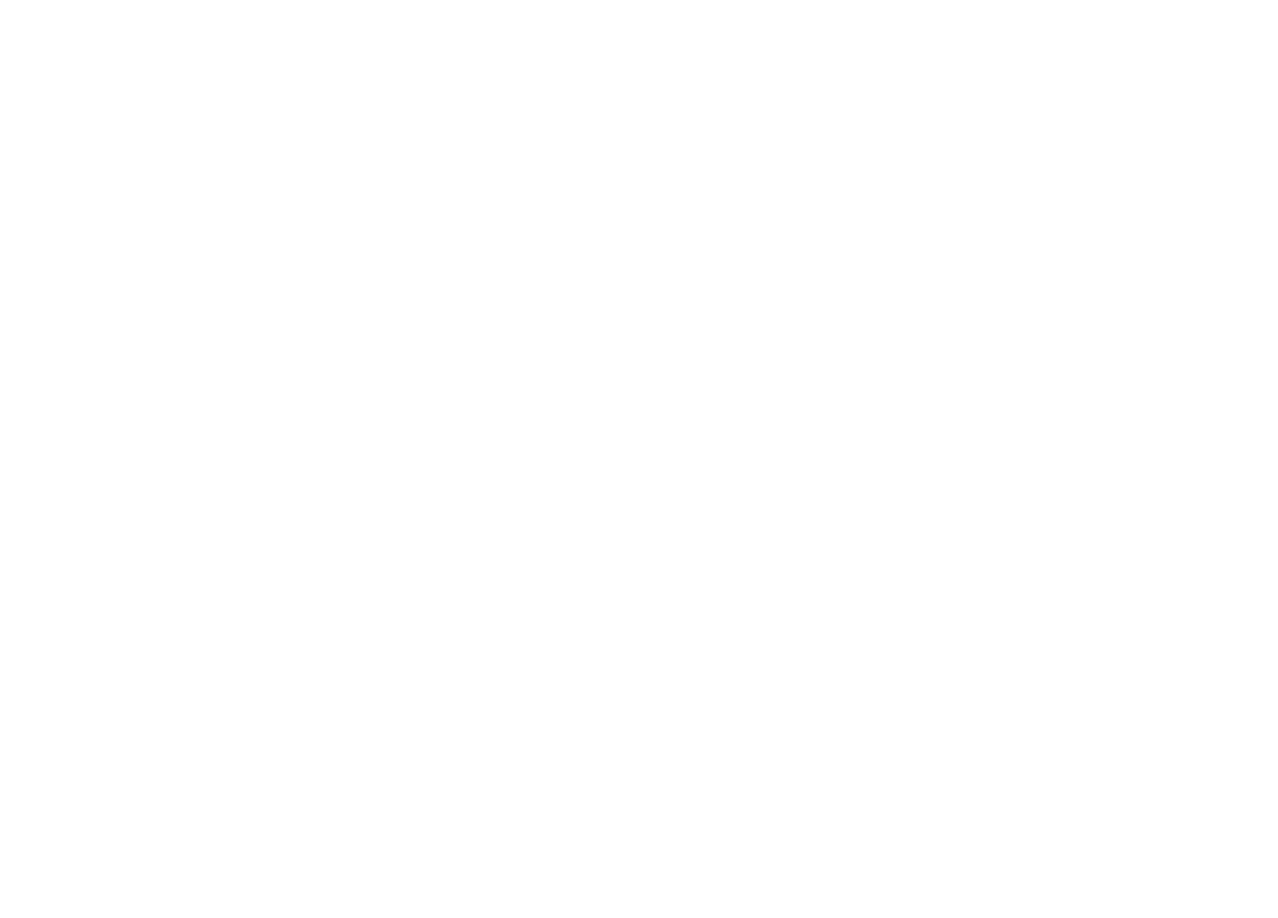 scroll, scrollTop: 0, scrollLeft: 0, axis: both 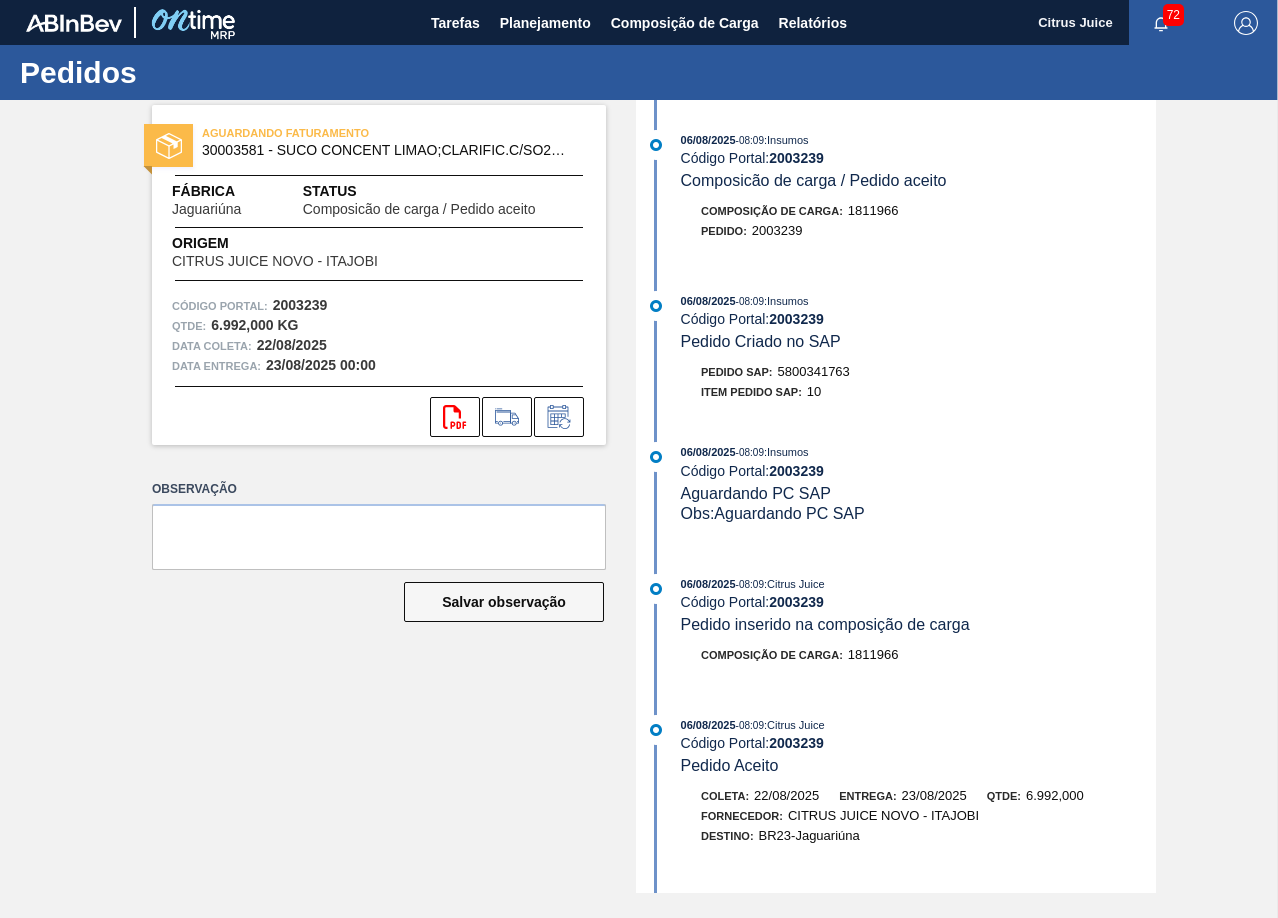click on "5800341763" at bounding box center (814, 371) 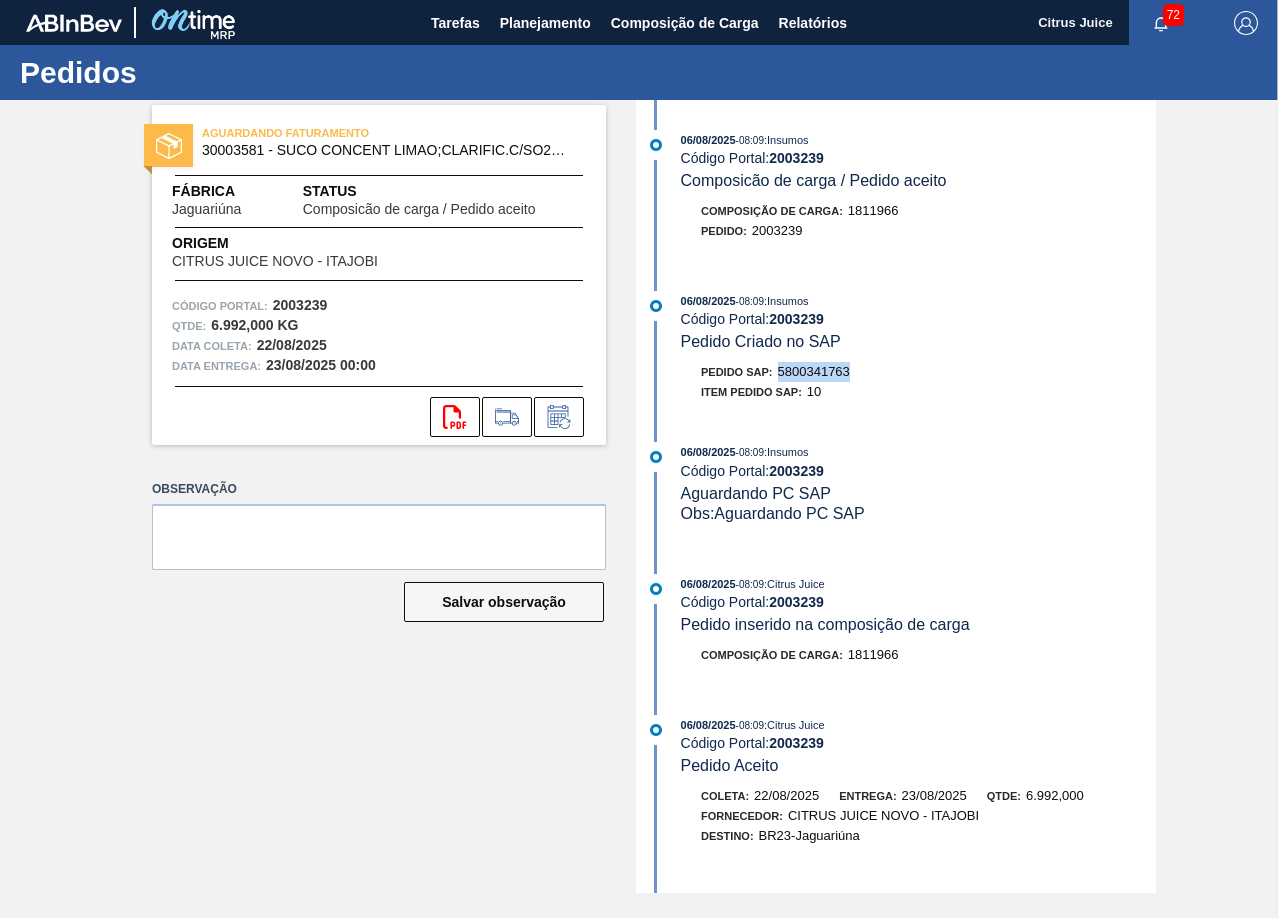 click on "5800341763" at bounding box center (814, 371) 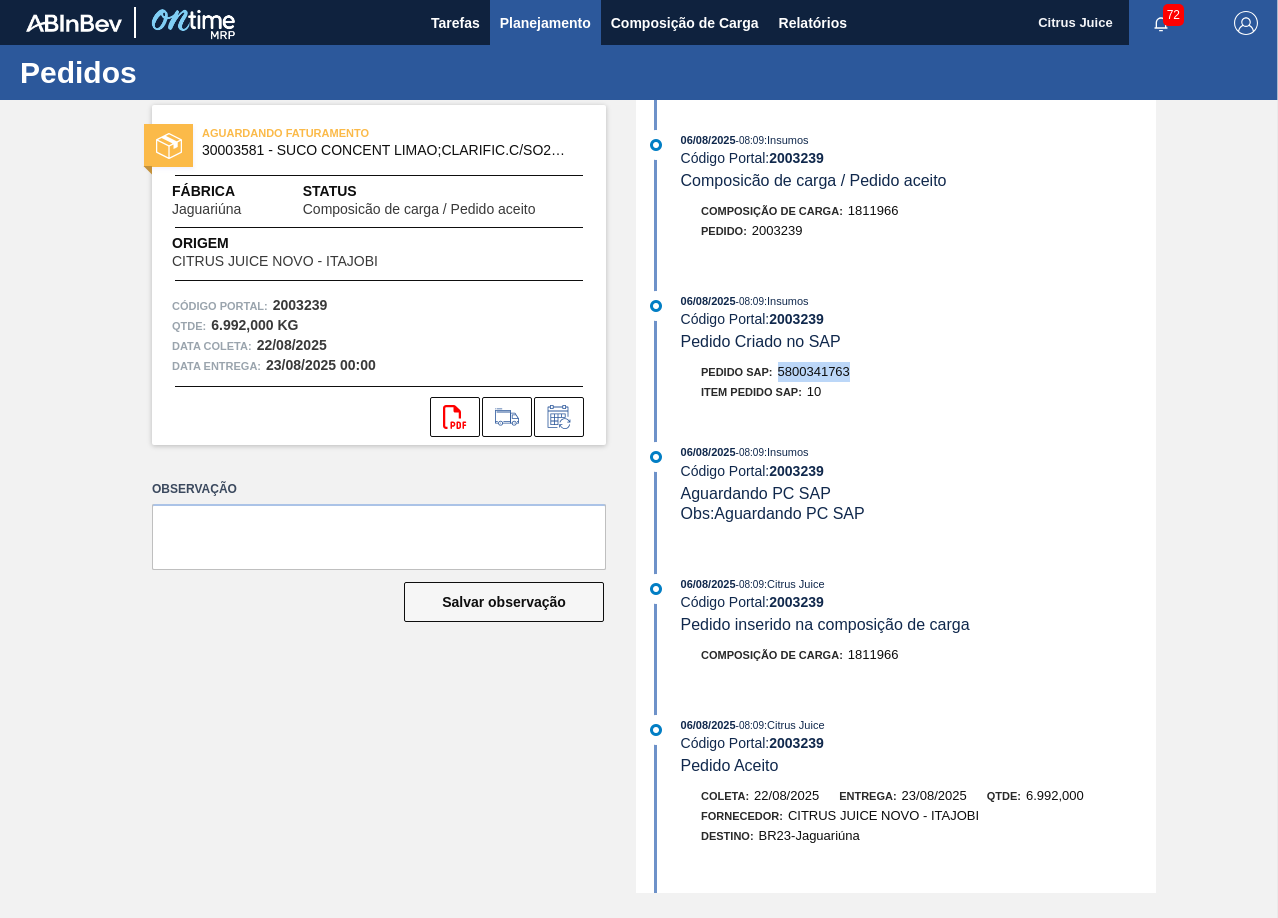 click on "Planejamento" at bounding box center [545, 23] 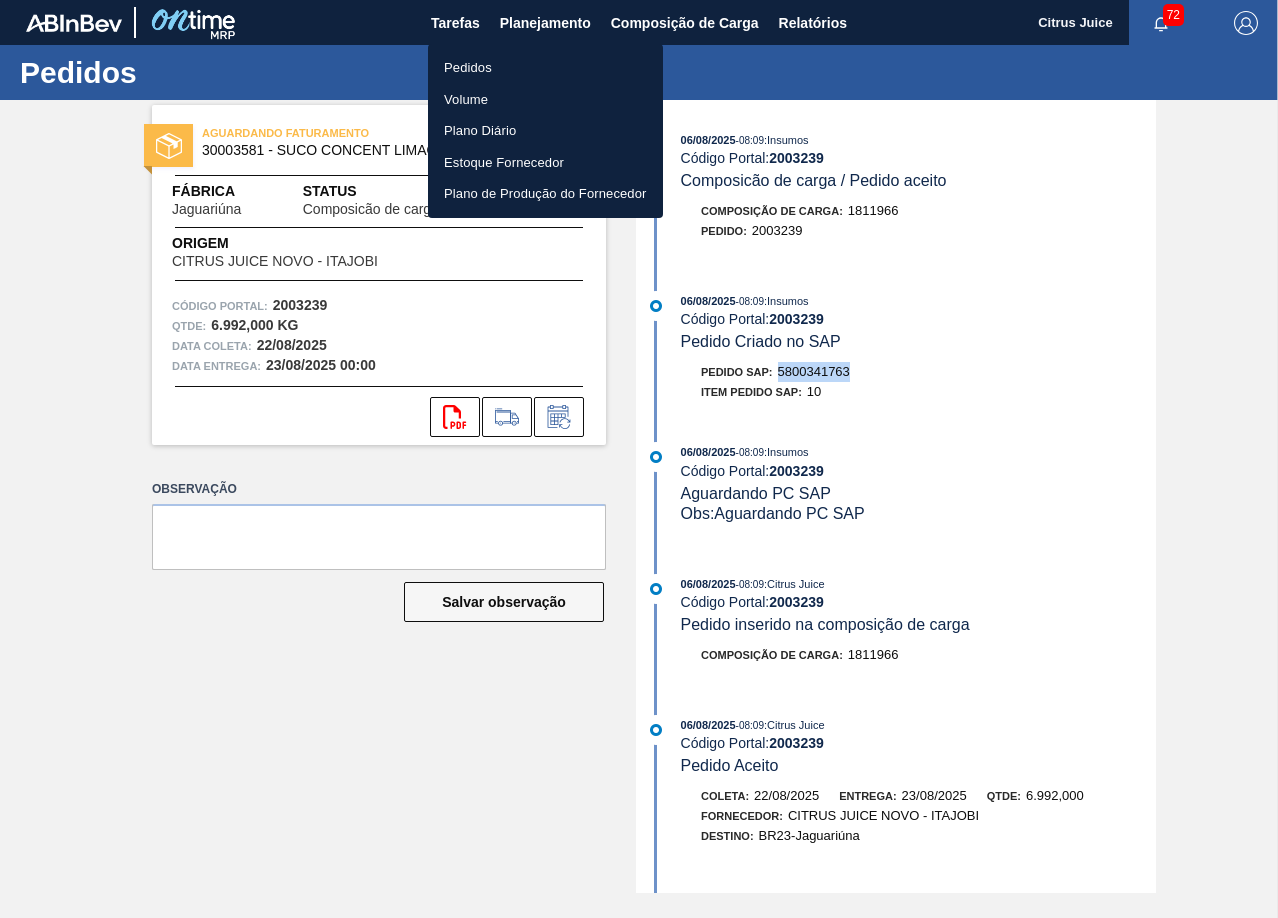 click on "Pedidos" at bounding box center [545, 68] 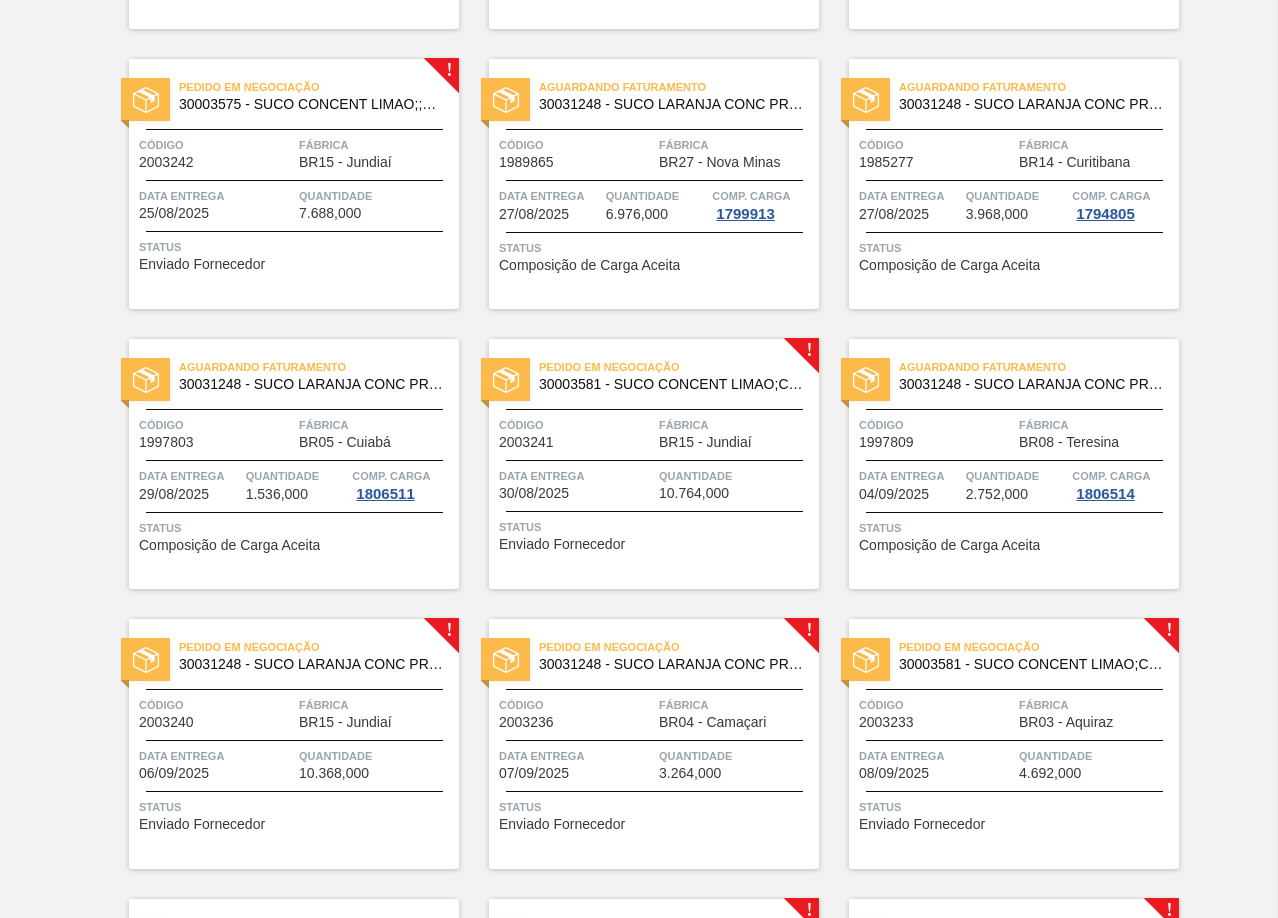 scroll, scrollTop: 3200, scrollLeft: 0, axis: vertical 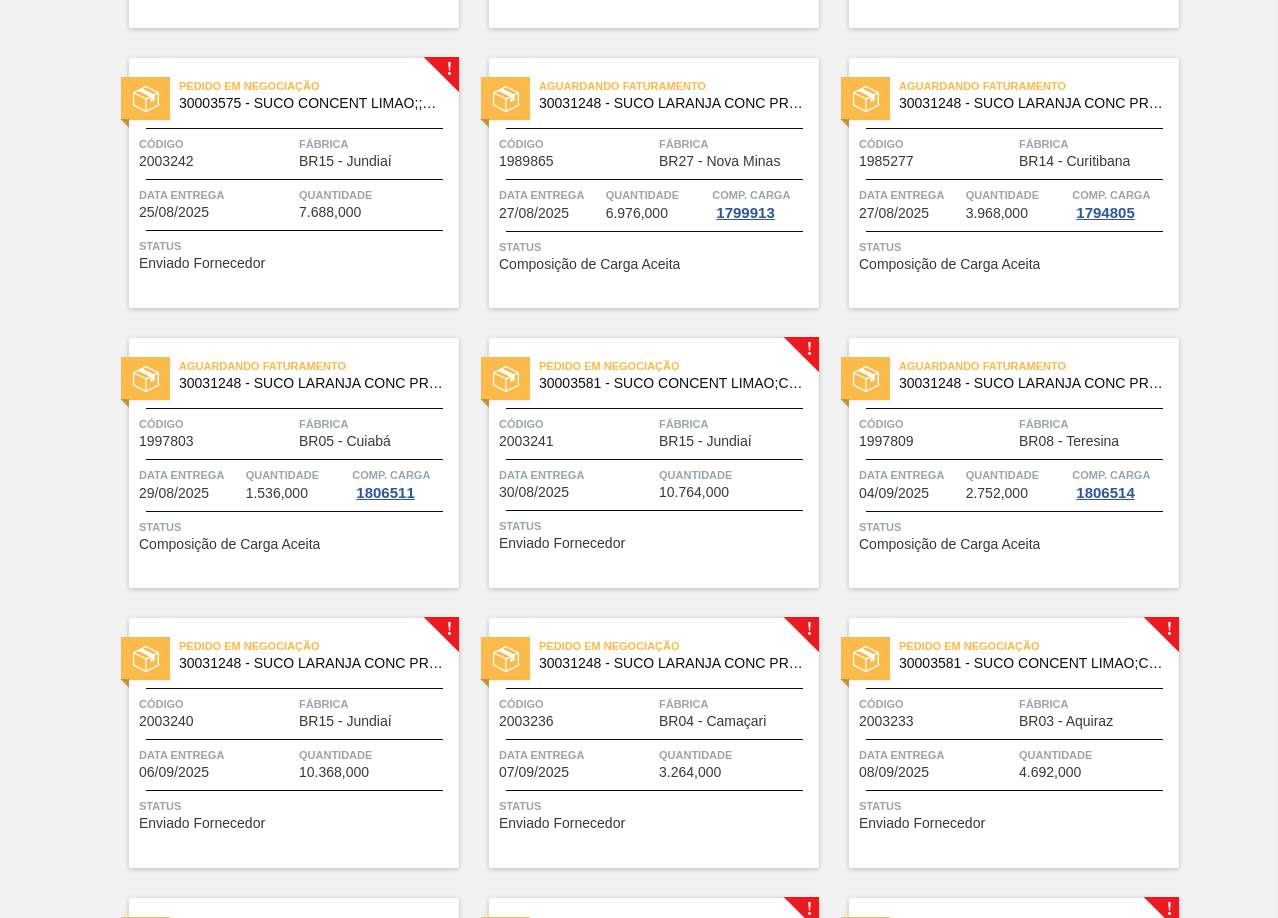 click on "Pedido em Negociação 30031248 - SUCO LARANJA CONC PRESV 63 5 KG Código 2003240 Fábrica BR15 - [CITY] Data entrega [DATE] Quantidade 10.368,000 Status Enviado Fornecedor" at bounding box center [294, 743] 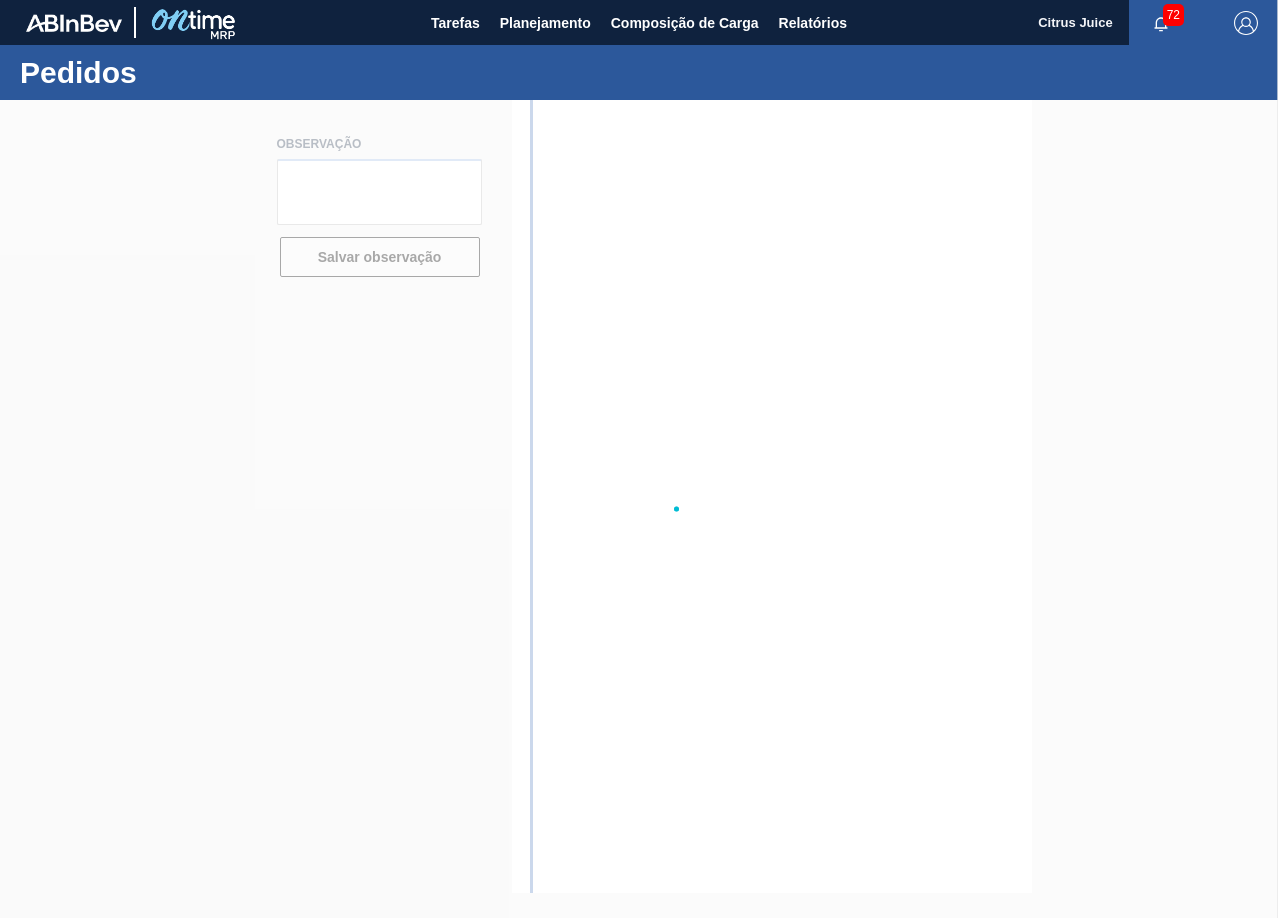 scroll, scrollTop: 0, scrollLeft: 0, axis: both 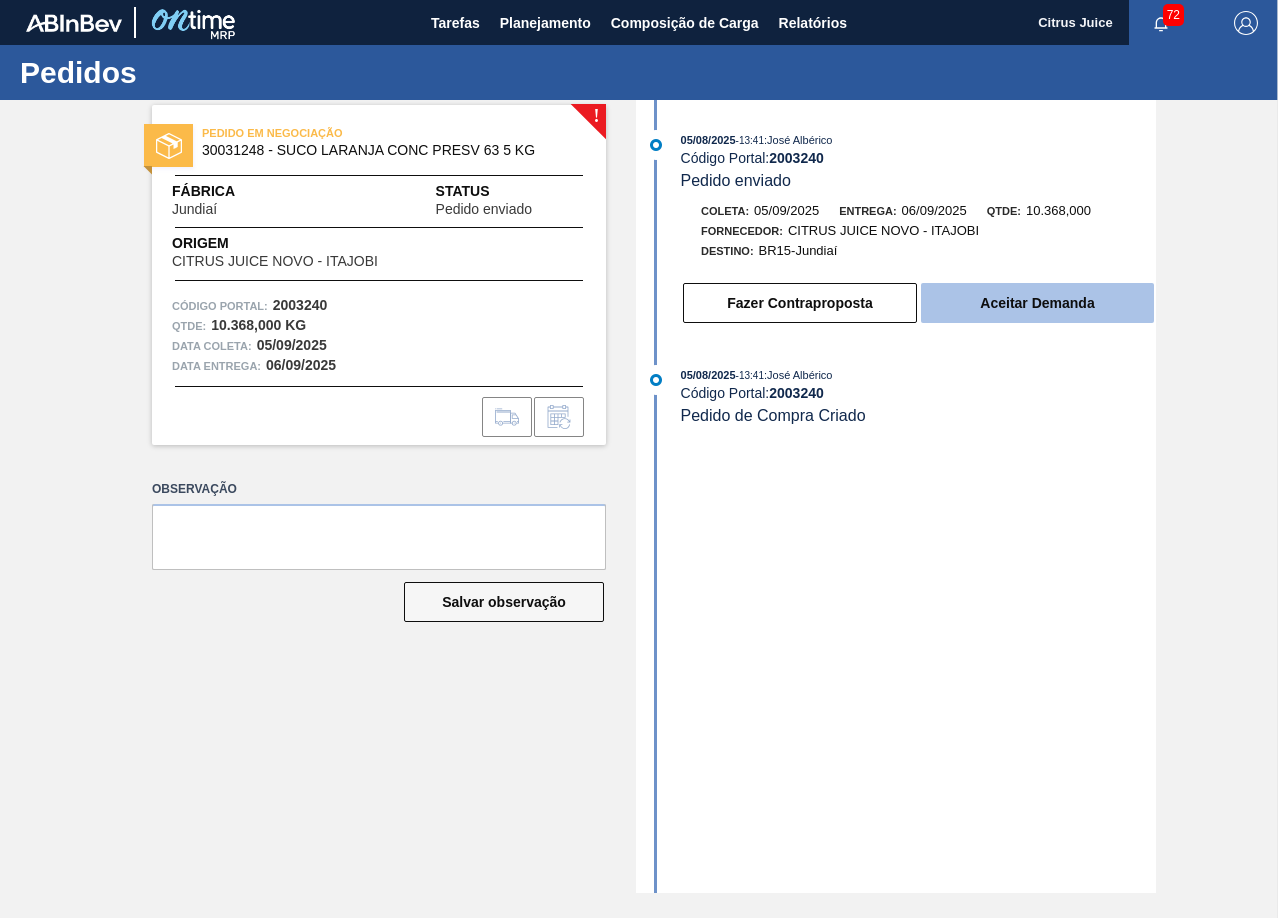 click on "Aceitar Demanda" at bounding box center (1037, 303) 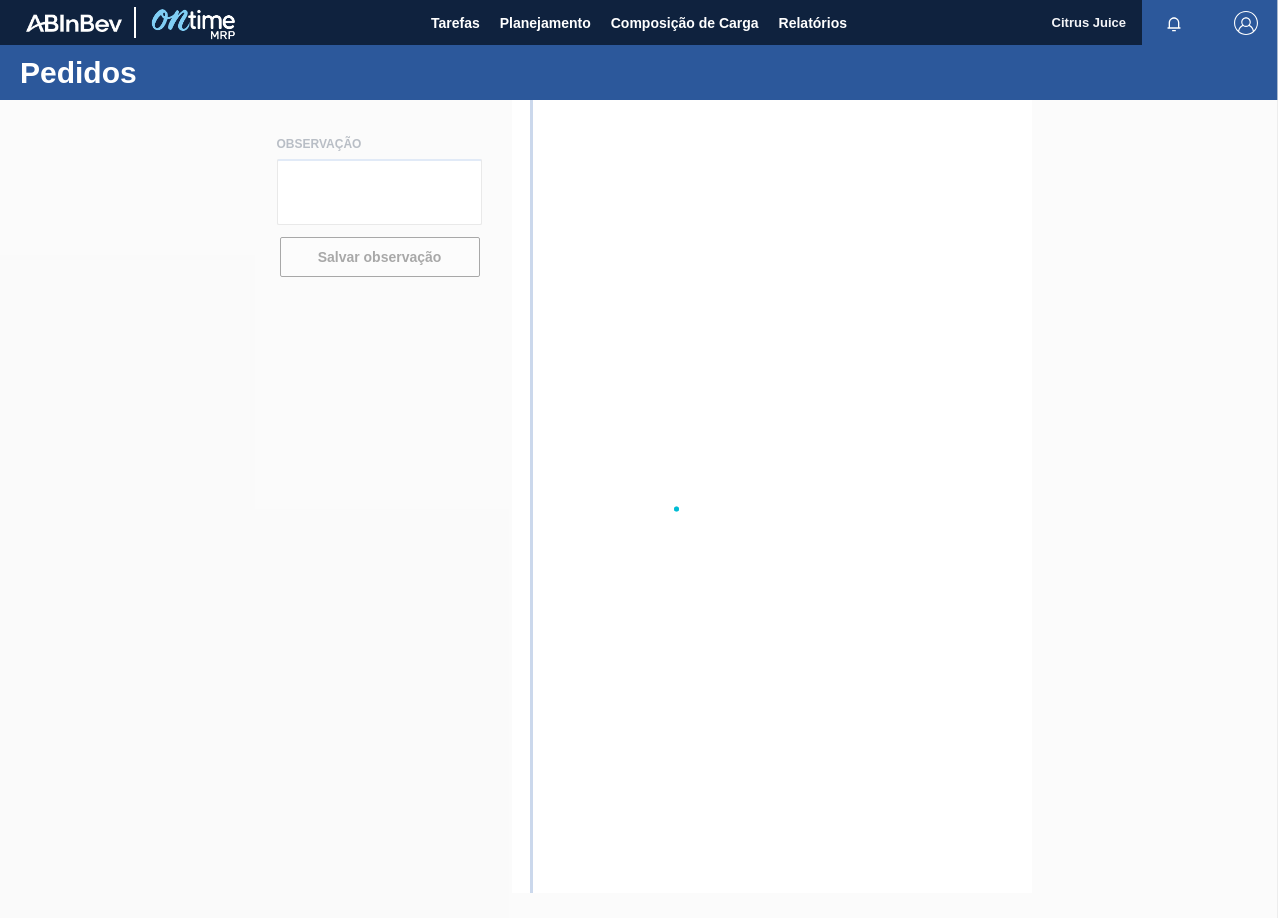 scroll, scrollTop: 0, scrollLeft: 0, axis: both 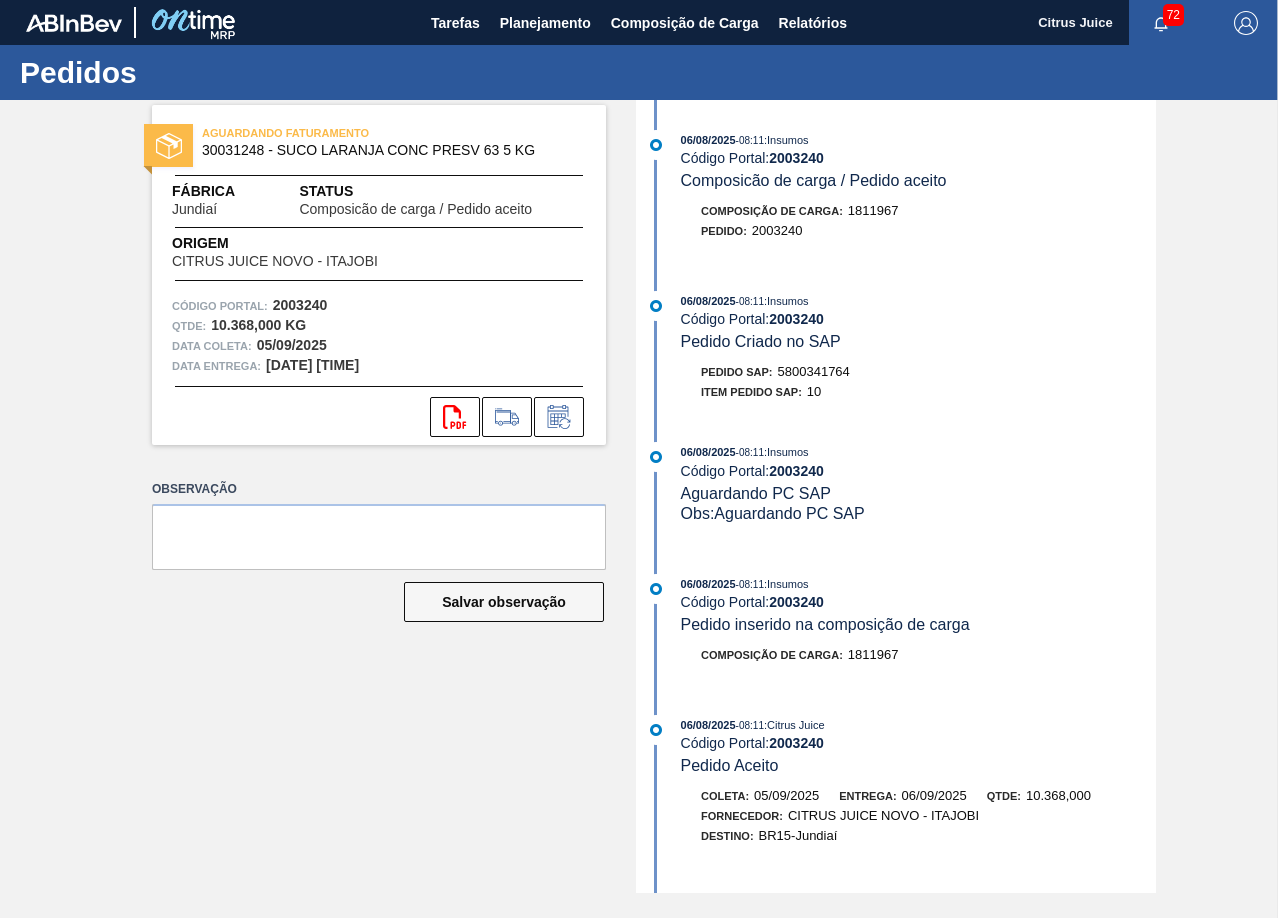click on "5800341764" at bounding box center [814, 371] 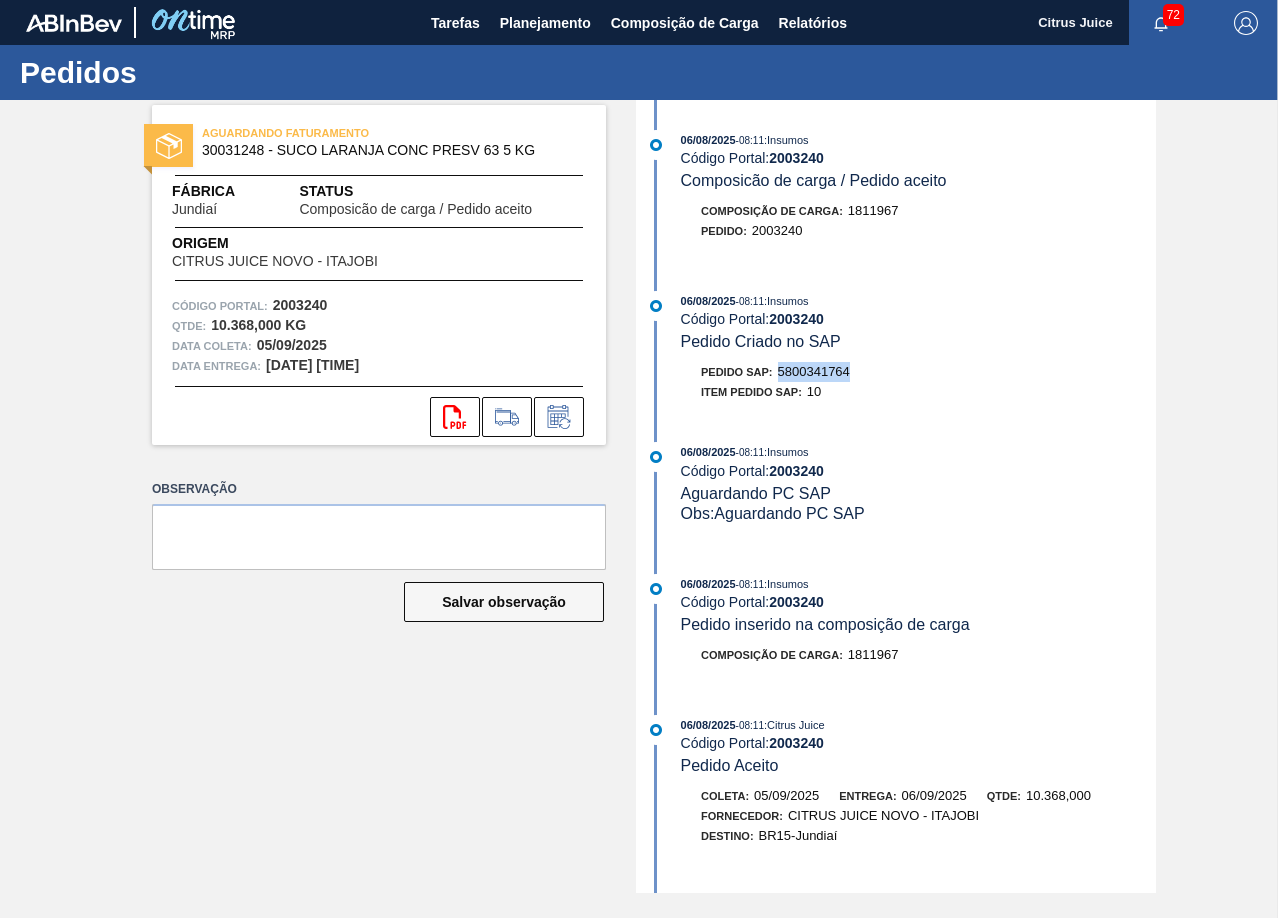 click on "5800341764" at bounding box center (814, 371) 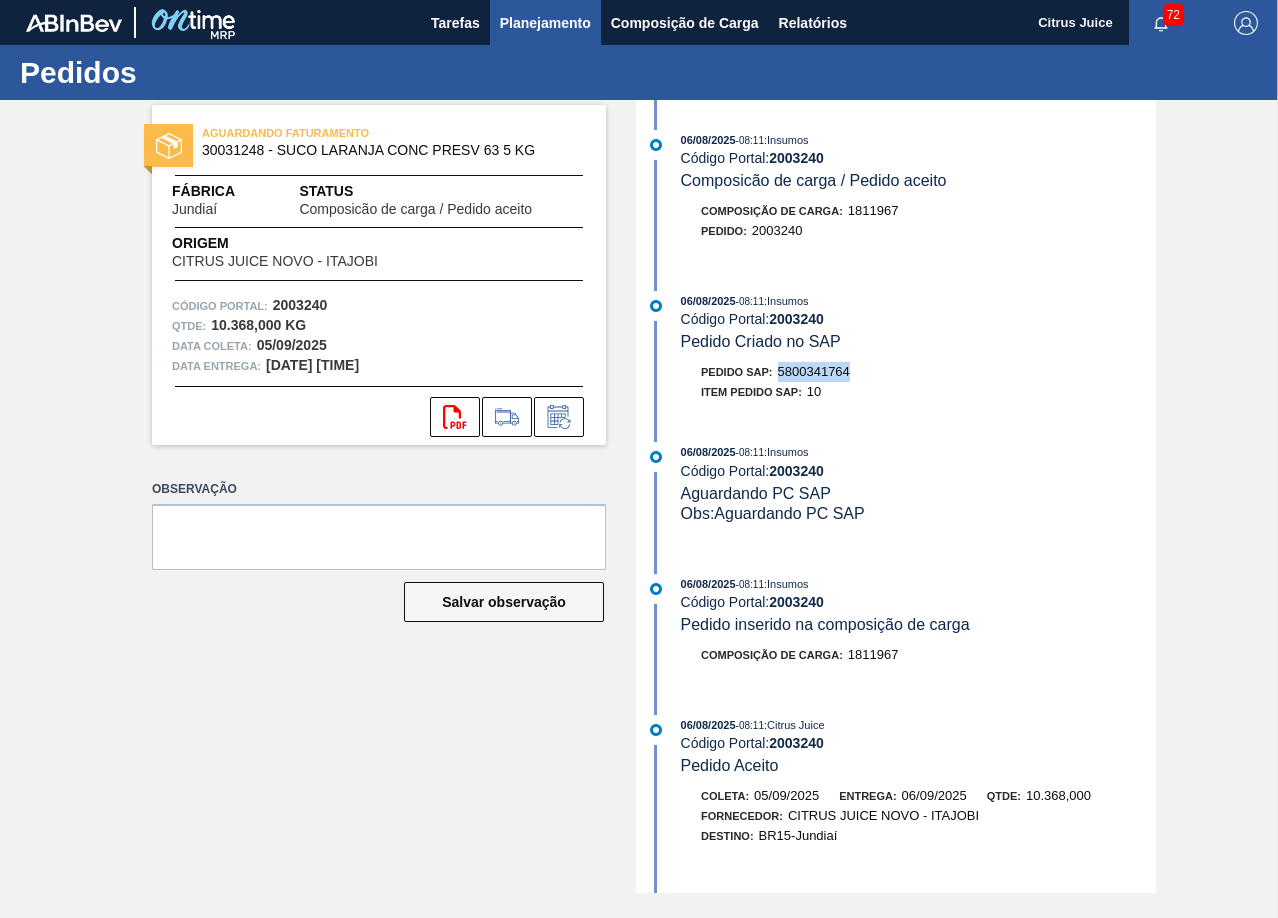 click on "Planejamento" at bounding box center (545, 23) 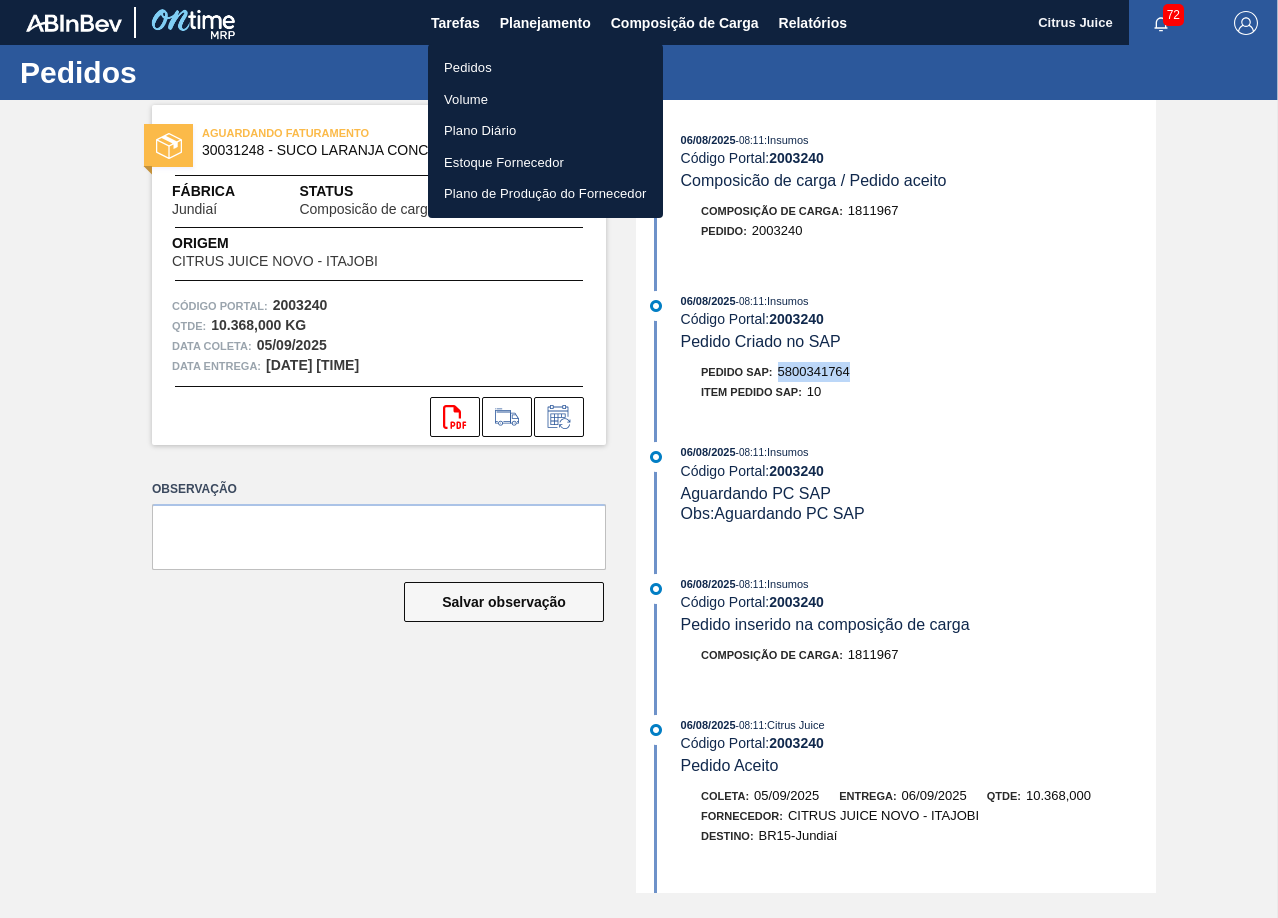 click on "Pedidos" at bounding box center [545, 68] 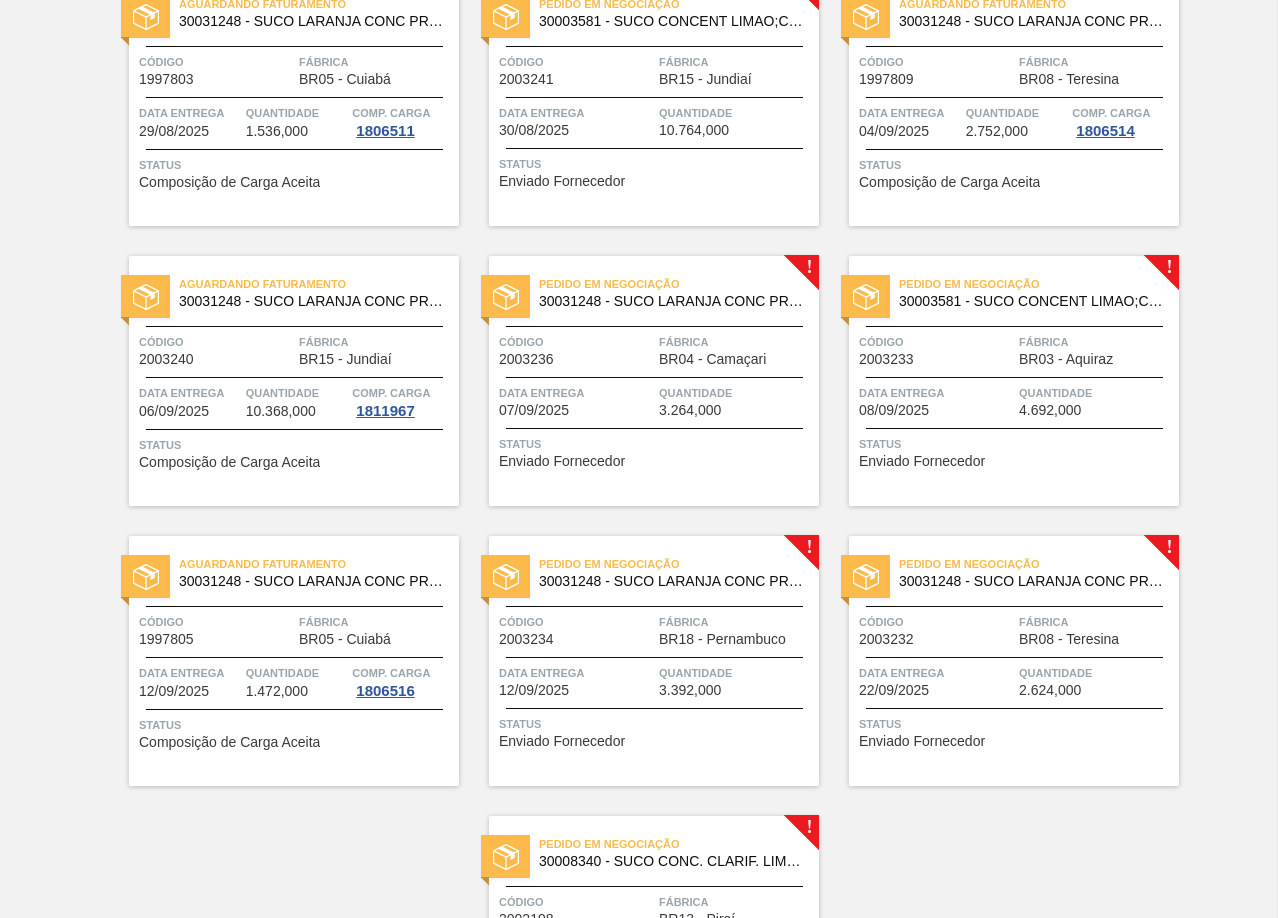 scroll, scrollTop: 3484, scrollLeft: 0, axis: vertical 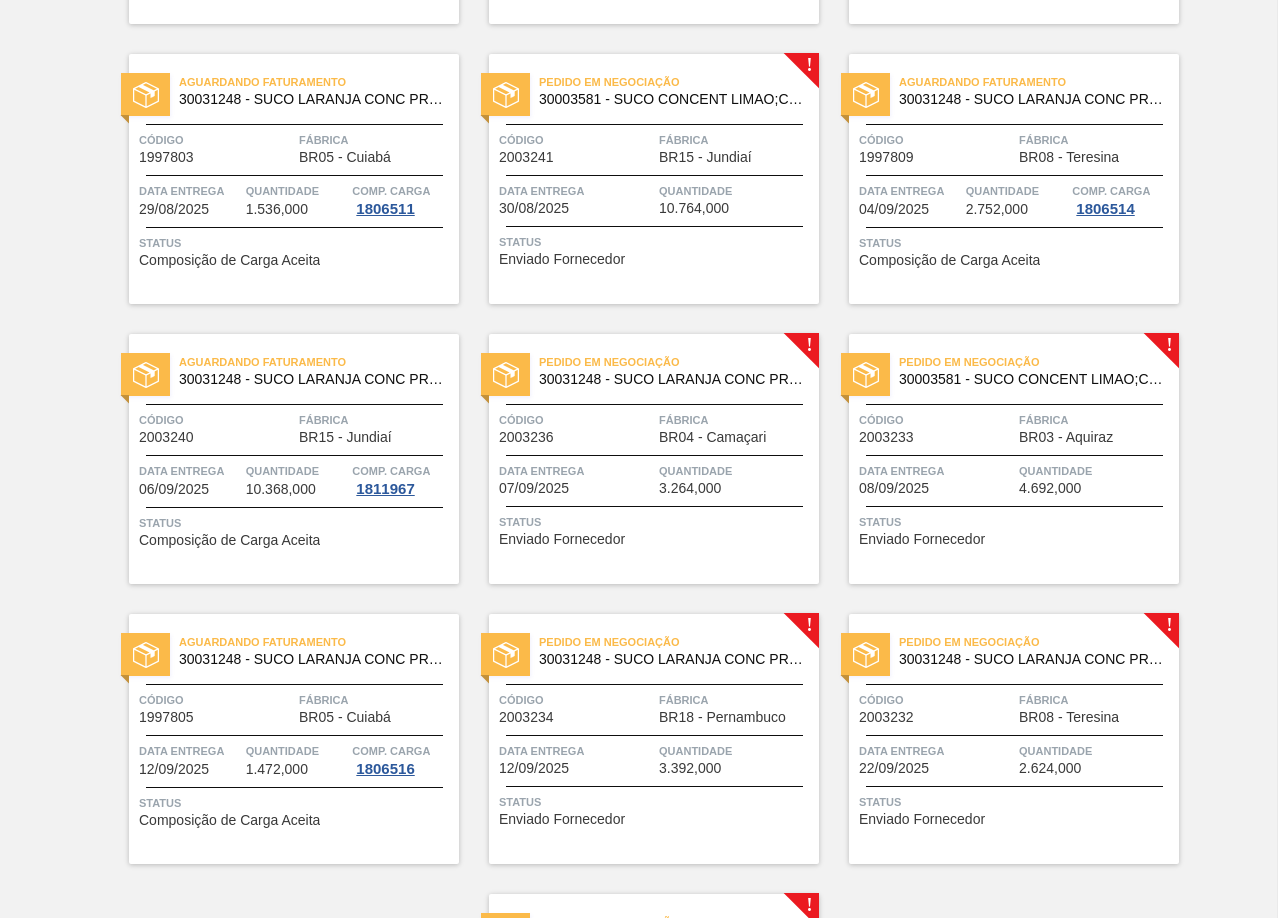 click on "Data entrega" at bounding box center [576, 471] 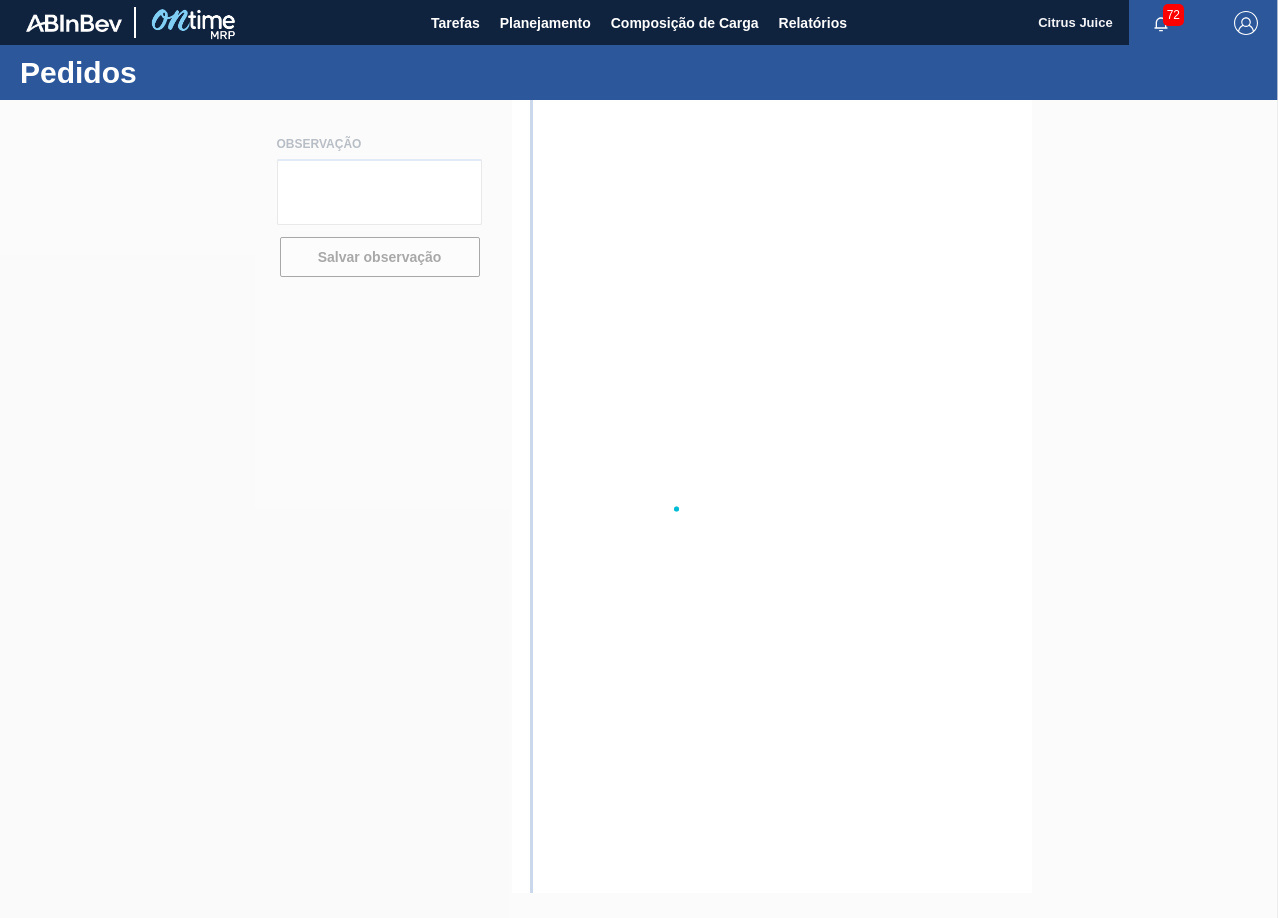 scroll, scrollTop: 0, scrollLeft: 0, axis: both 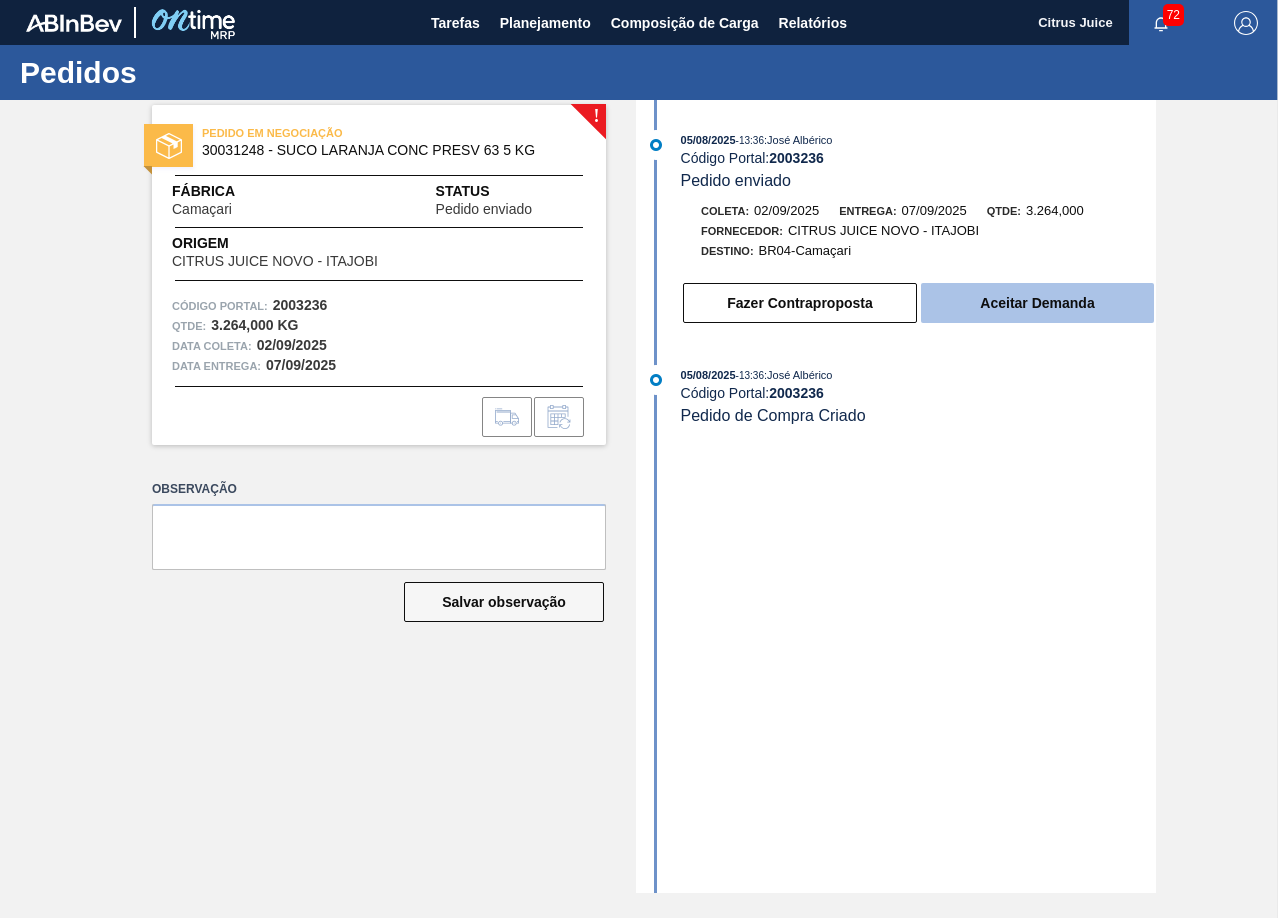 click on "Aceitar Demanda" at bounding box center [1037, 303] 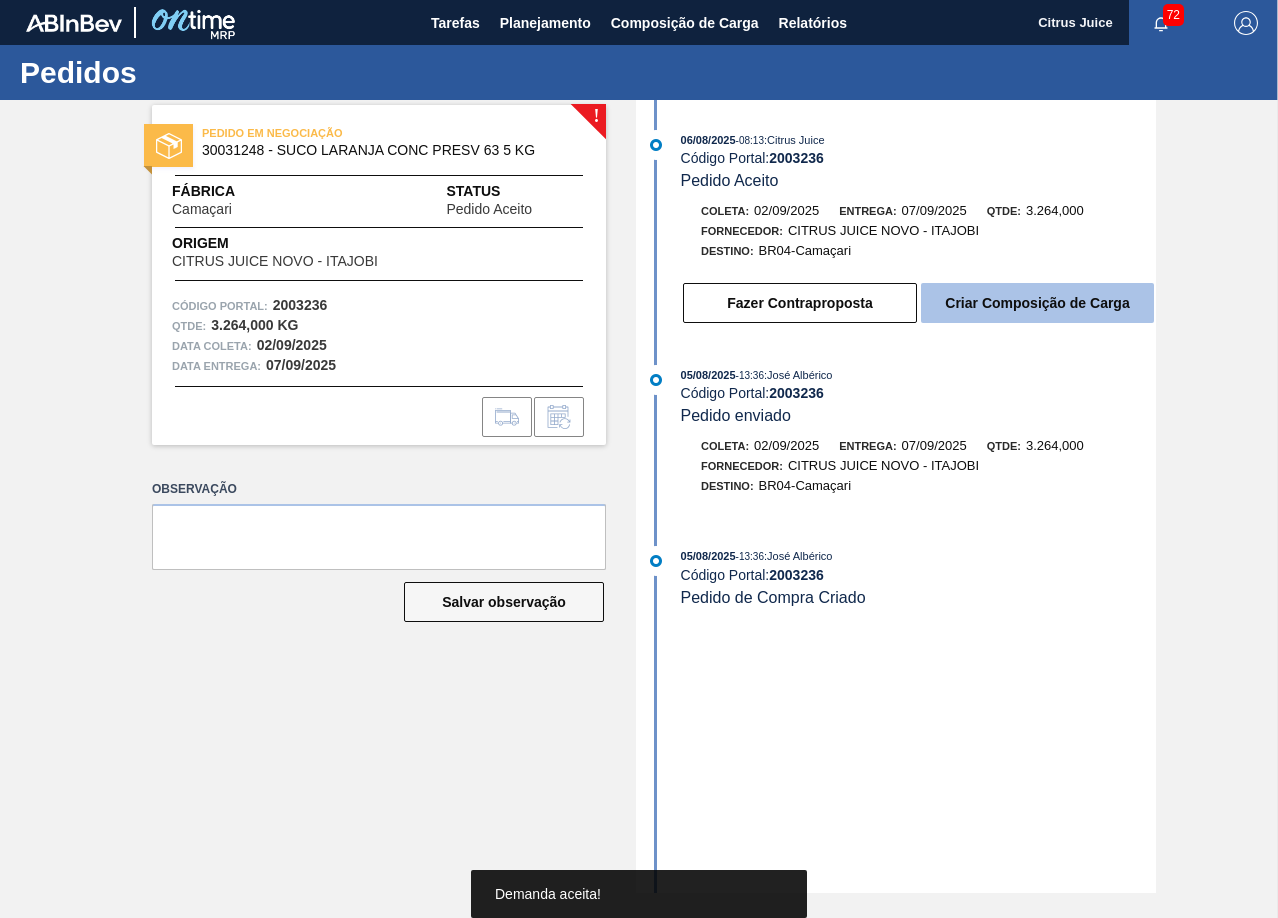 click on "Criar Composição de Carga" at bounding box center (1037, 303) 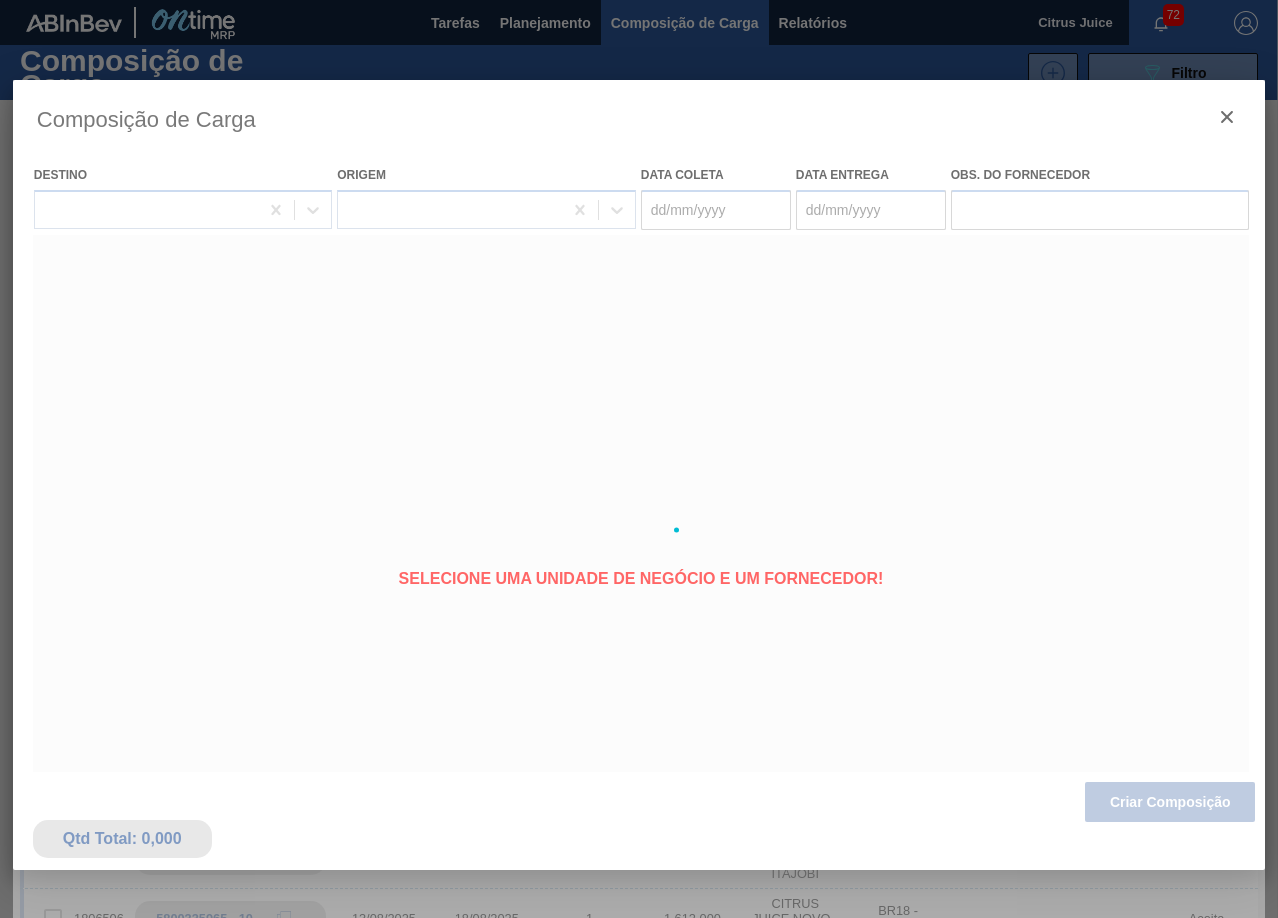 type on "02/09/2025" 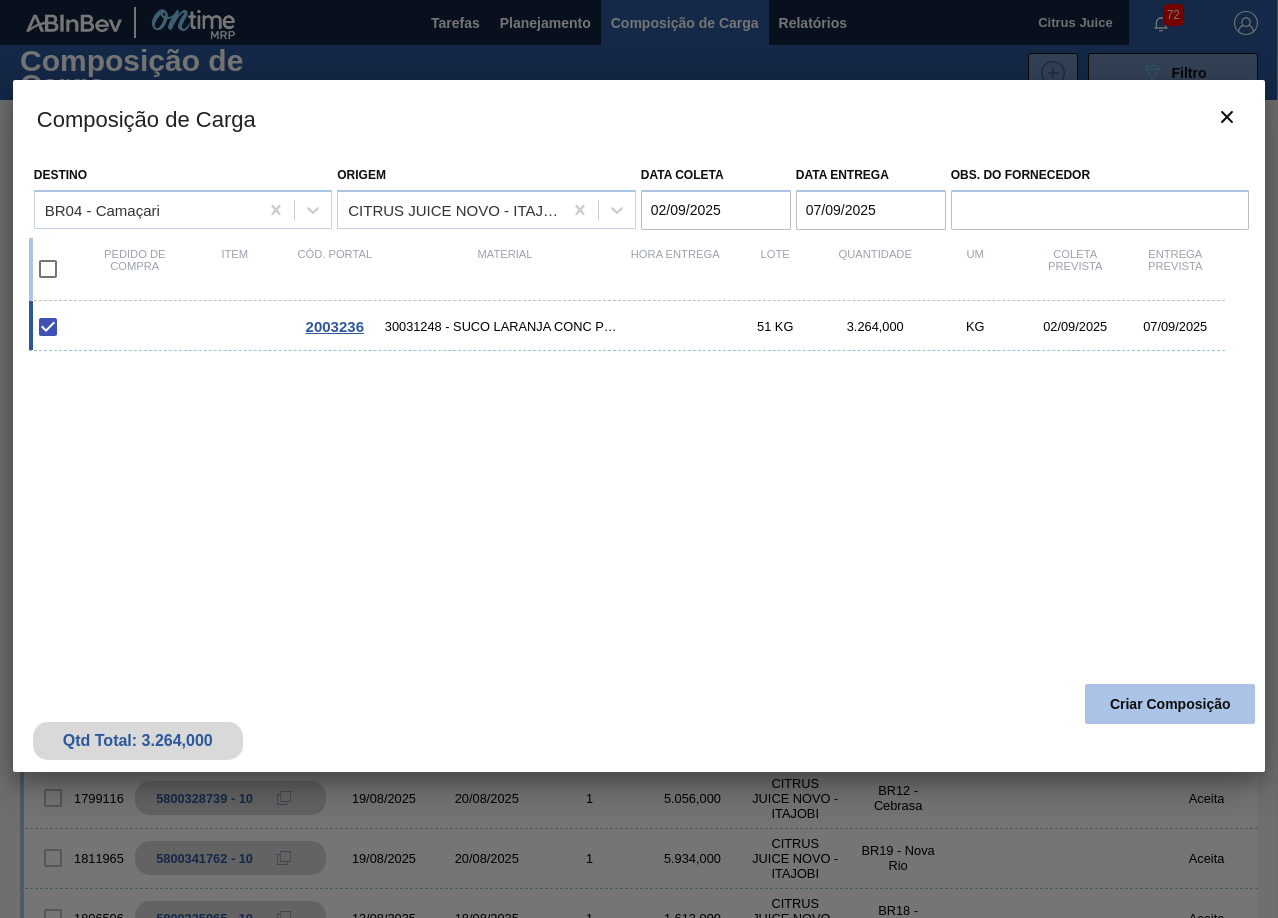 click on "Criar Composição" at bounding box center (1170, 704) 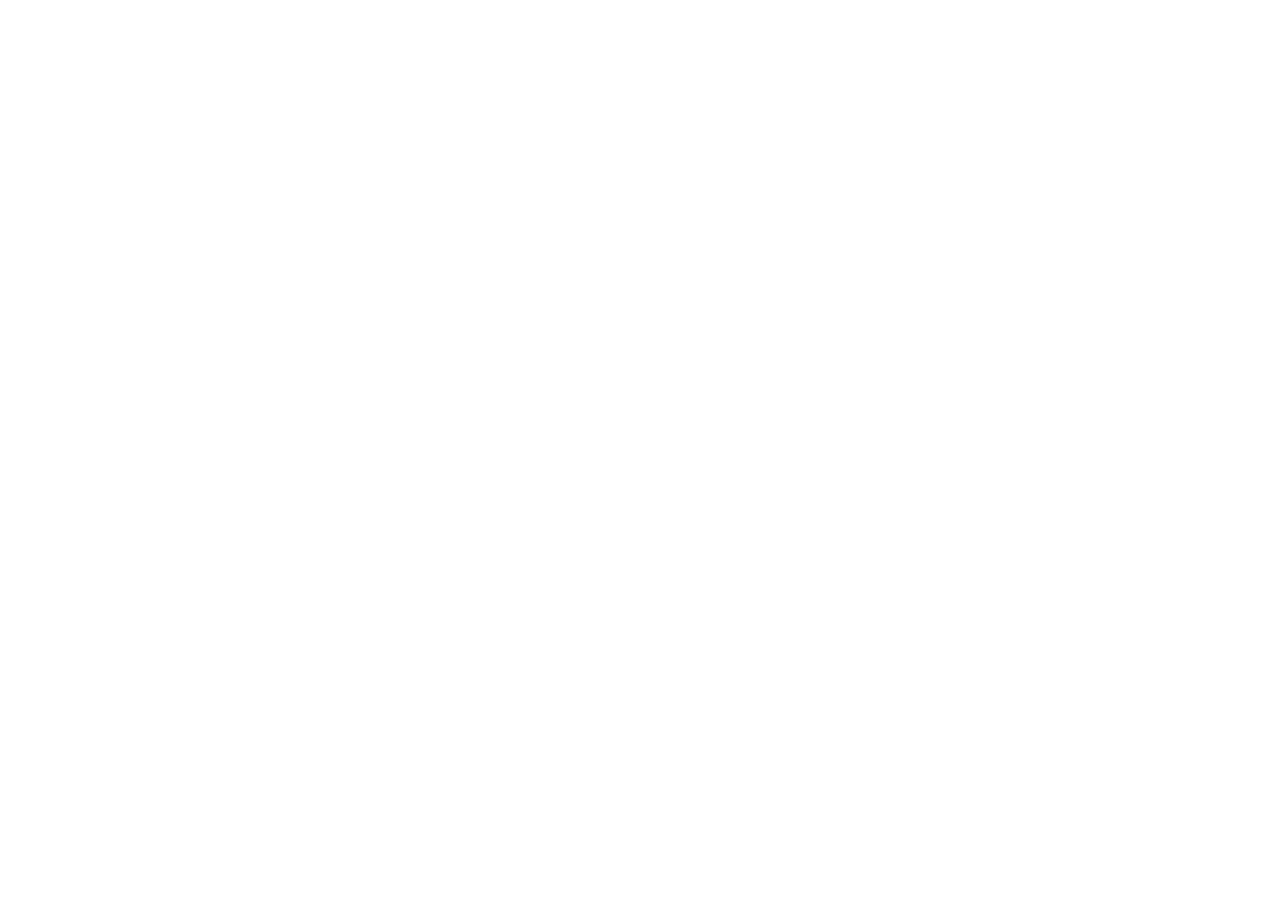 scroll, scrollTop: 0, scrollLeft: 0, axis: both 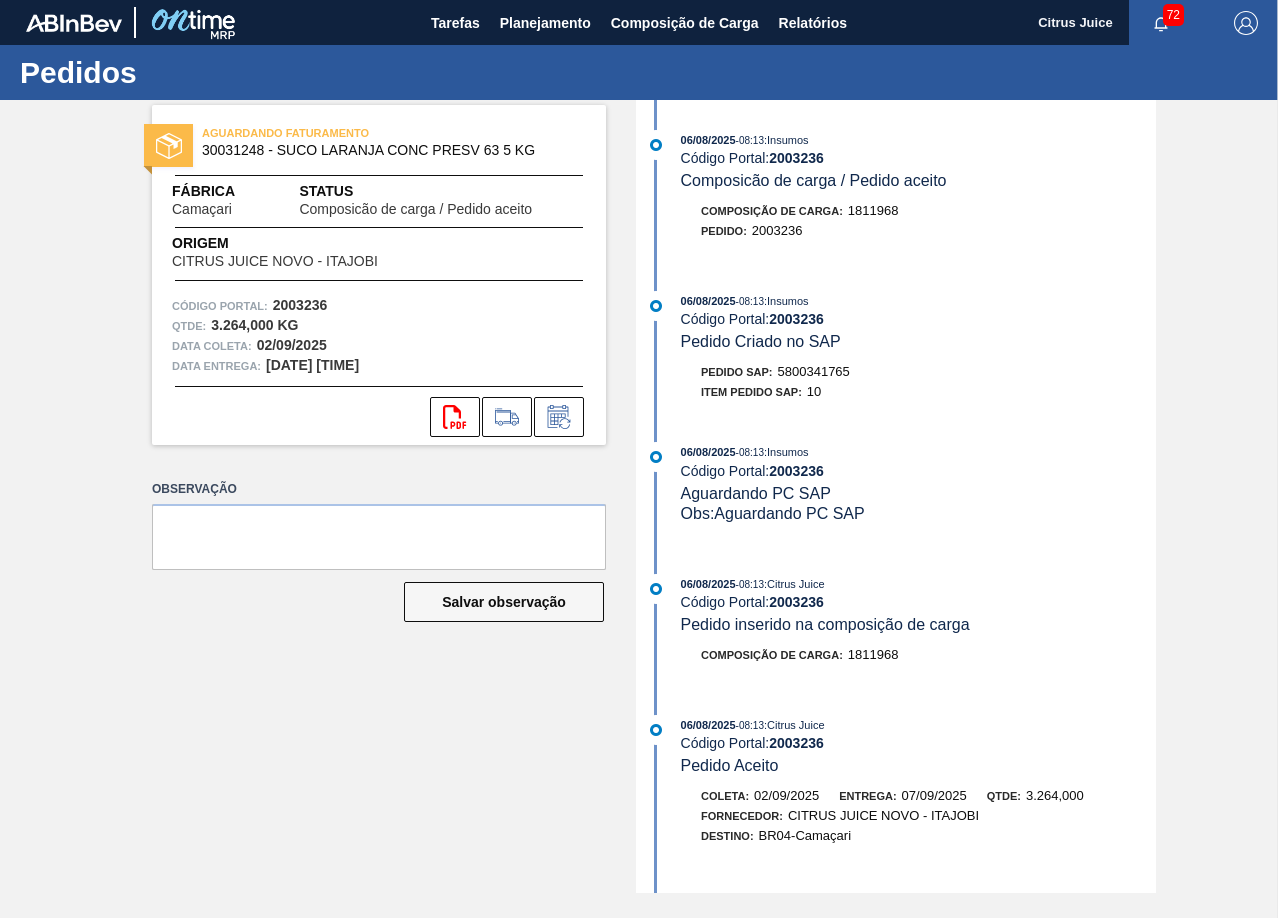 click on "5800341765" at bounding box center [814, 371] 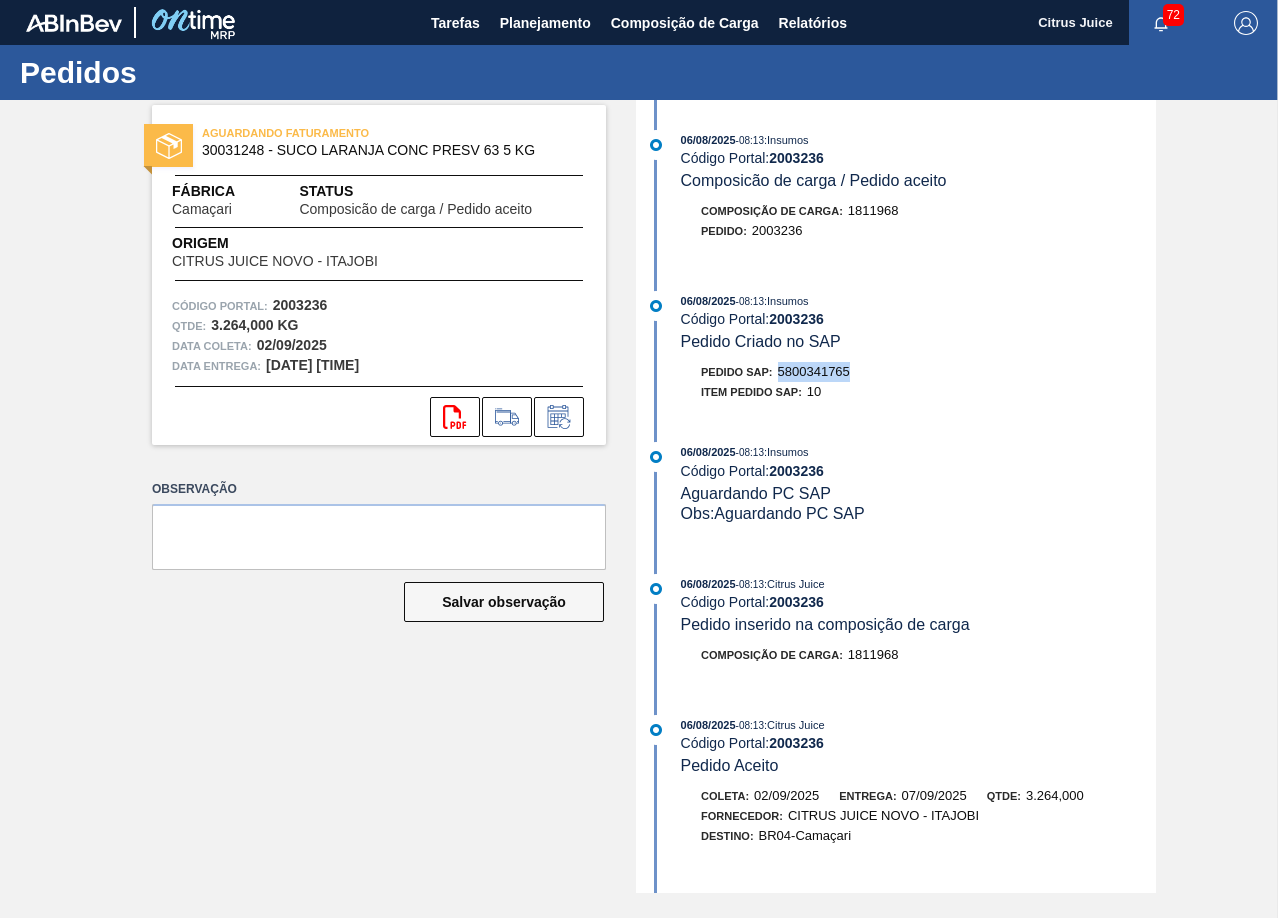 click on "5800341765" at bounding box center [814, 371] 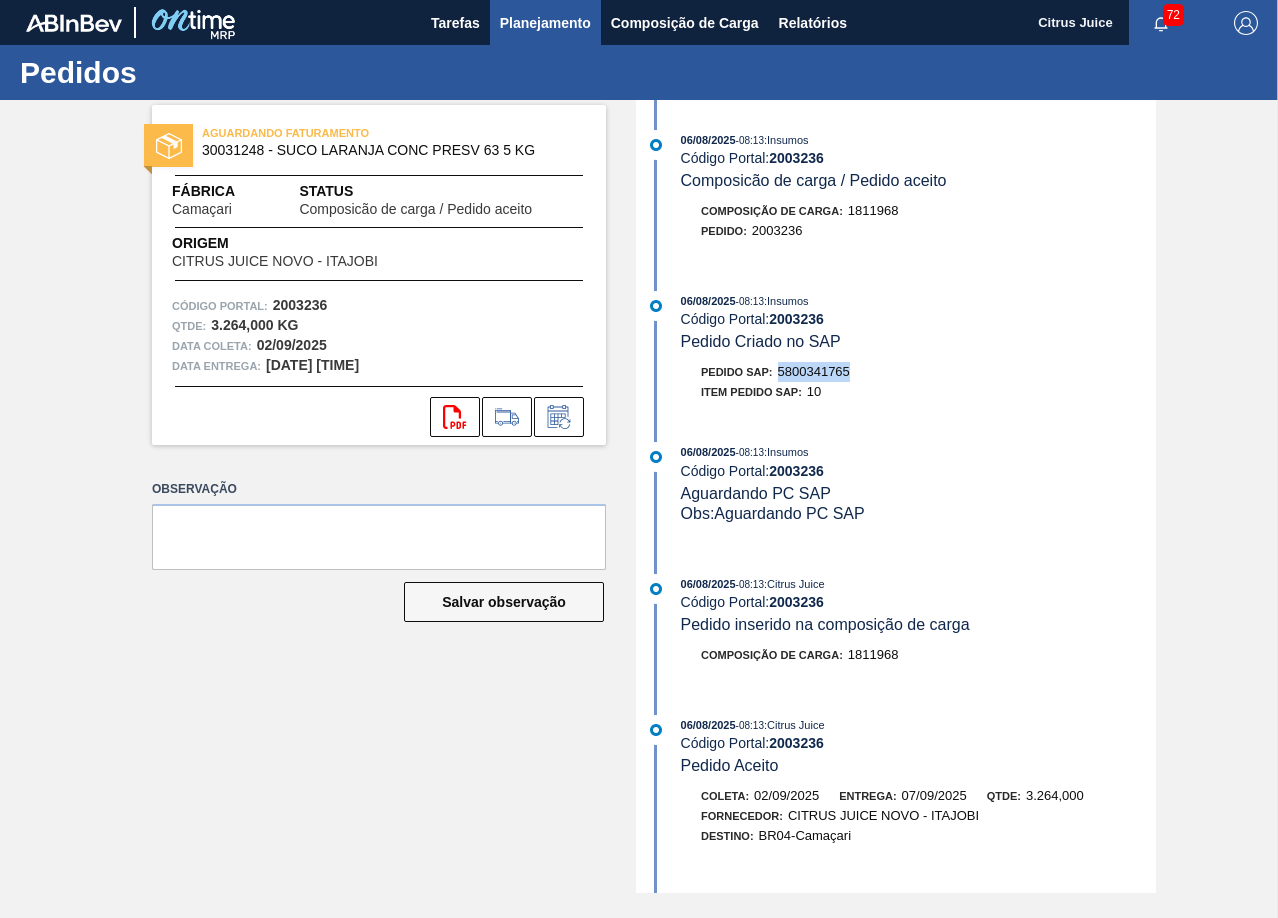 click on "Planejamento" at bounding box center (545, 23) 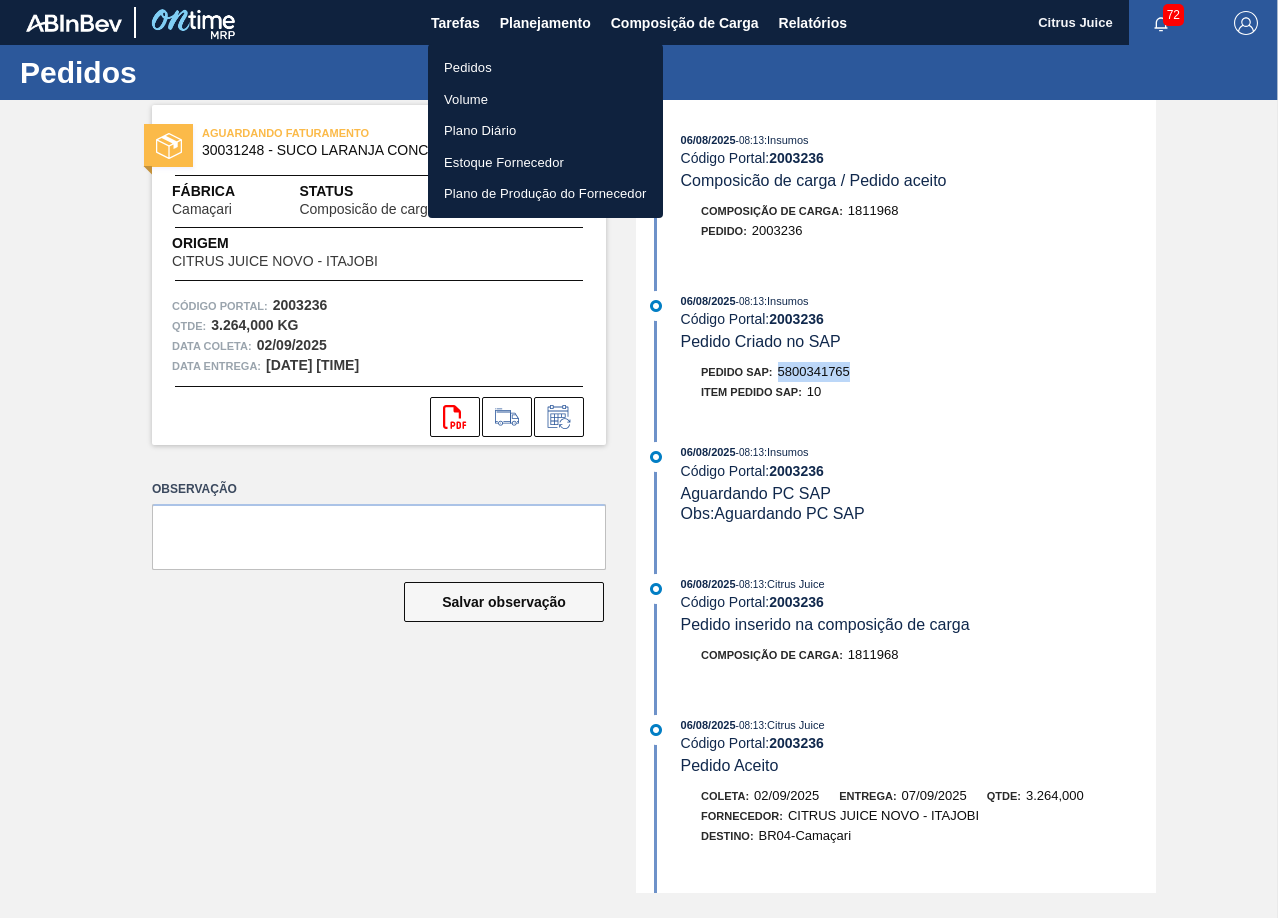 click on "Pedidos" at bounding box center (545, 68) 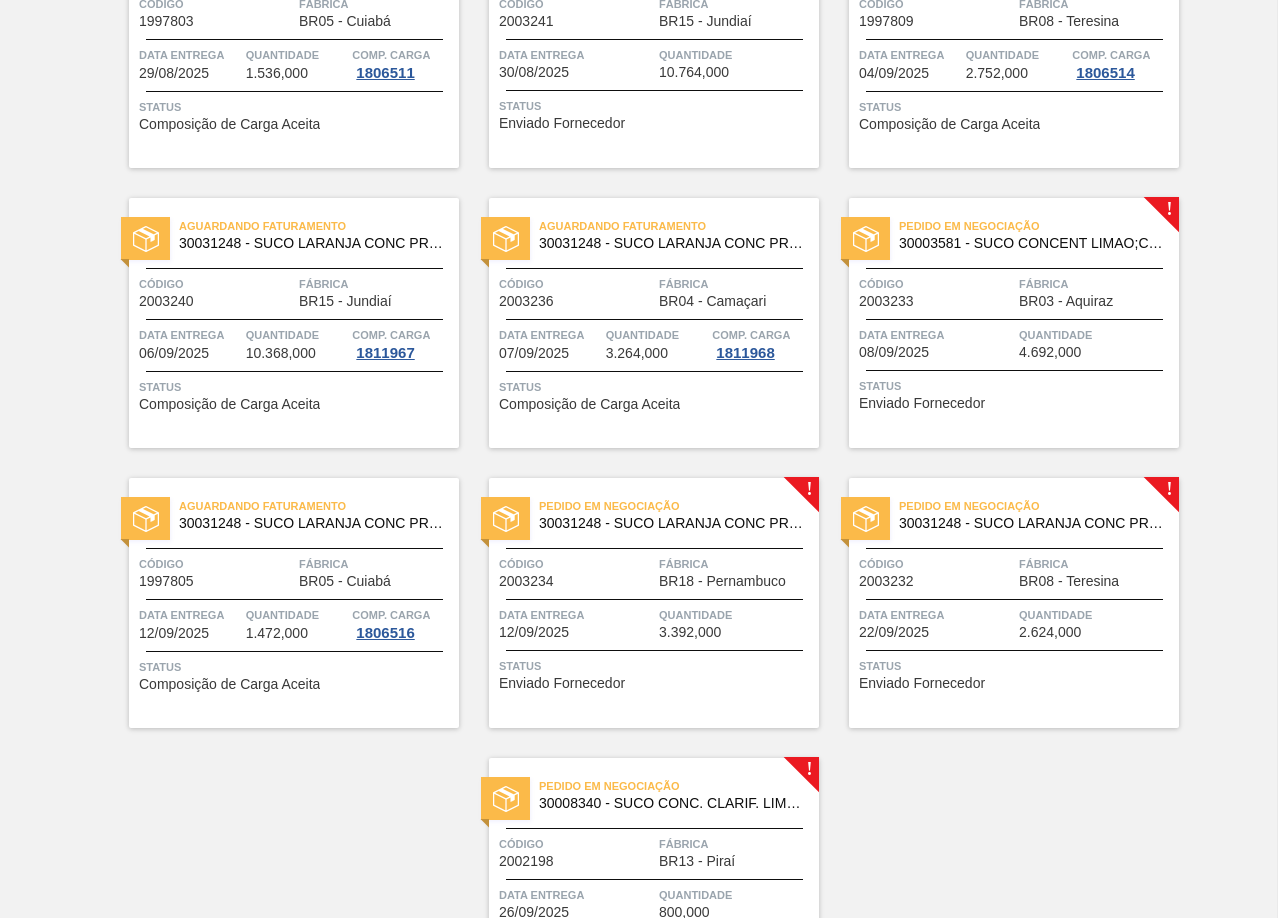 scroll, scrollTop: 3584, scrollLeft: 0, axis: vertical 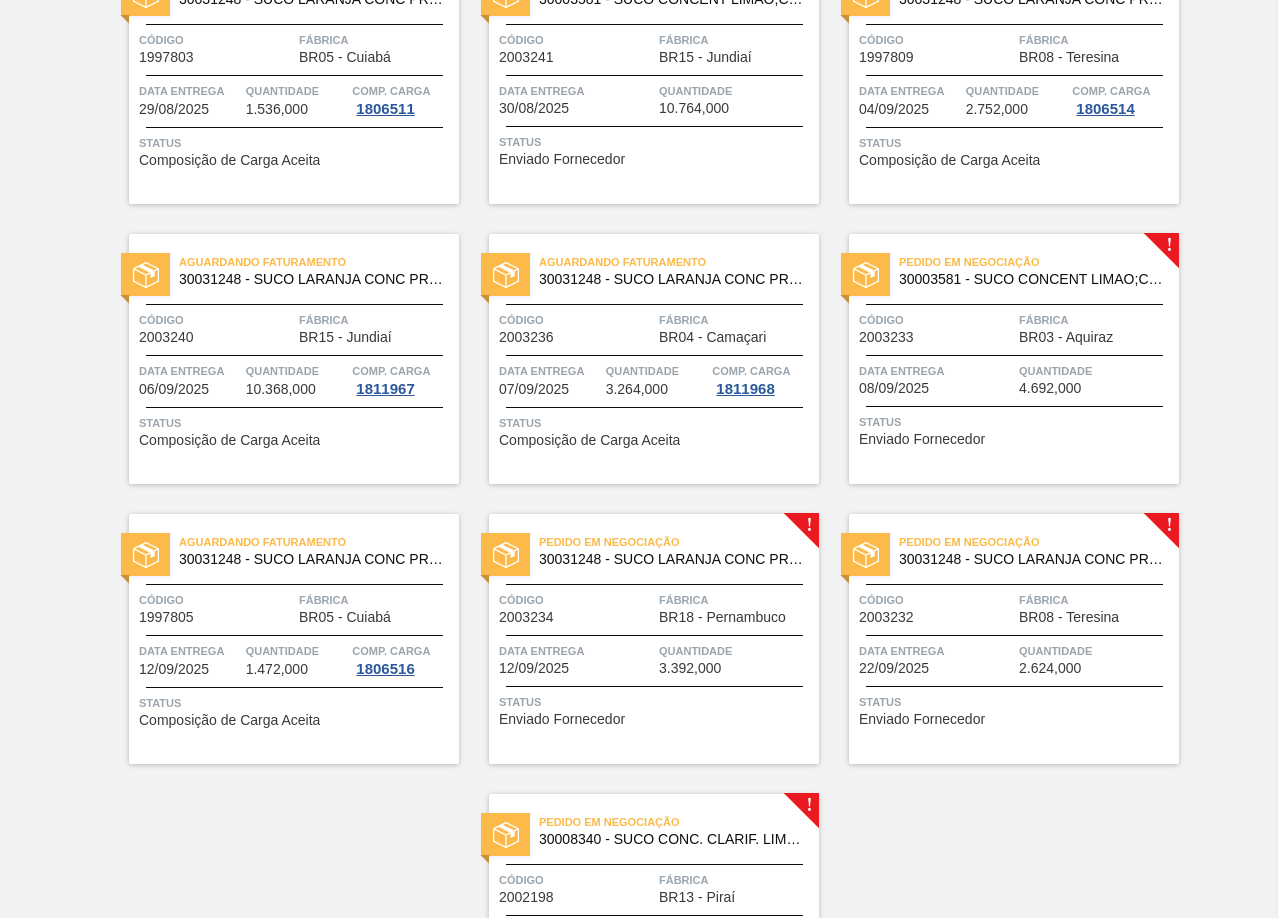 click on "Fábrica" at bounding box center [1096, 320] 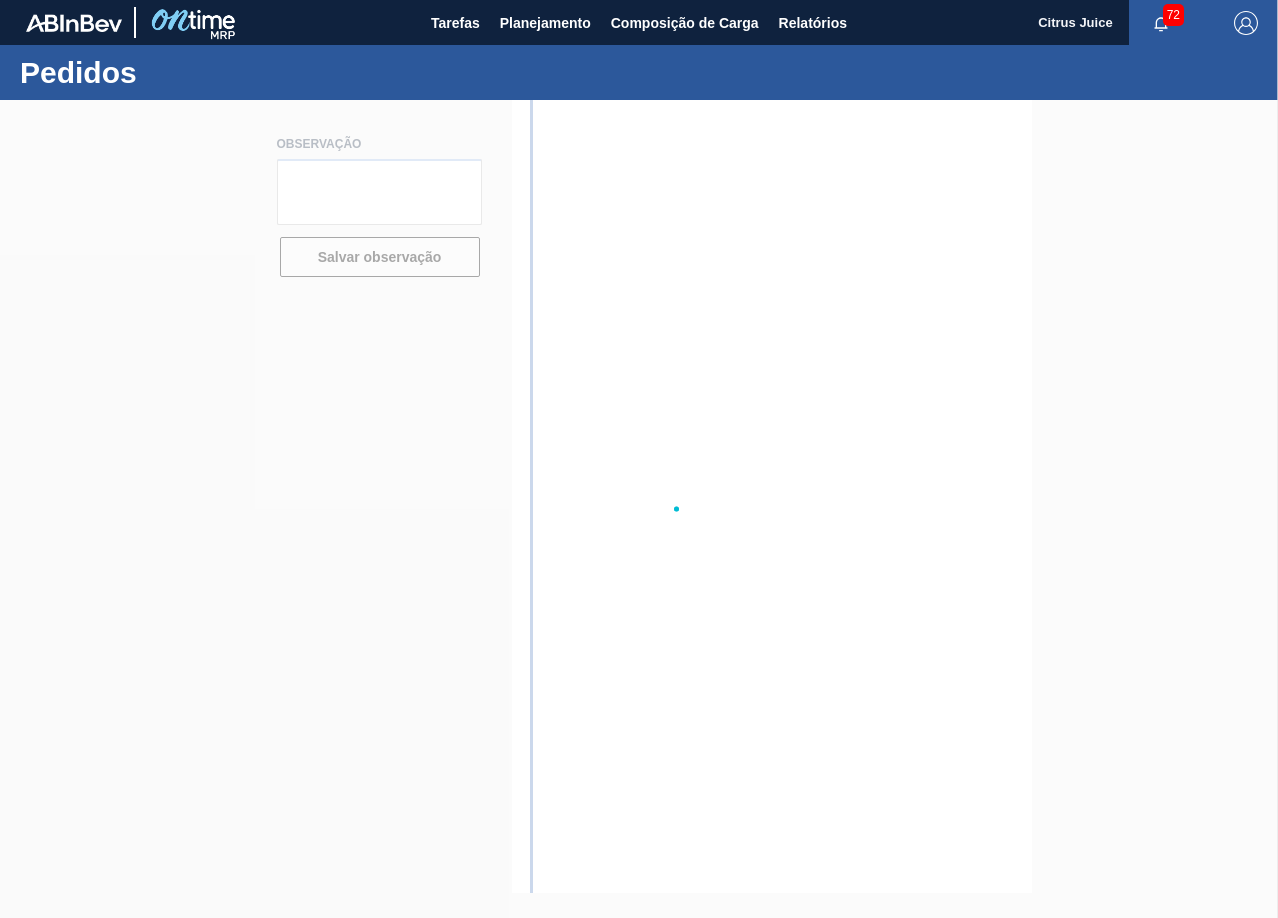 scroll, scrollTop: 0, scrollLeft: 0, axis: both 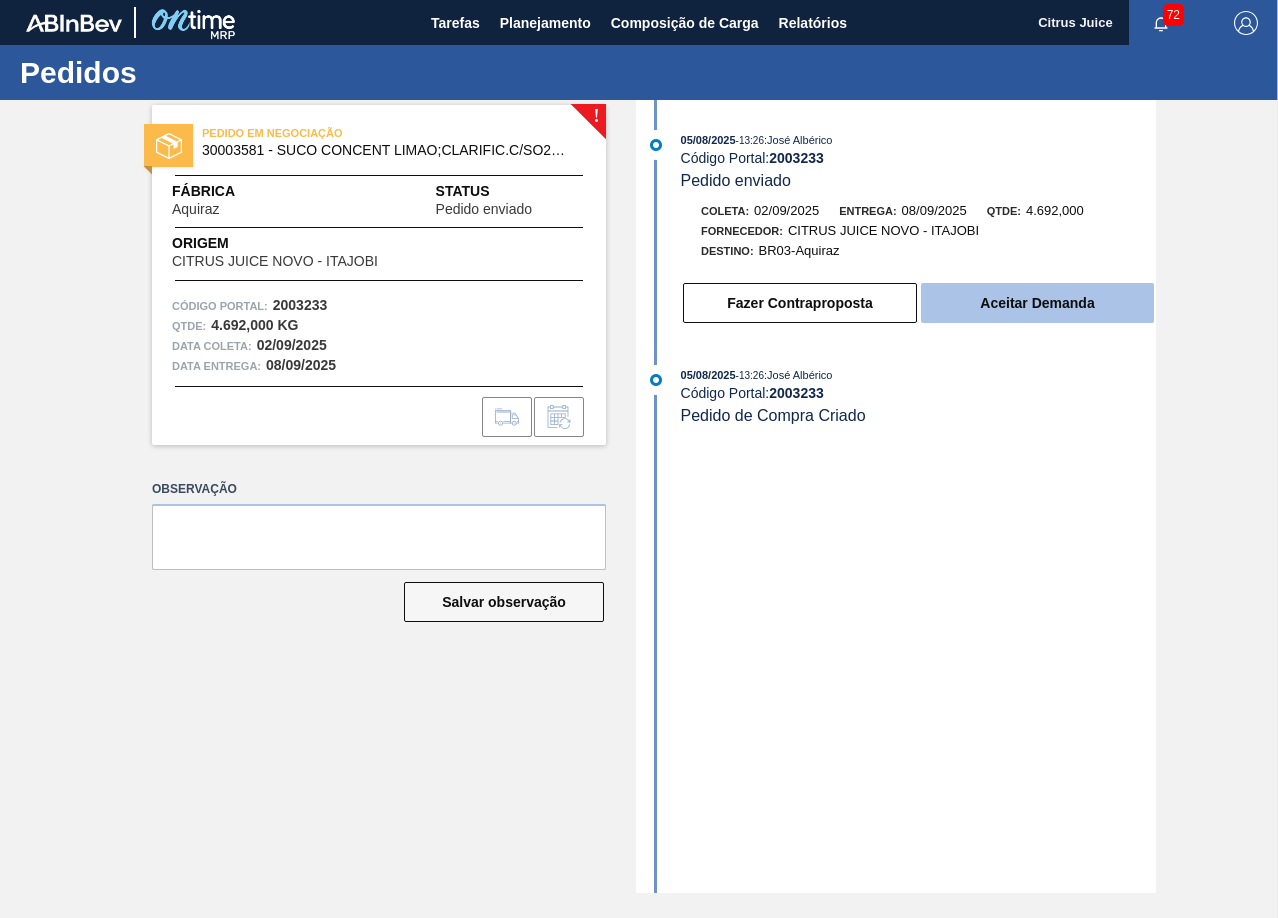 click on "Aceitar Demanda" at bounding box center (1037, 303) 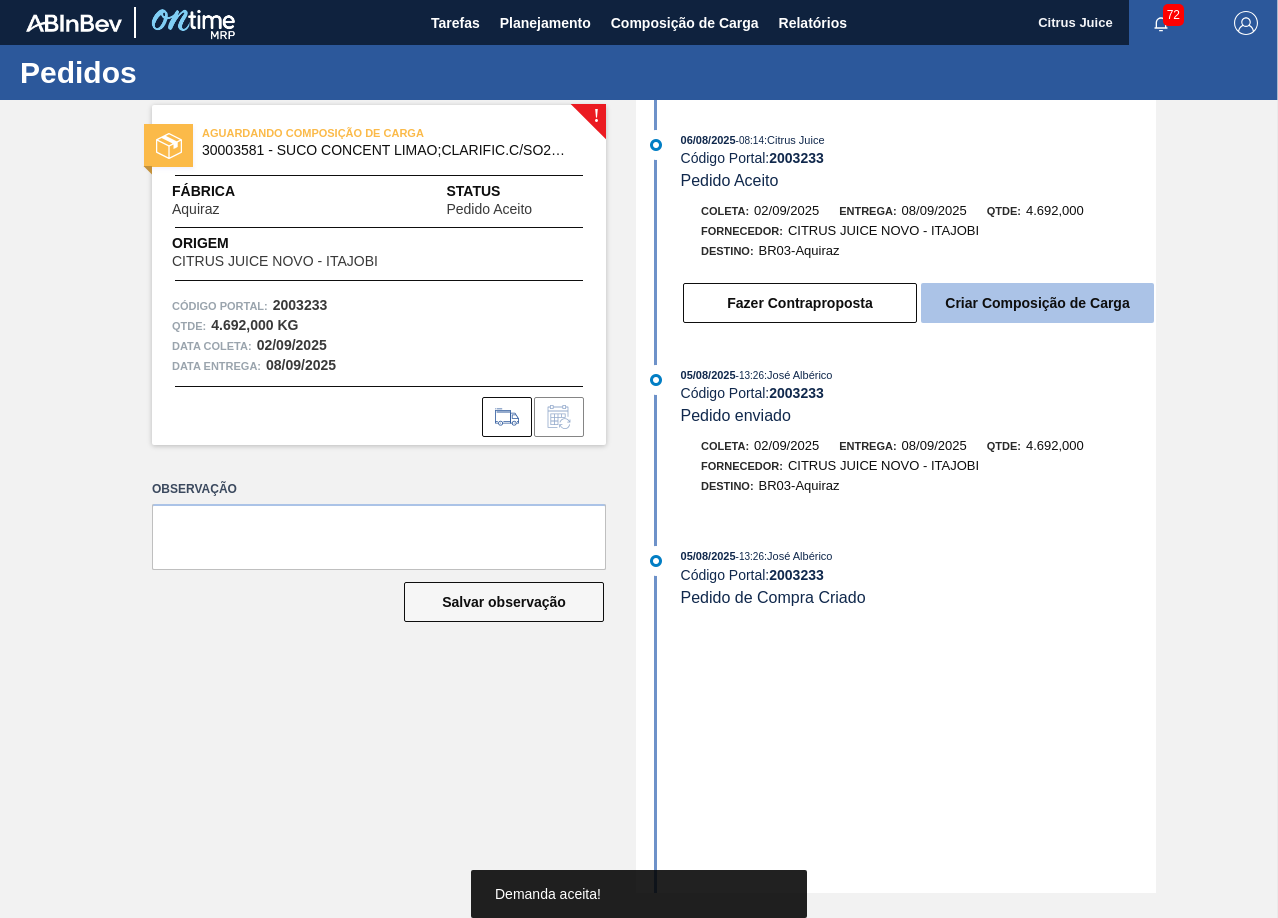 click on "Criar Composição de Carga" at bounding box center (1037, 303) 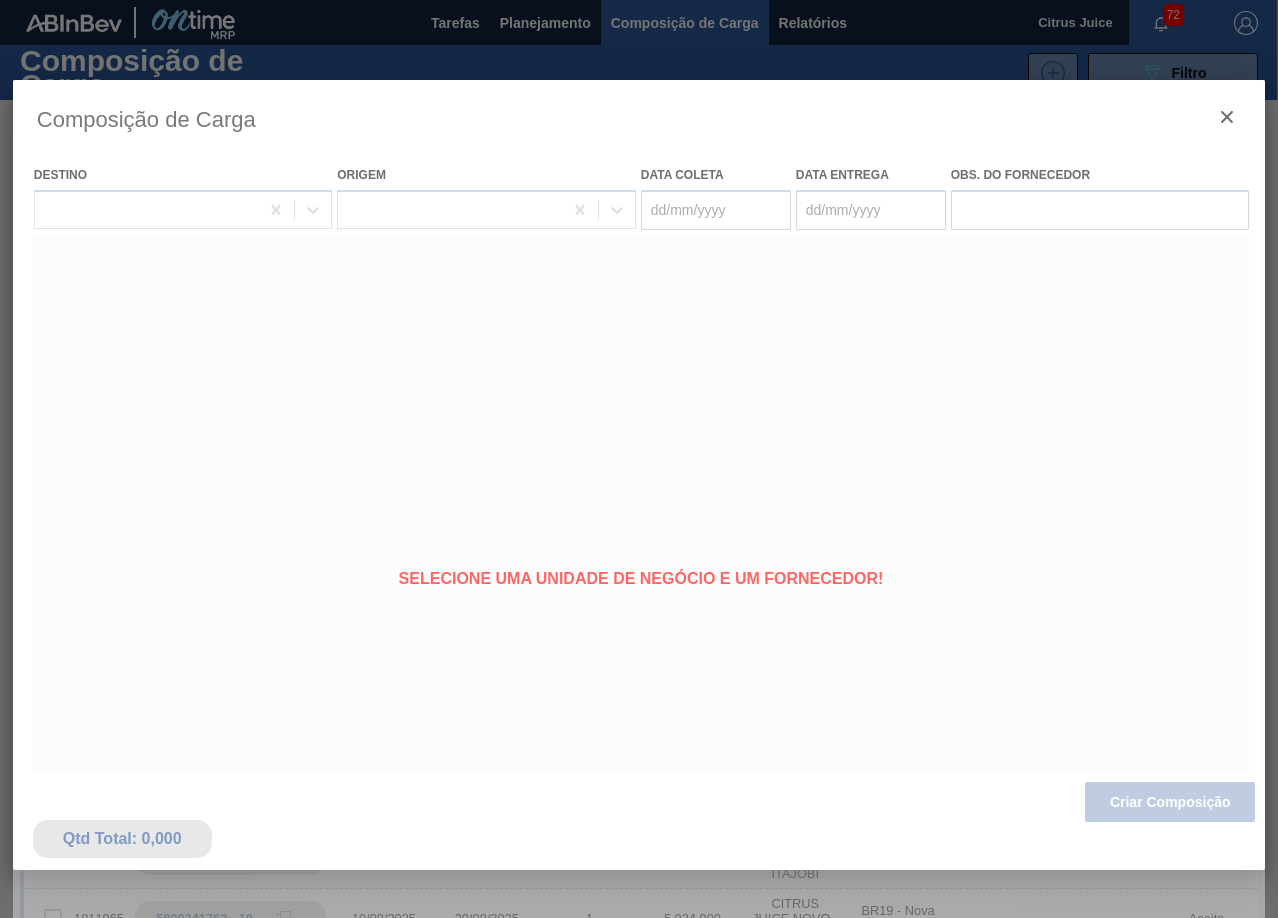 type on "02/09/2025" 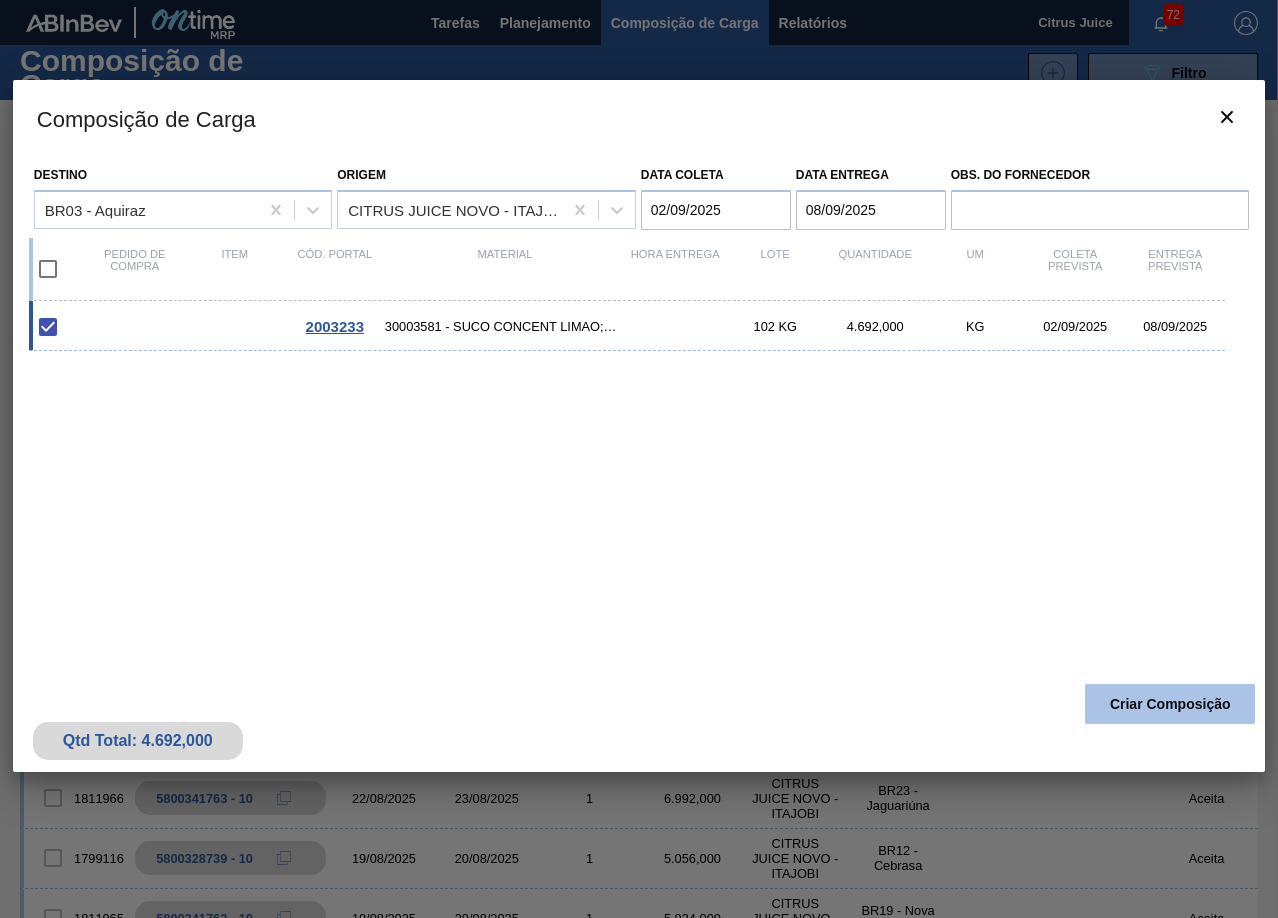click on "Criar Composição" at bounding box center [1170, 704] 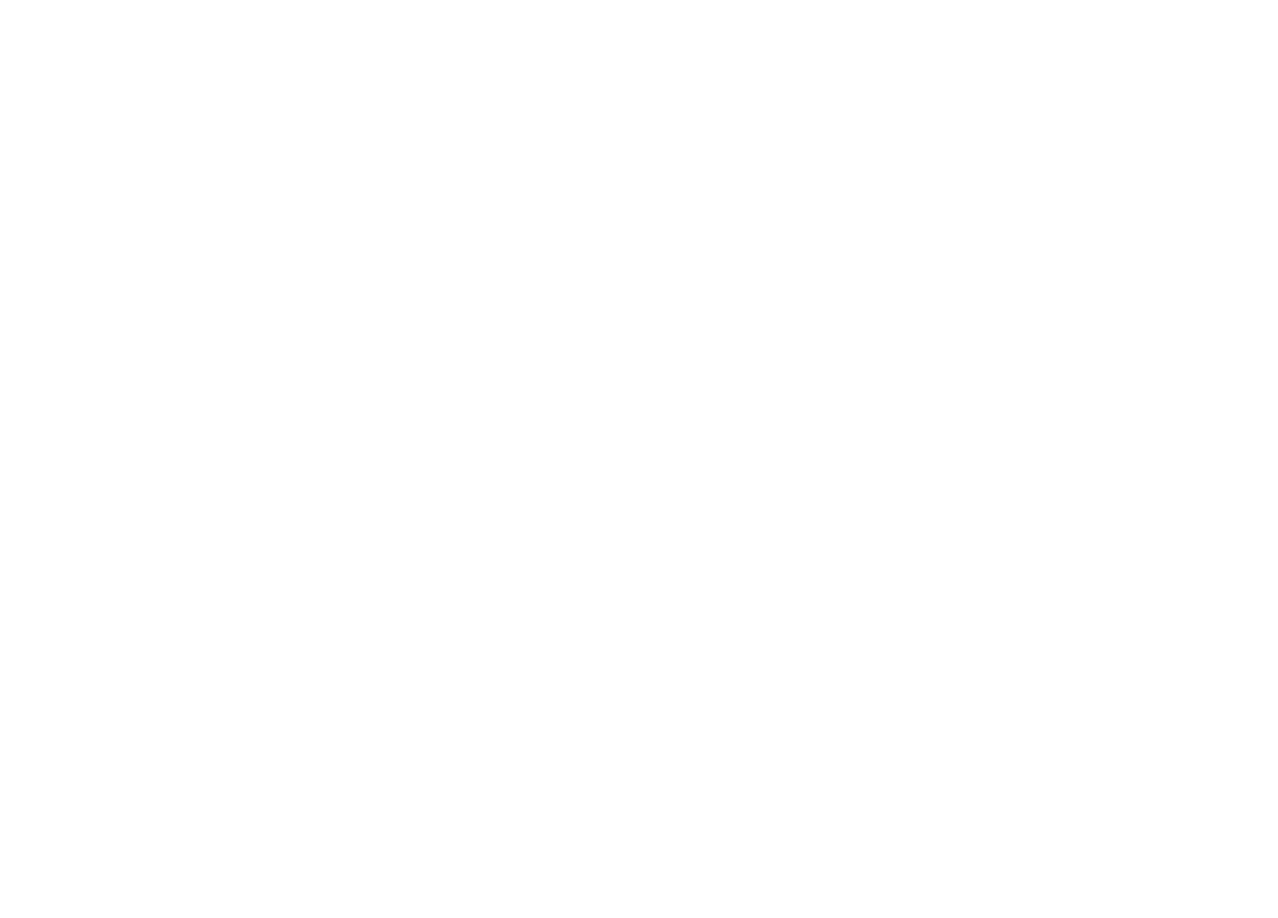 scroll, scrollTop: 0, scrollLeft: 0, axis: both 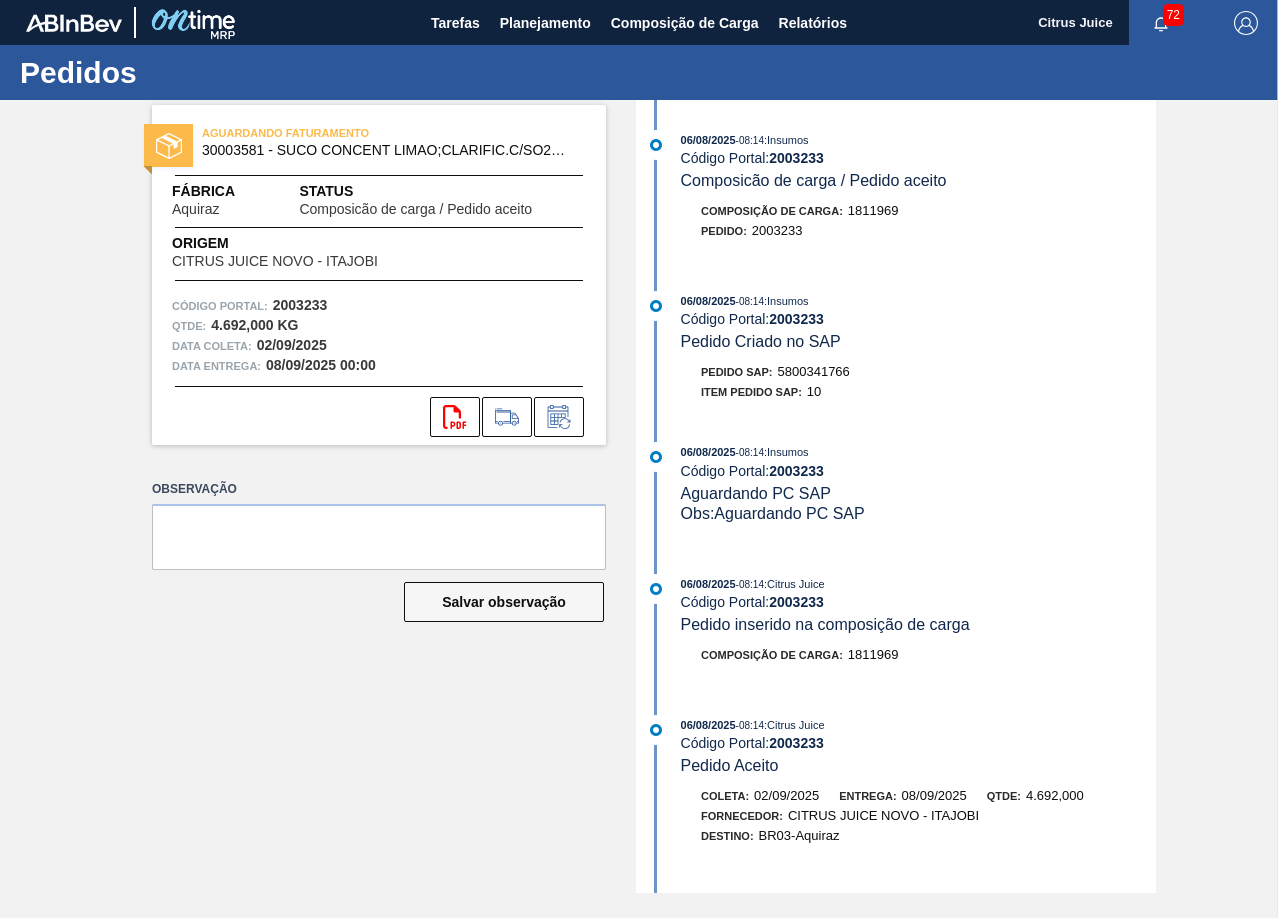 click on "5800341766" at bounding box center (814, 371) 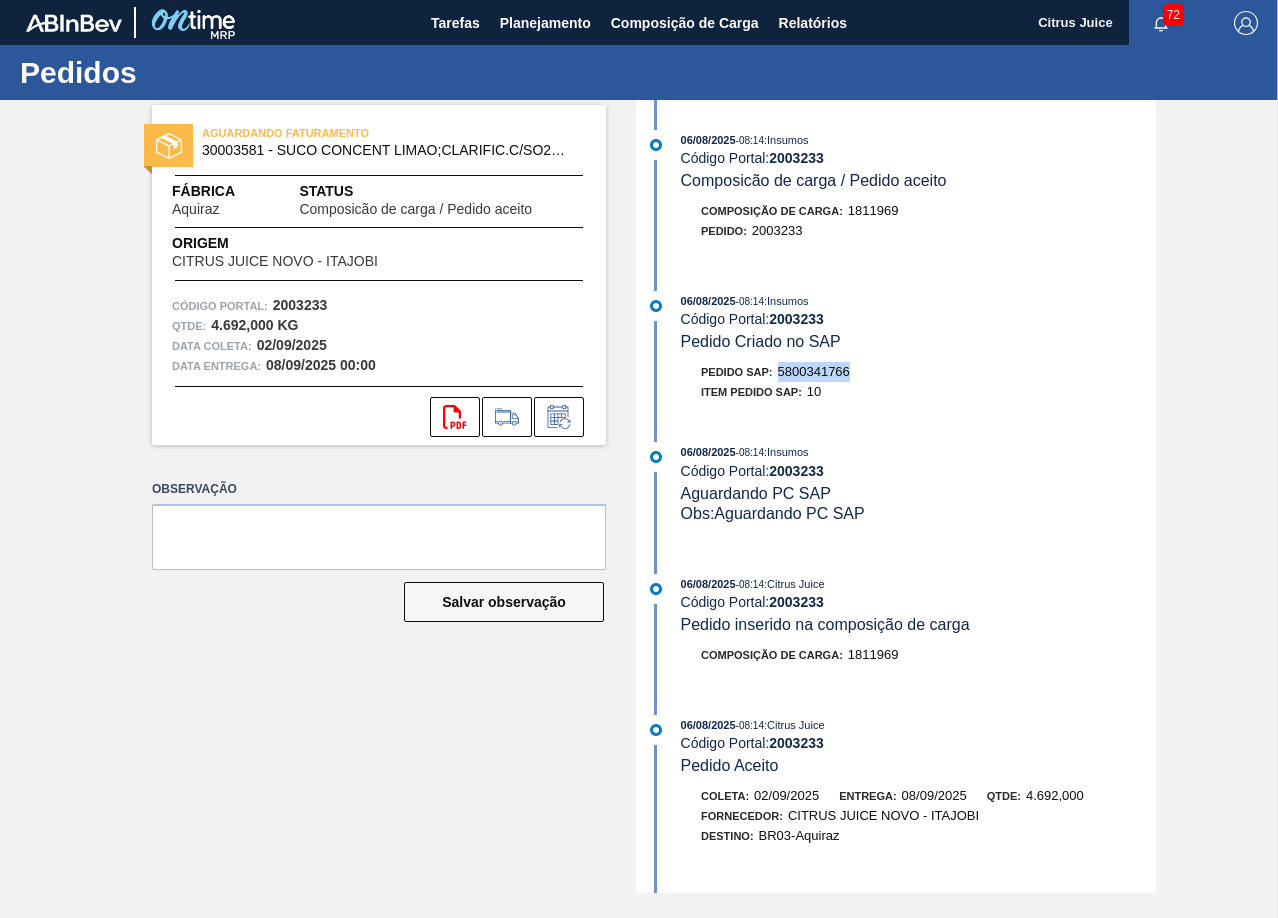 click on "5800341766" at bounding box center (814, 371) 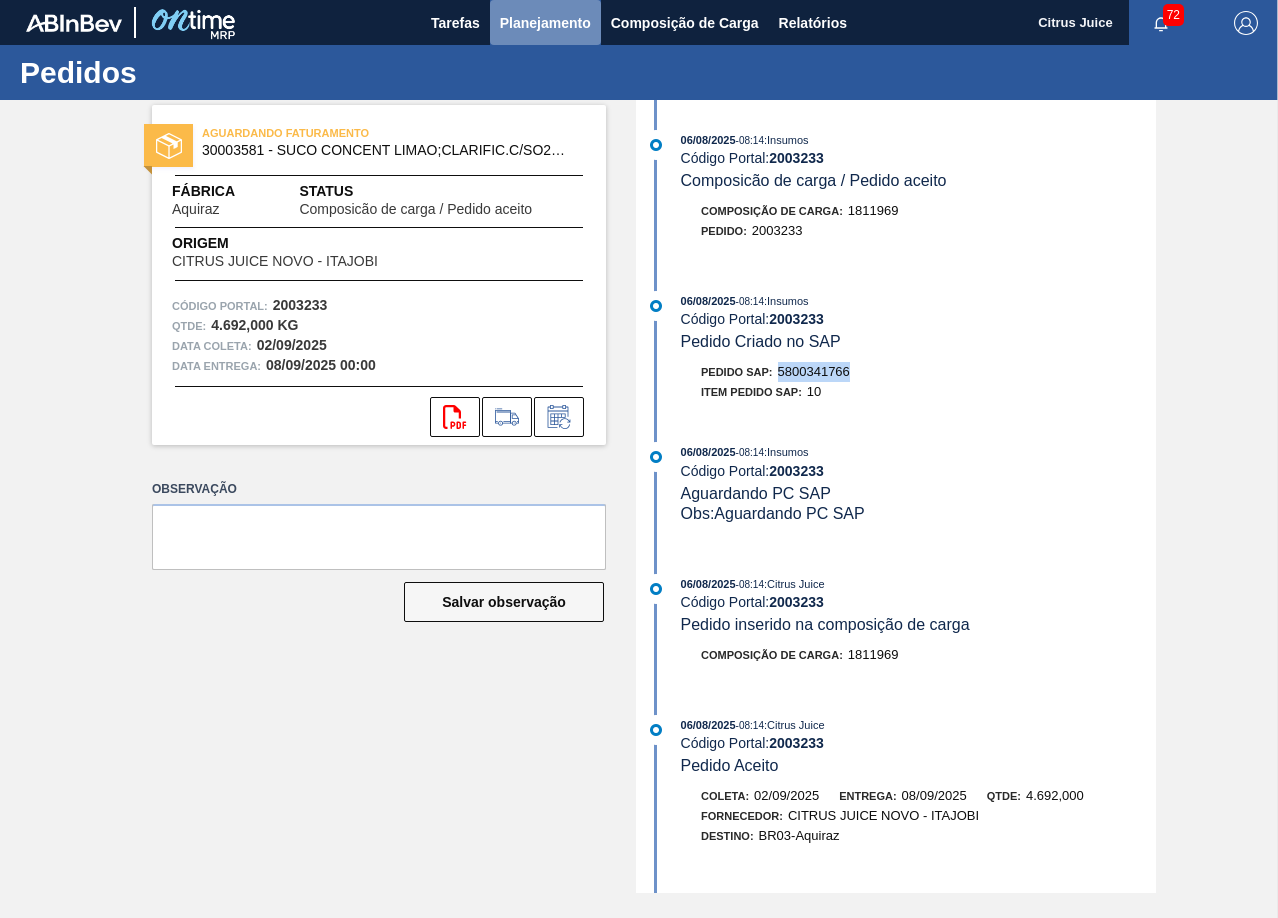 click on "Planejamento" at bounding box center [545, 23] 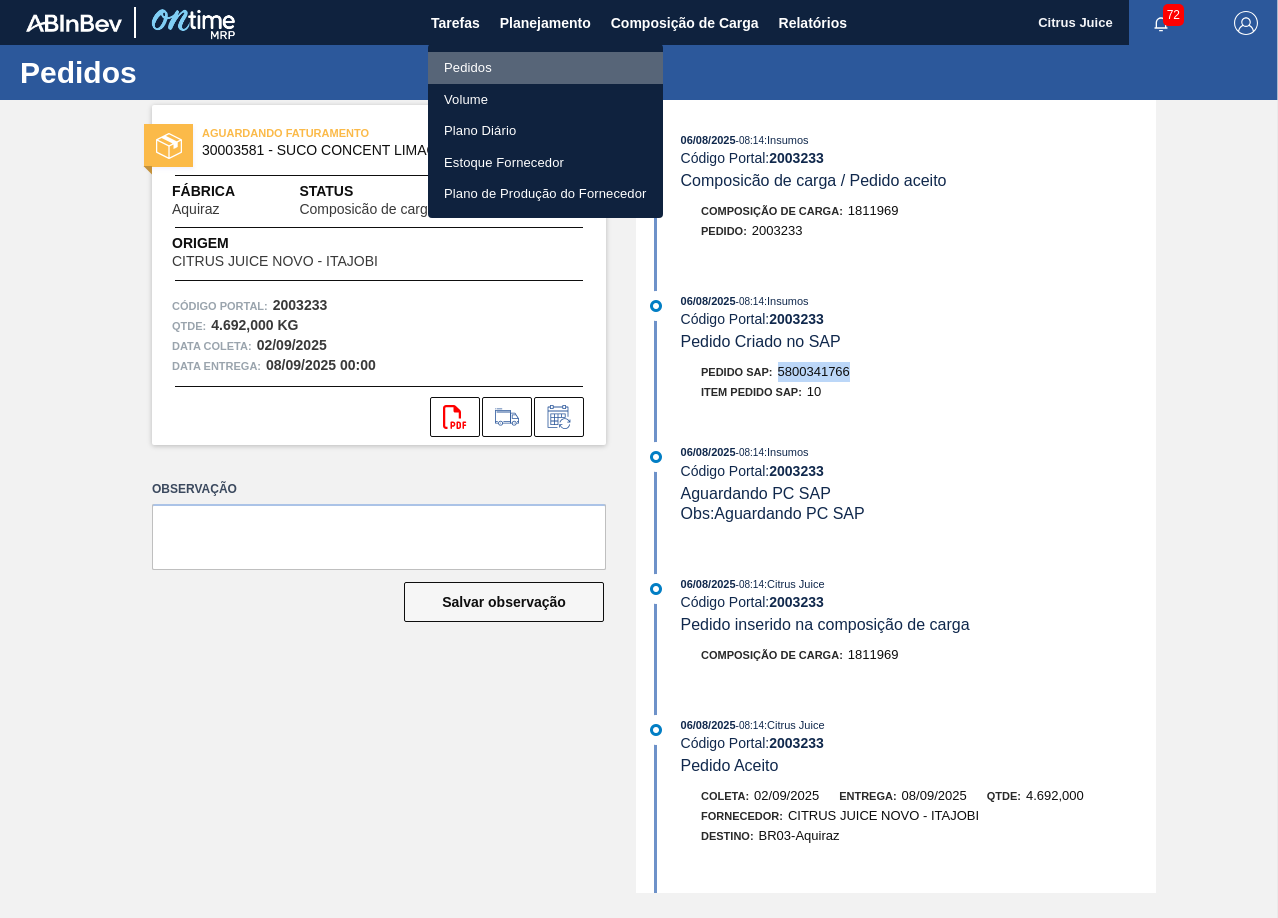 click on "Pedidos" at bounding box center [545, 68] 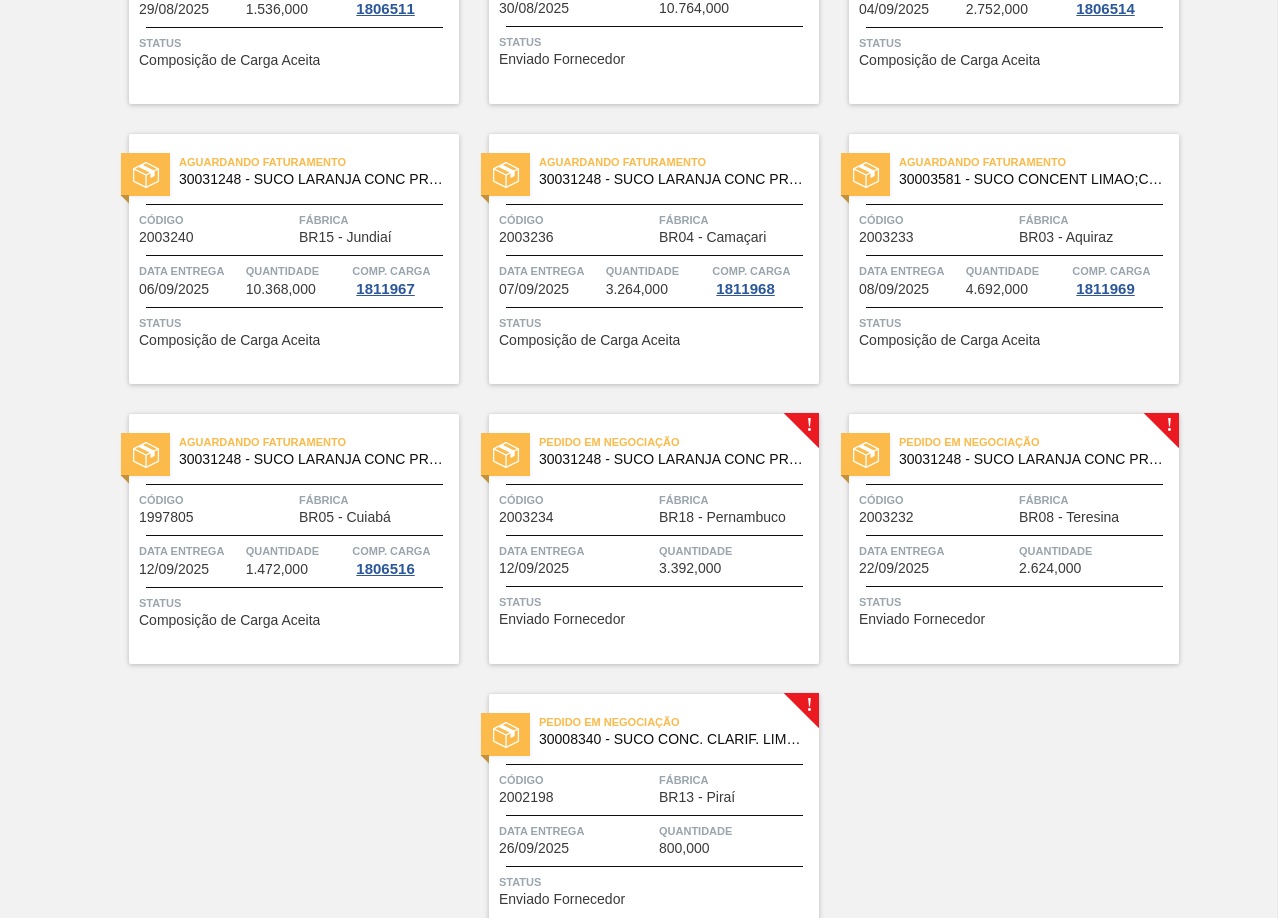 scroll, scrollTop: 3784, scrollLeft: 0, axis: vertical 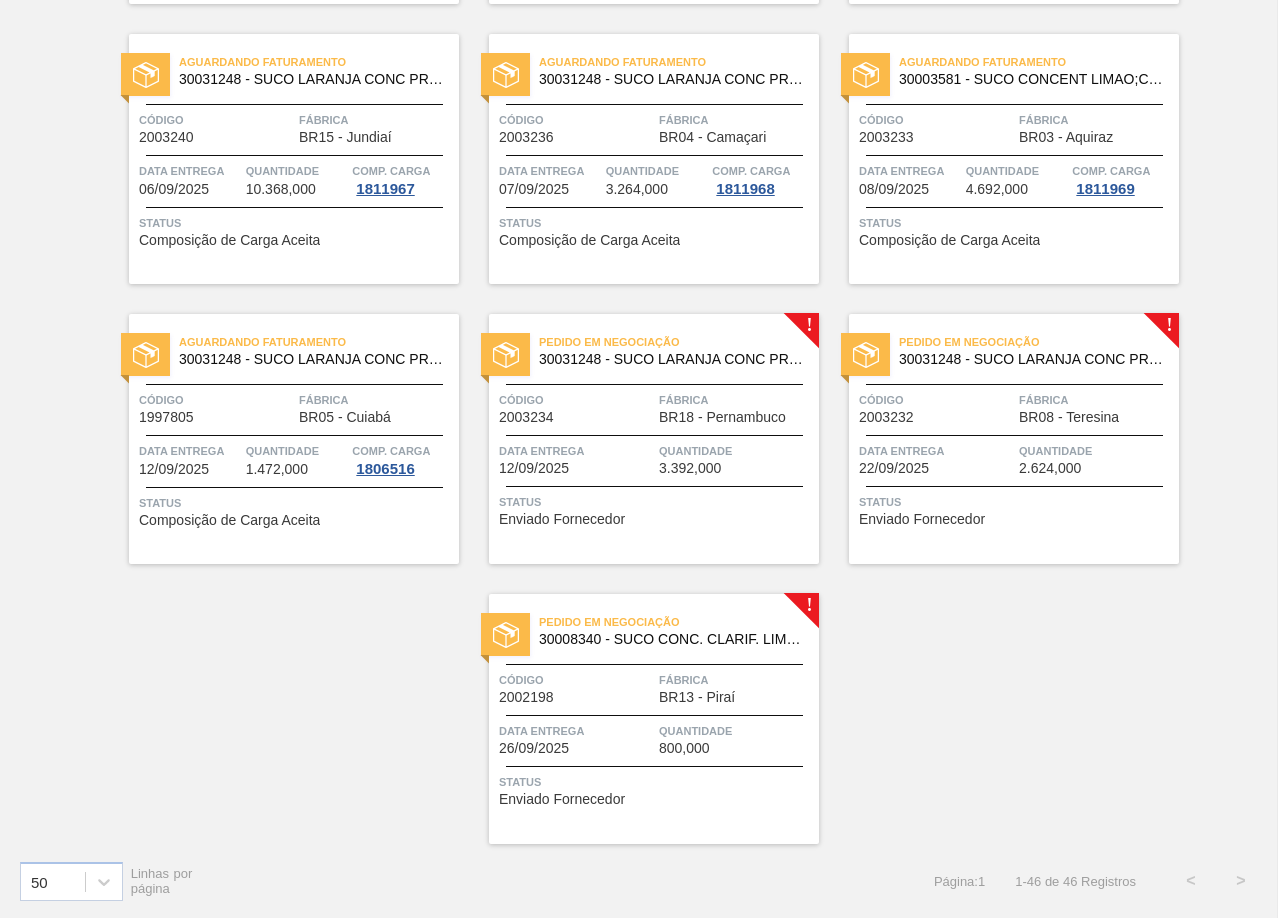 click on "30031248 - SUCO LARANJA CONC PRESV 63 5 KG" at bounding box center [671, 359] 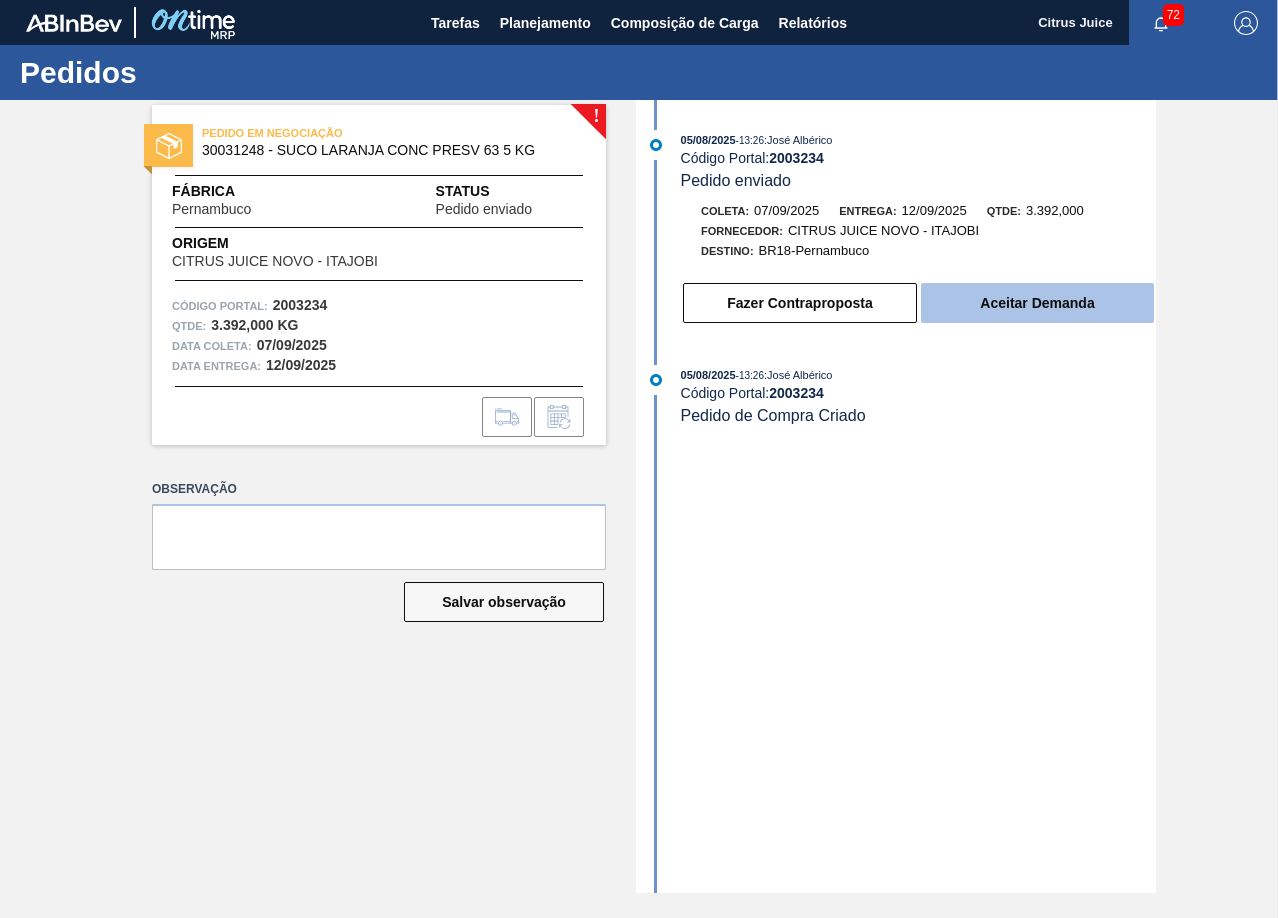 click on "Aceitar Demanda" at bounding box center [1037, 303] 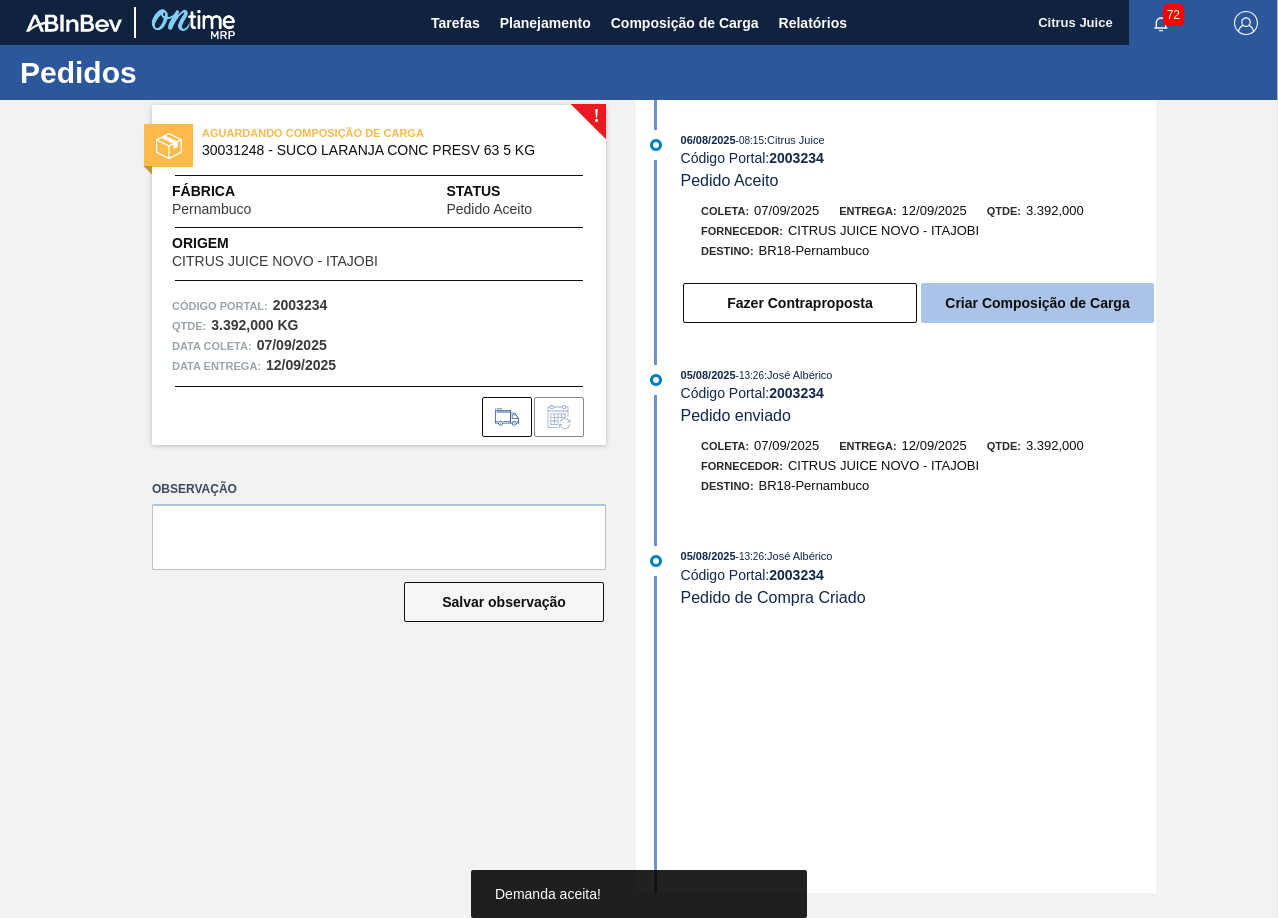 click on "Criar Composição de Carga" at bounding box center (1037, 303) 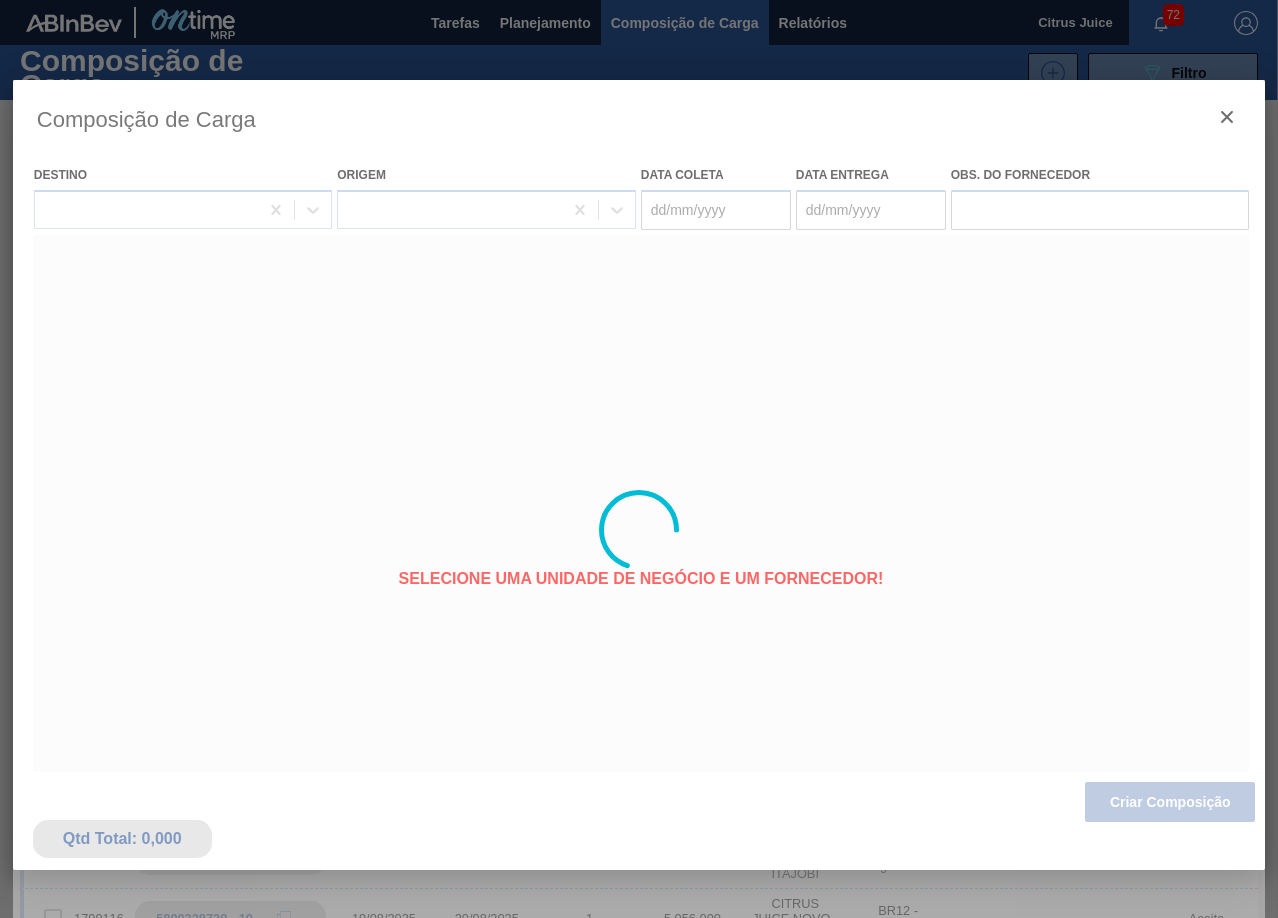 type on "07/09/2025" 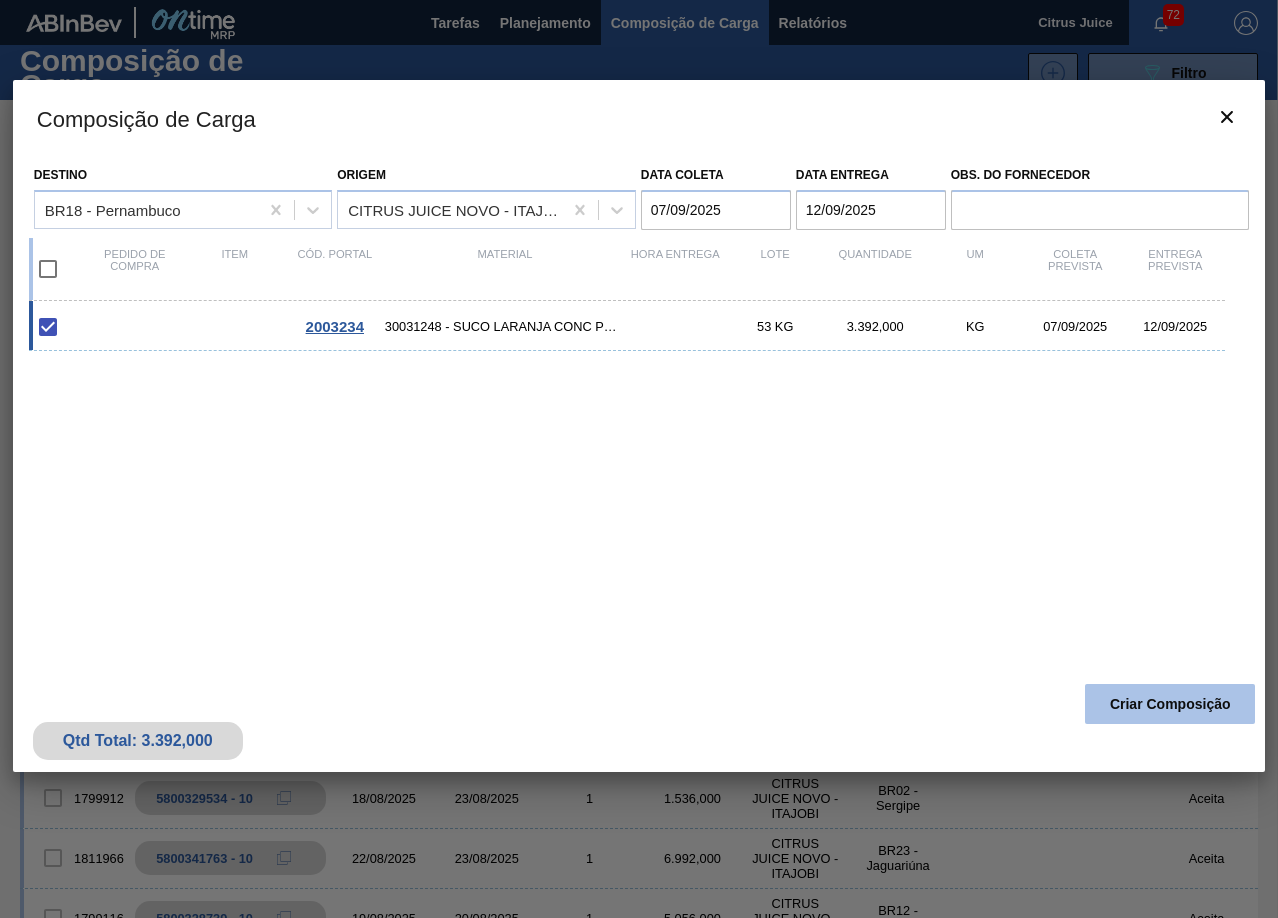 click on "Criar Composição" at bounding box center (1170, 704) 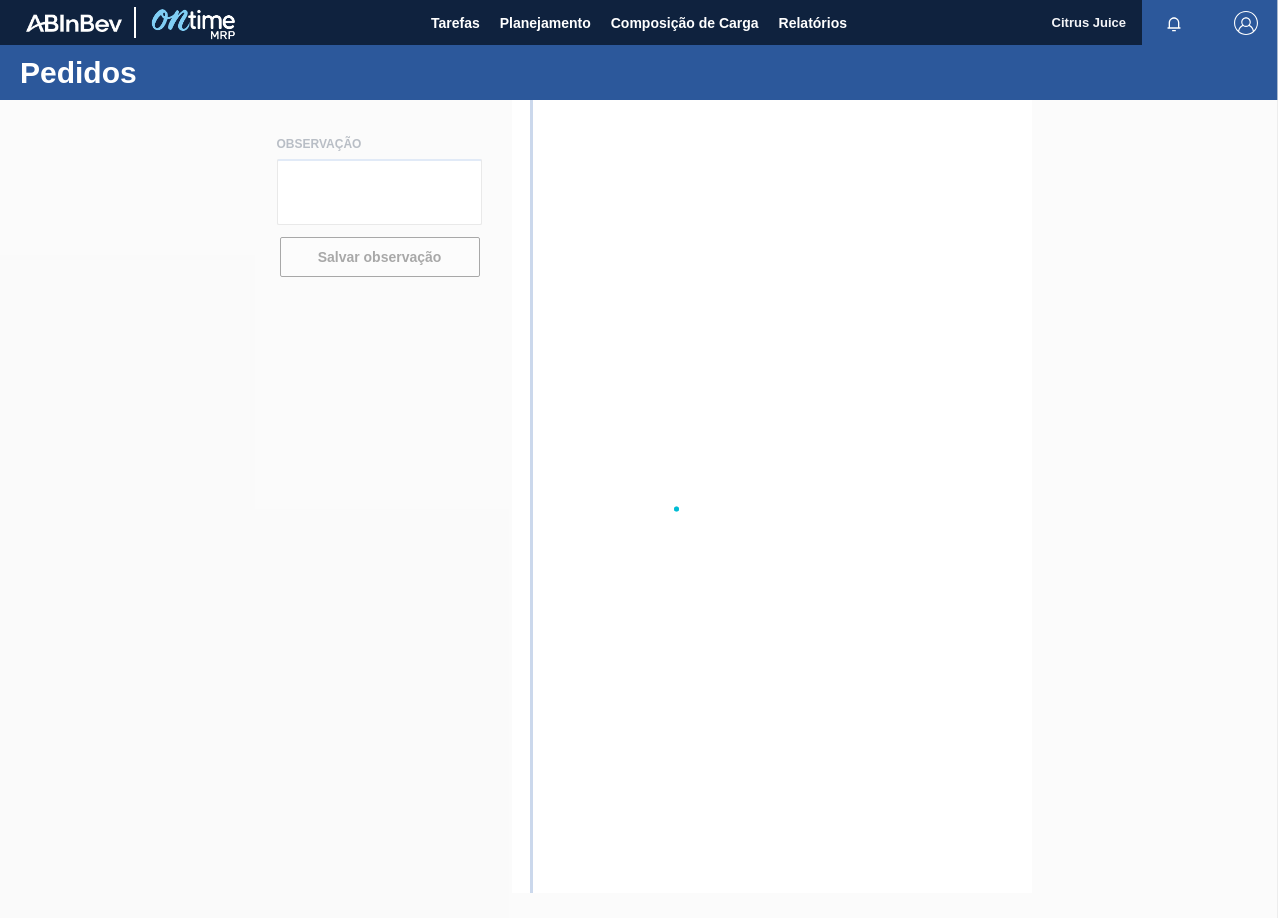 scroll, scrollTop: 0, scrollLeft: 0, axis: both 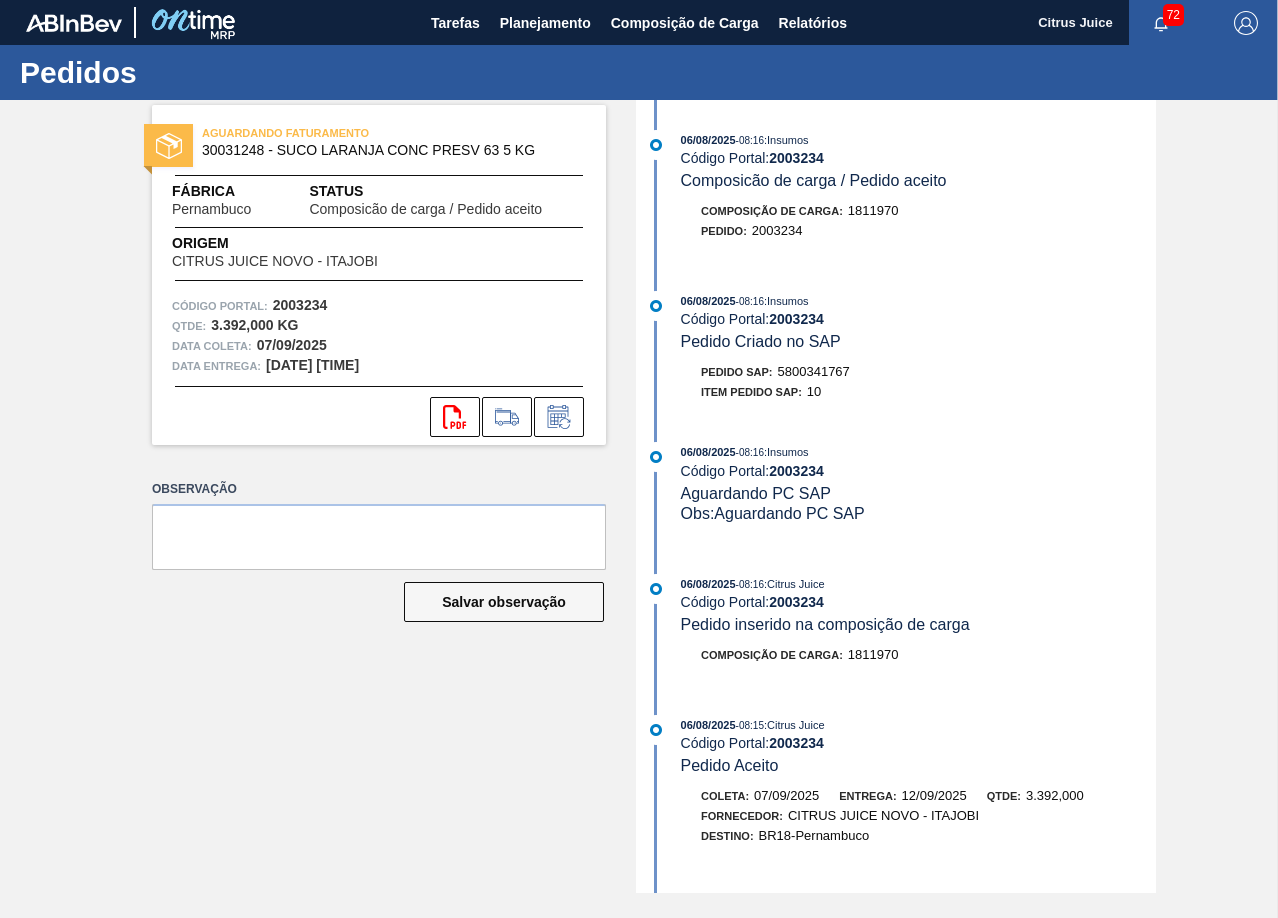 click on "5800341767" at bounding box center [814, 371] 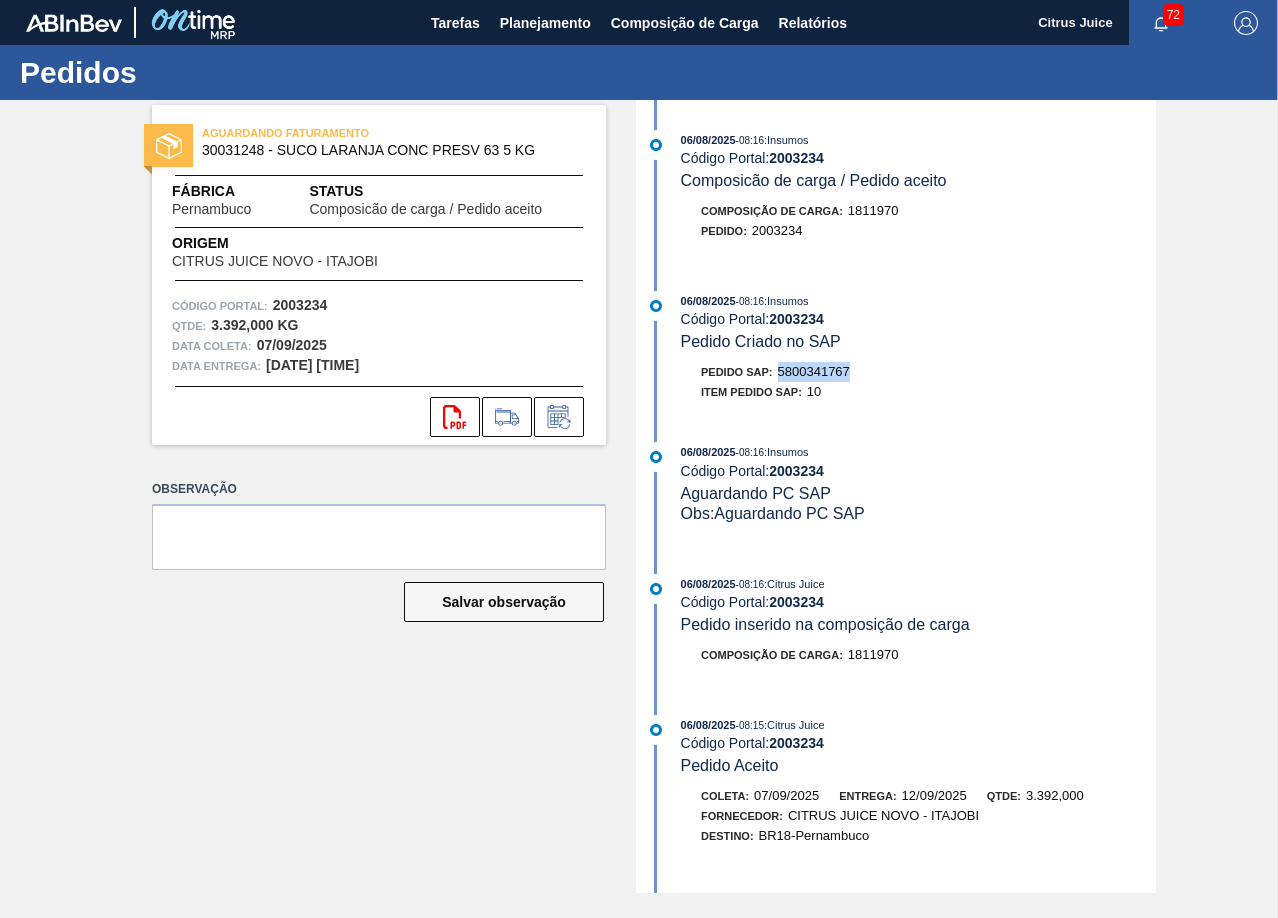 click on "5800341767" at bounding box center (814, 371) 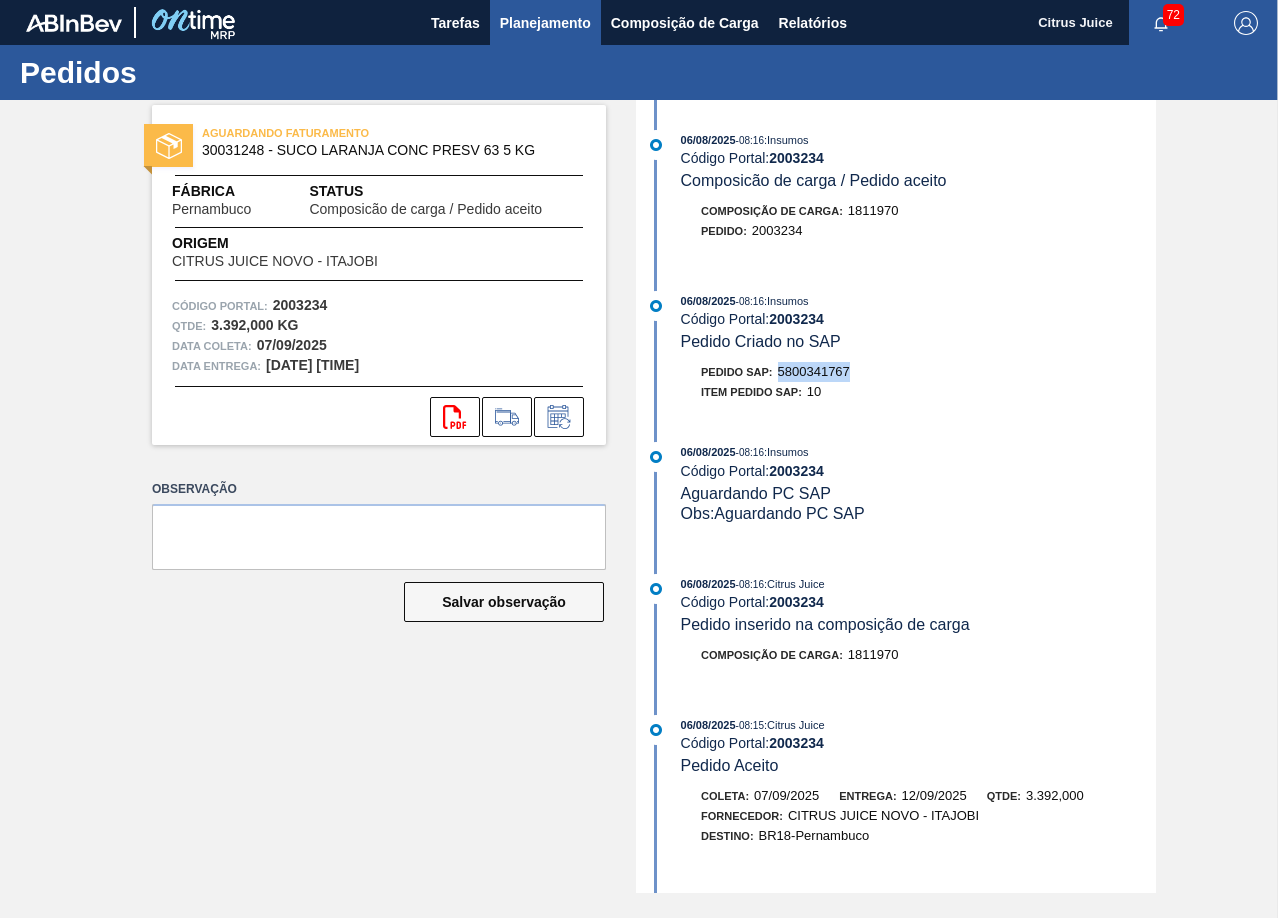 click on "Planejamento" at bounding box center (545, 23) 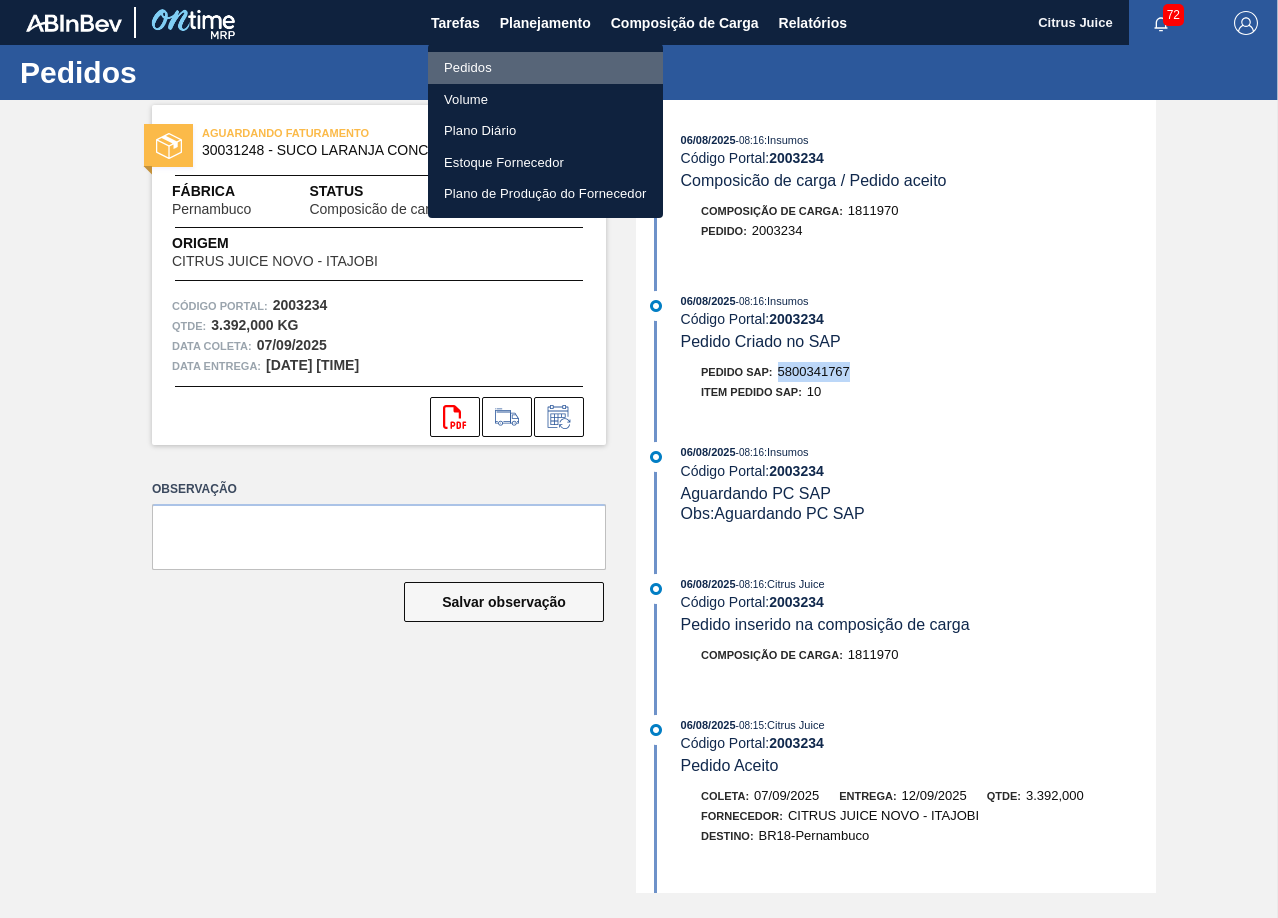 click on "Pedidos" at bounding box center [545, 68] 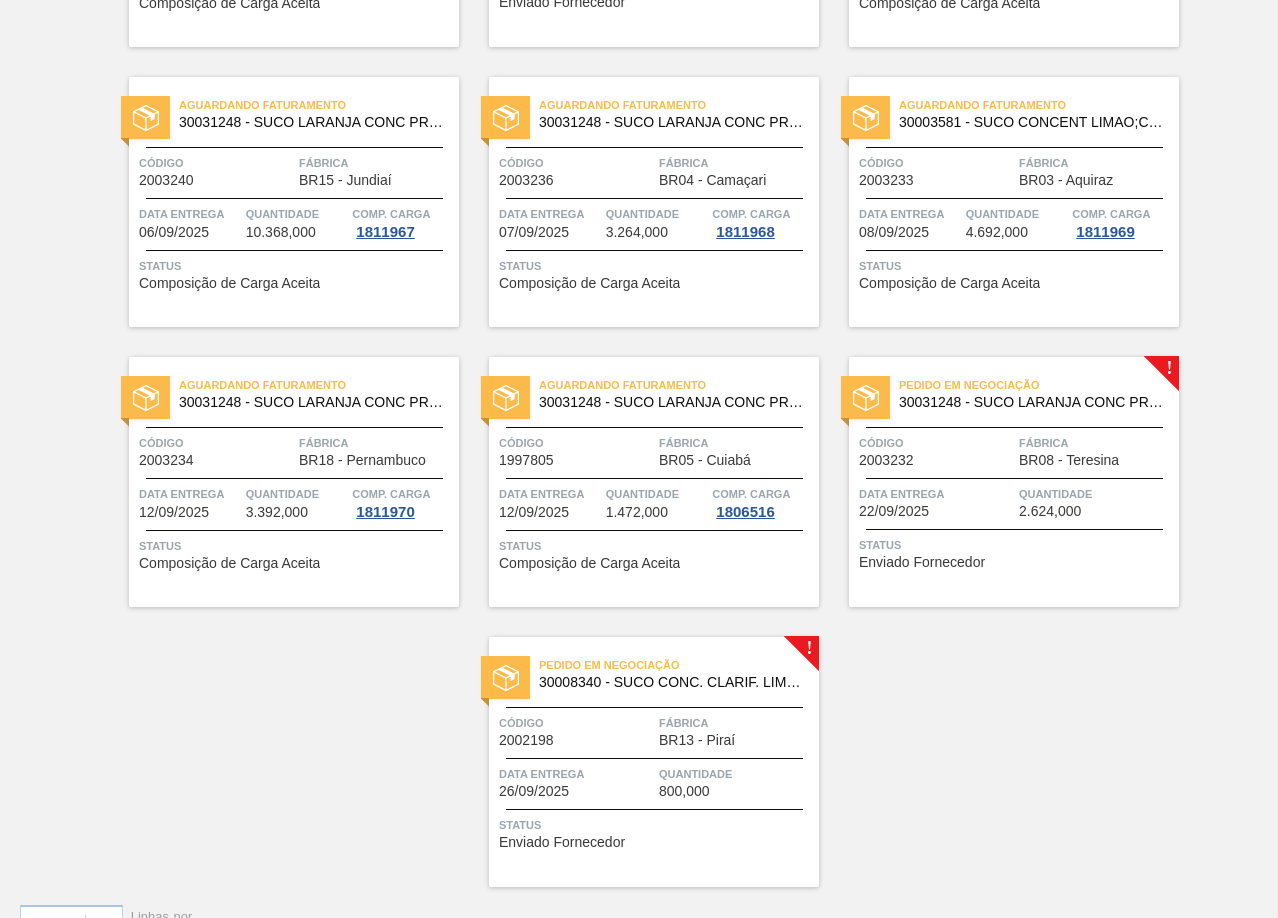 scroll, scrollTop: 3784, scrollLeft: 0, axis: vertical 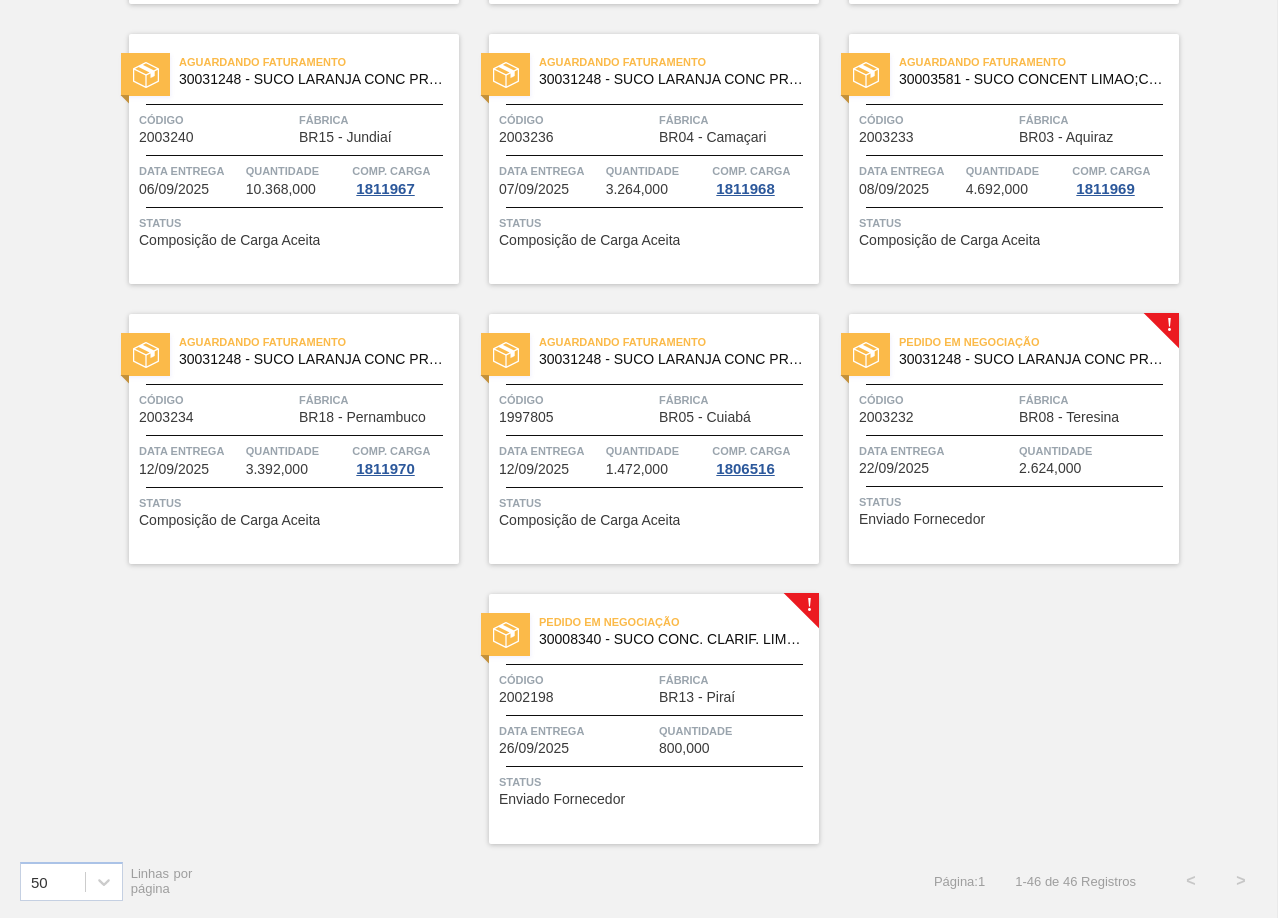 click on "Fábrica" at bounding box center [1096, 400] 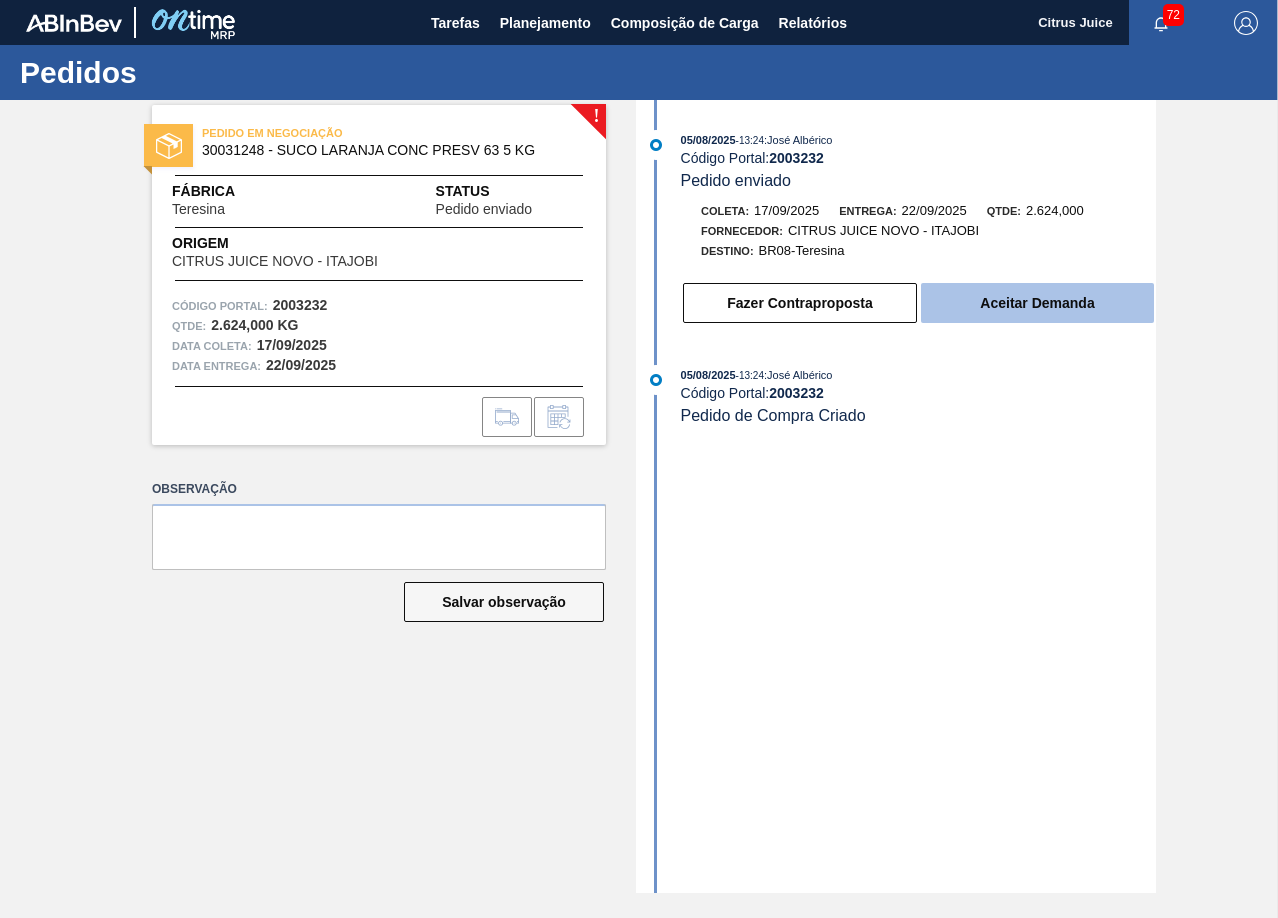 click on "Aceitar Demanda" at bounding box center [1037, 303] 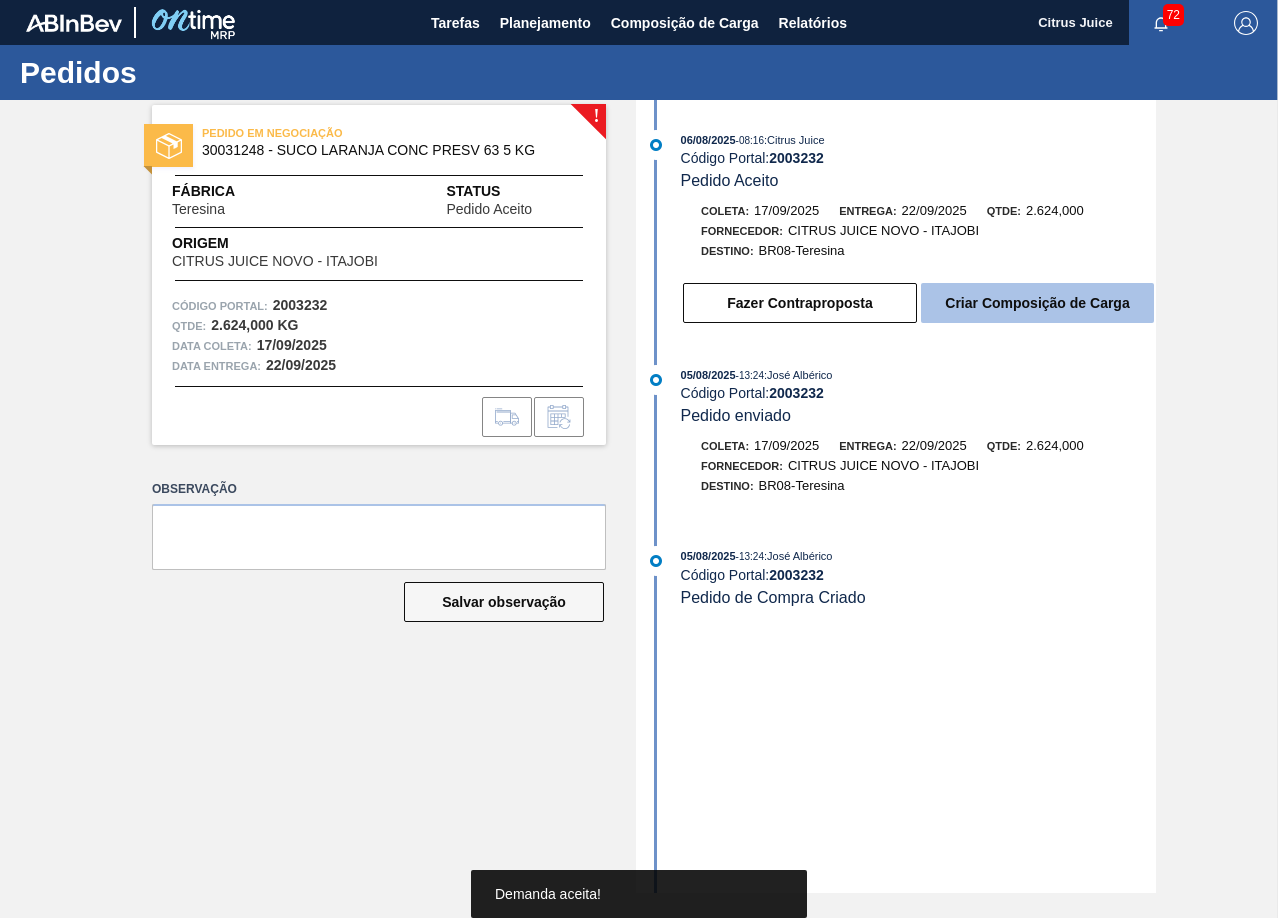 click on "Criar Composição de Carga" at bounding box center (1037, 303) 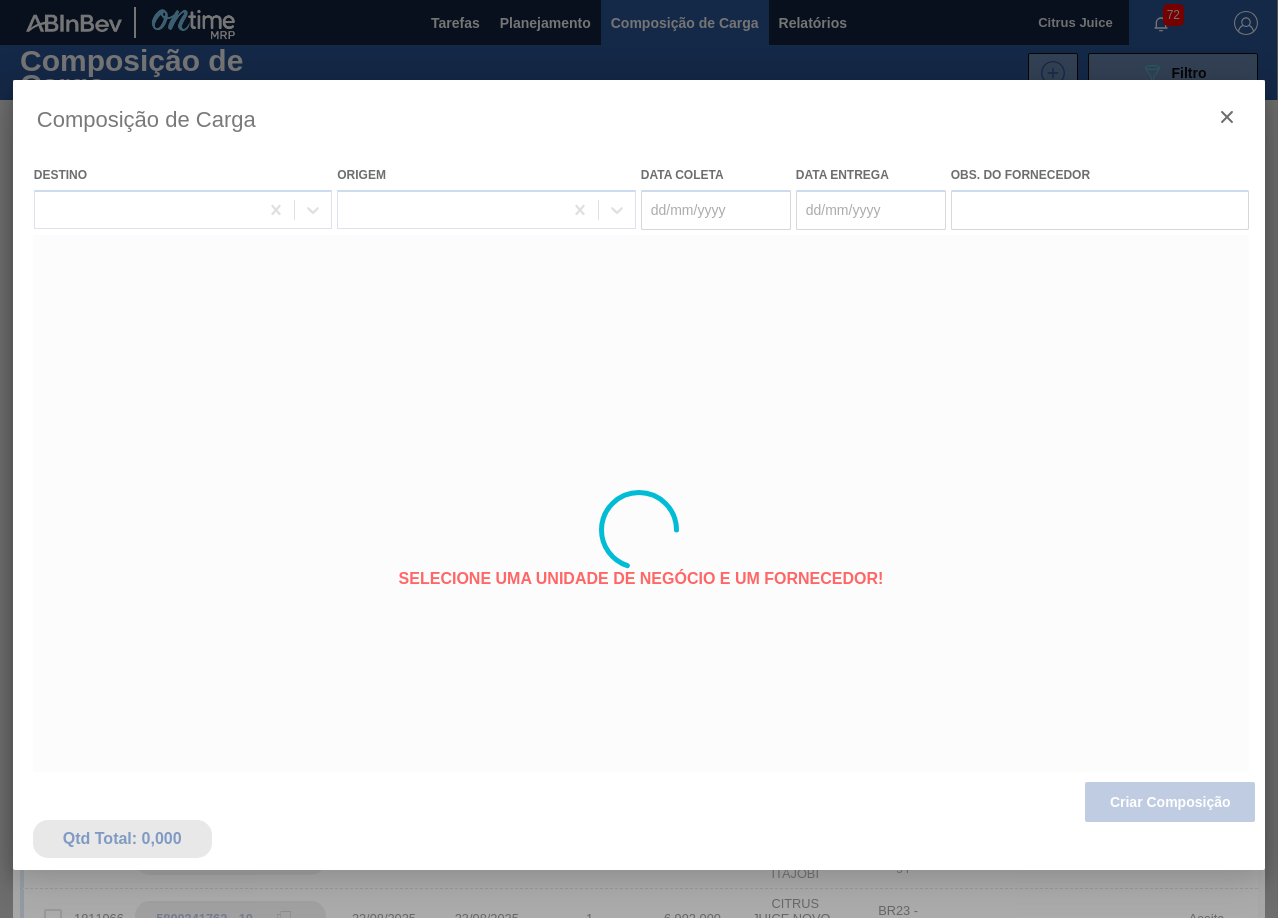 type on "17/09/2025" 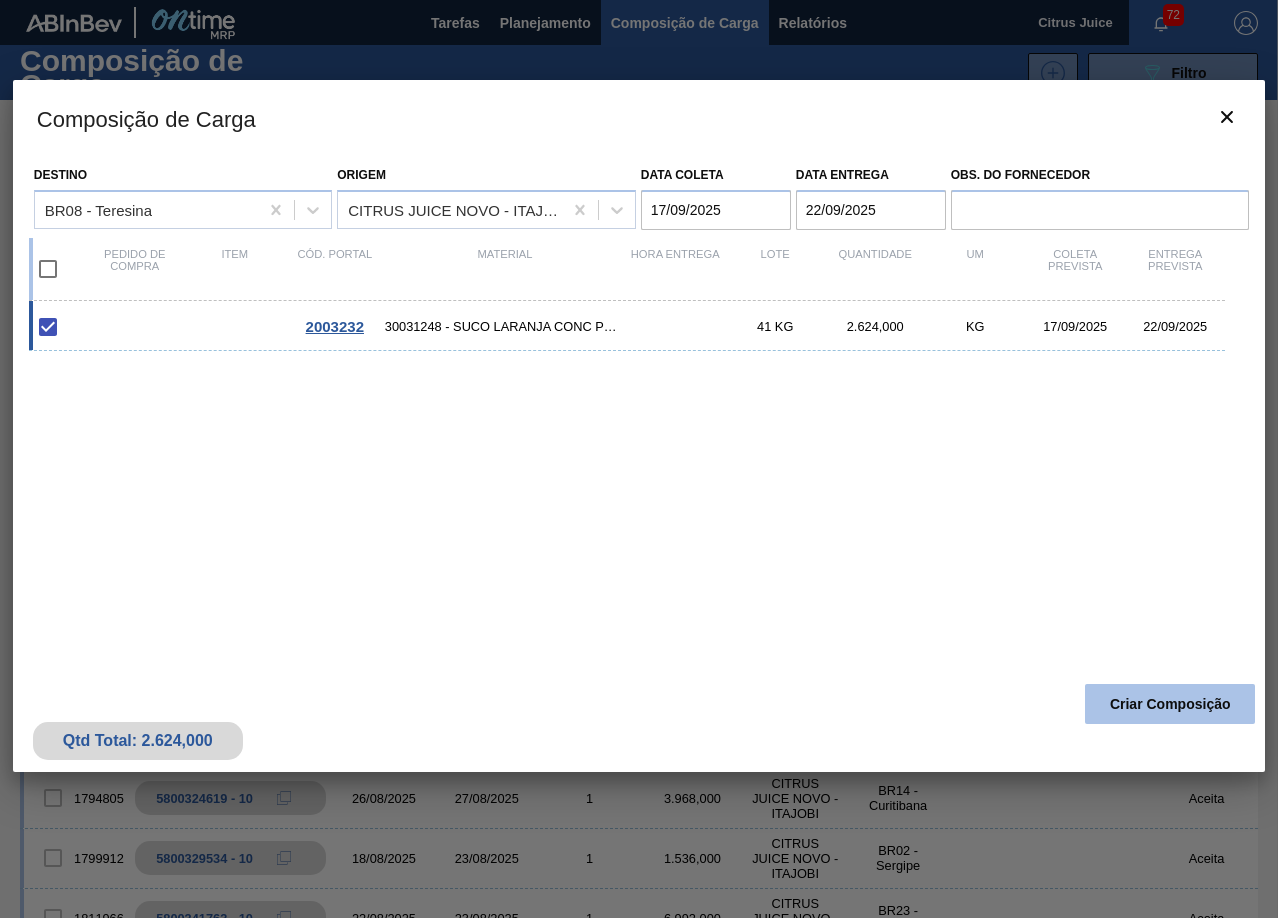 click on "Criar Composição" at bounding box center [1170, 704] 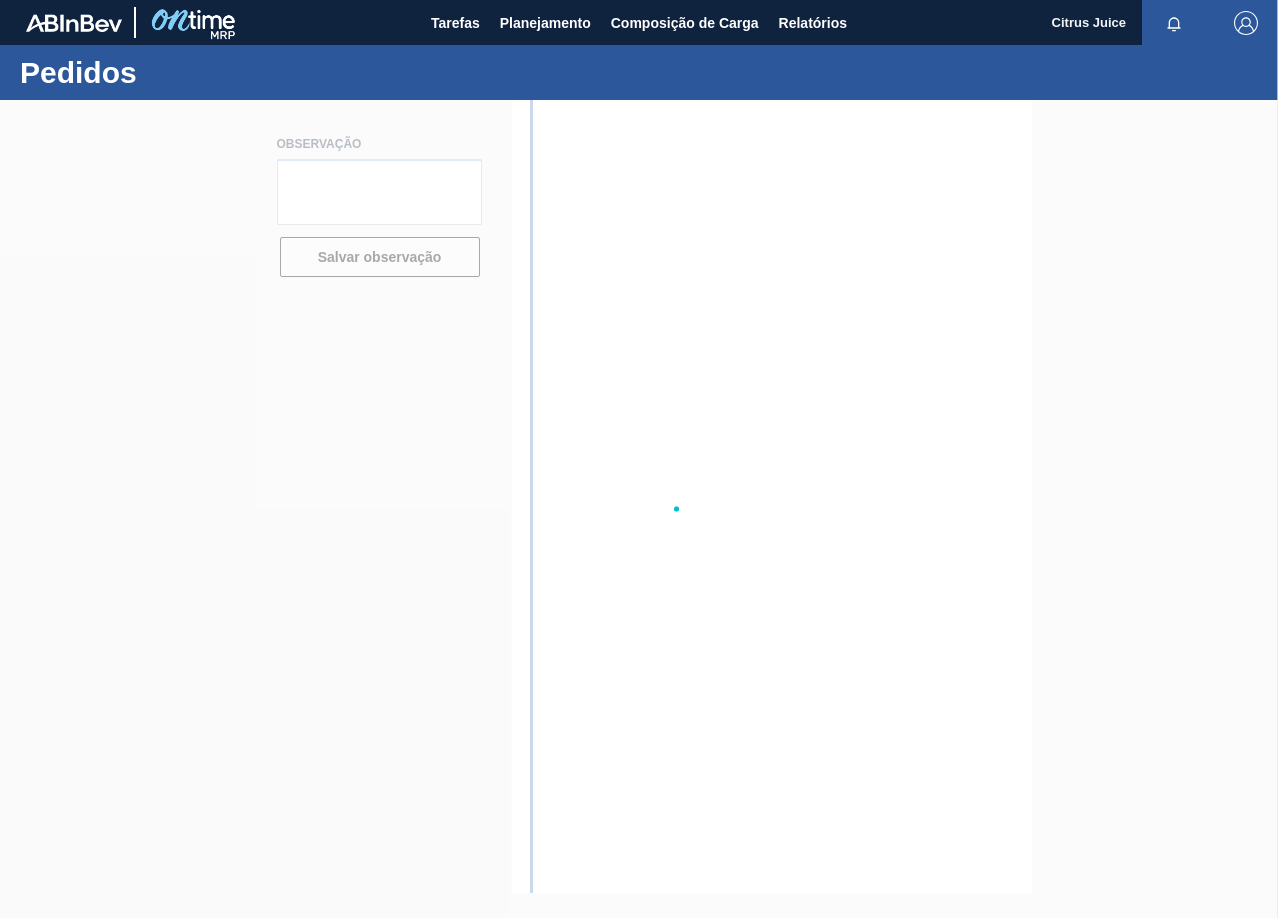 scroll, scrollTop: 0, scrollLeft: 0, axis: both 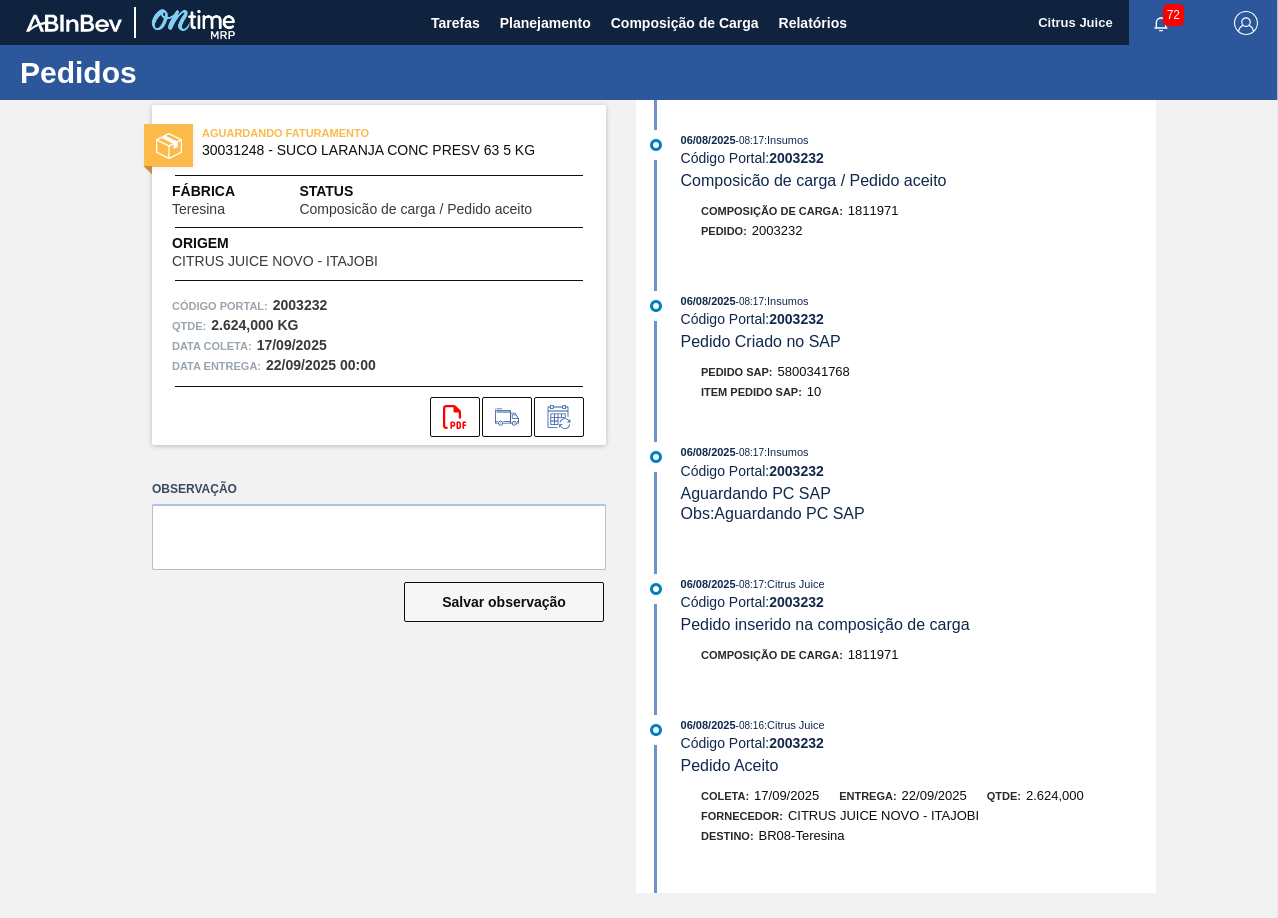 click on "5800341768" at bounding box center (814, 371) 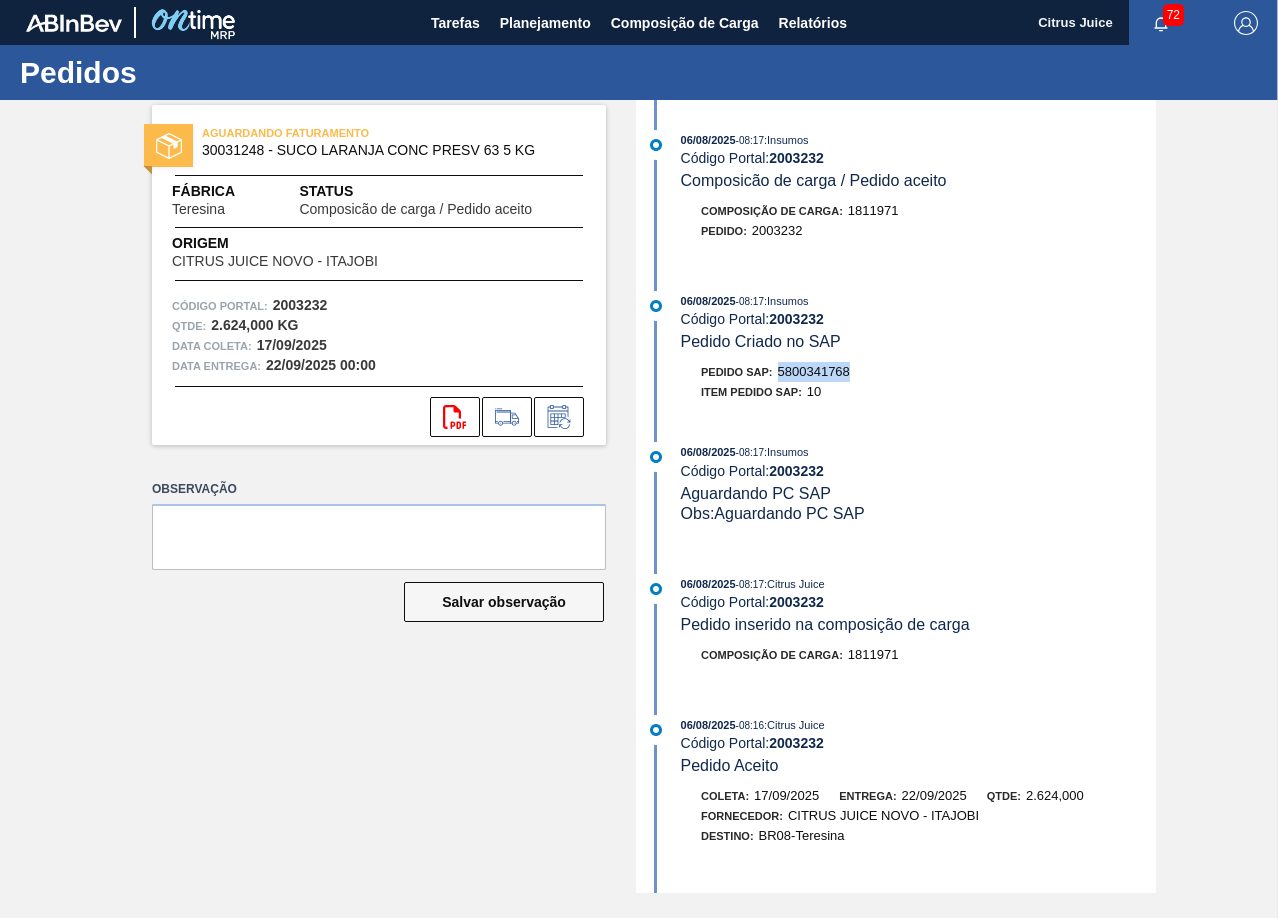 click on "5800341768" at bounding box center (814, 371) 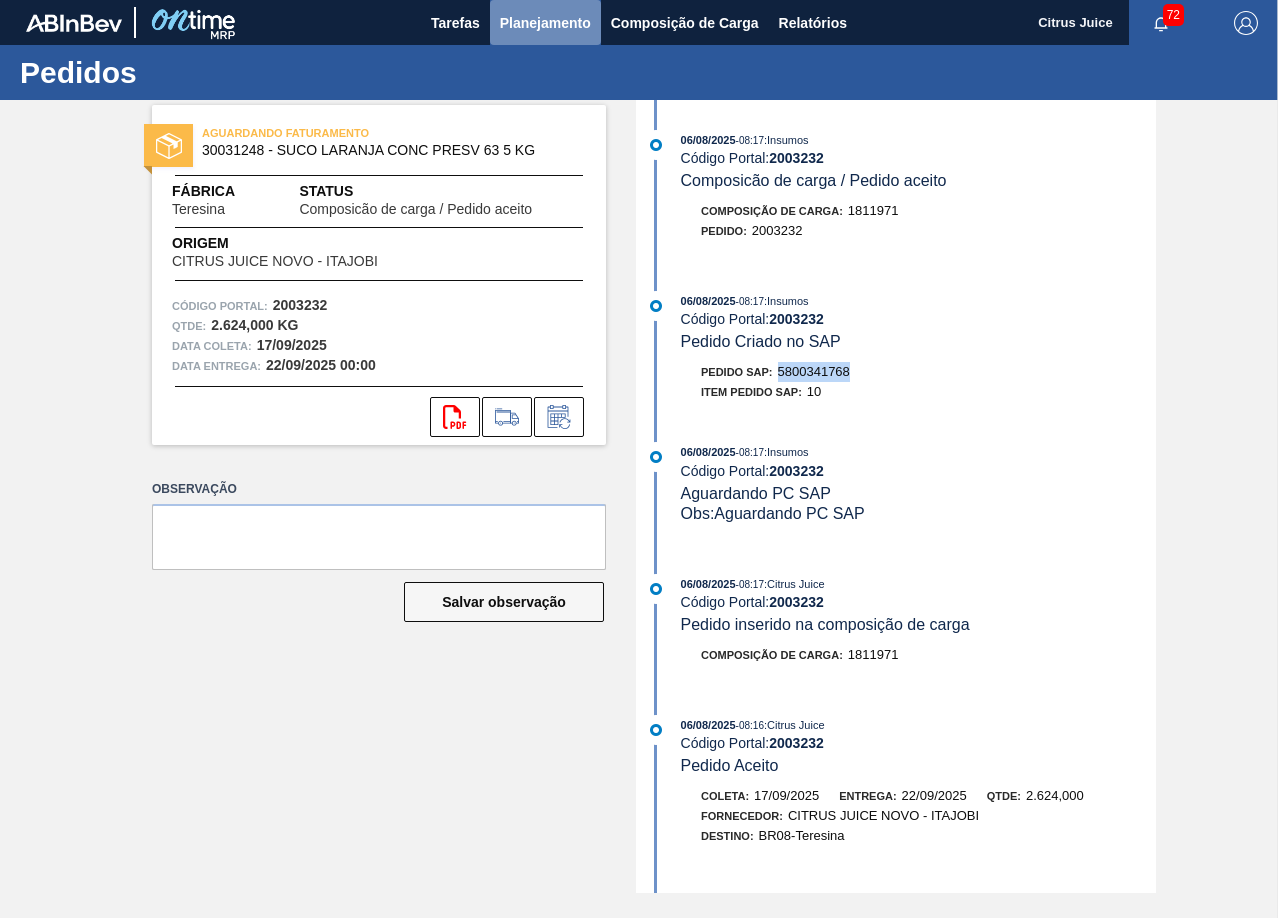 click on "Planejamento" at bounding box center (545, 23) 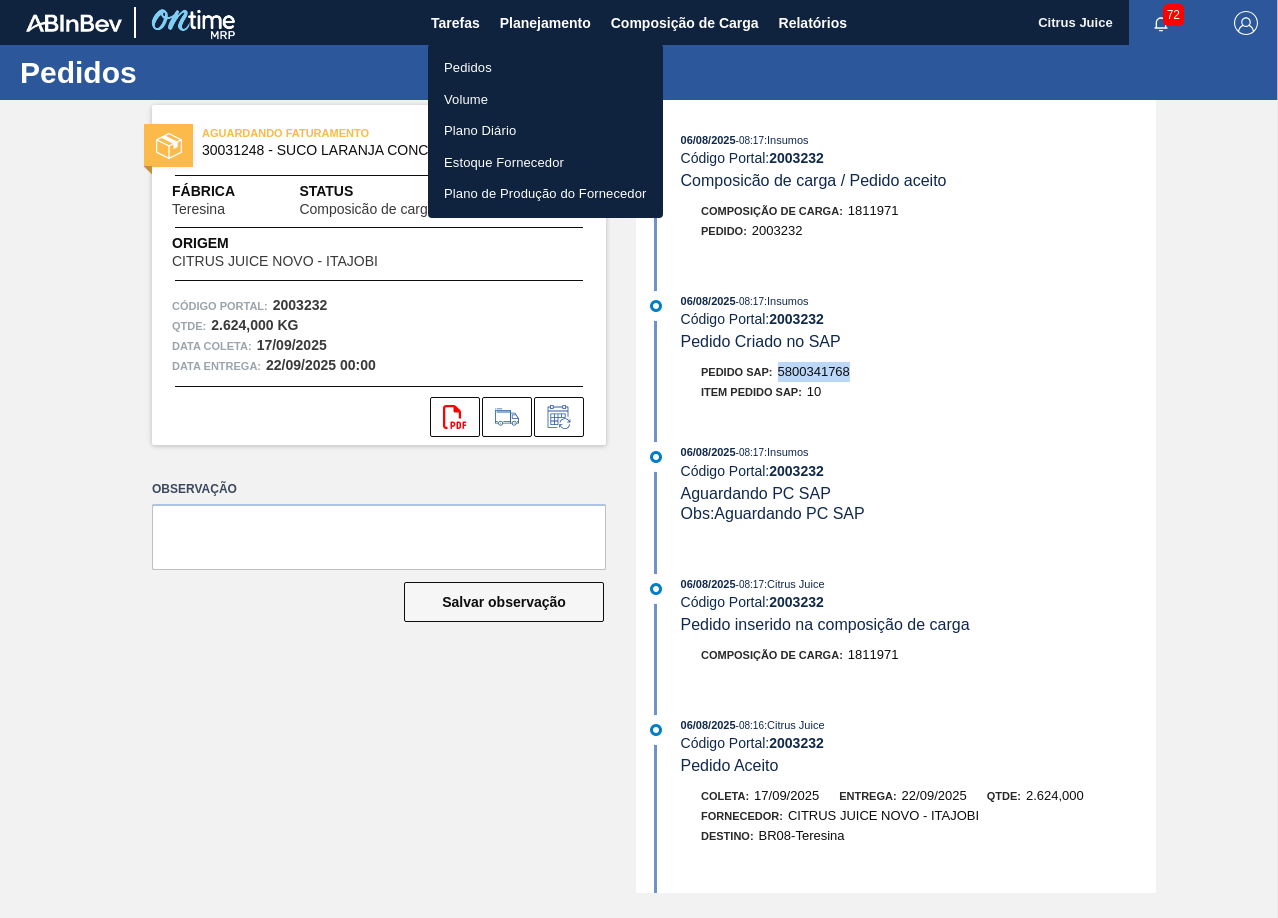 click on "Pedidos" at bounding box center [545, 68] 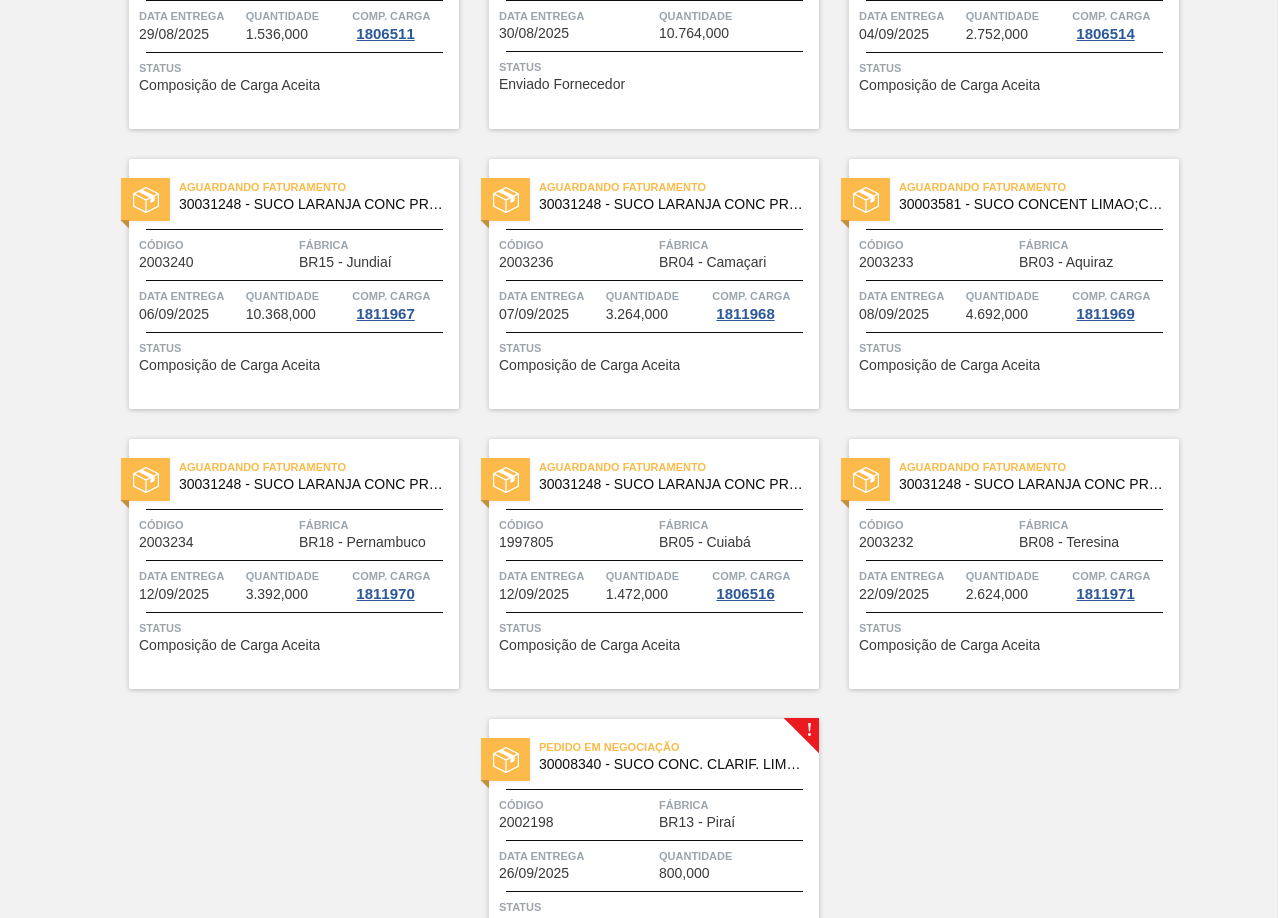 scroll, scrollTop: 3784, scrollLeft: 0, axis: vertical 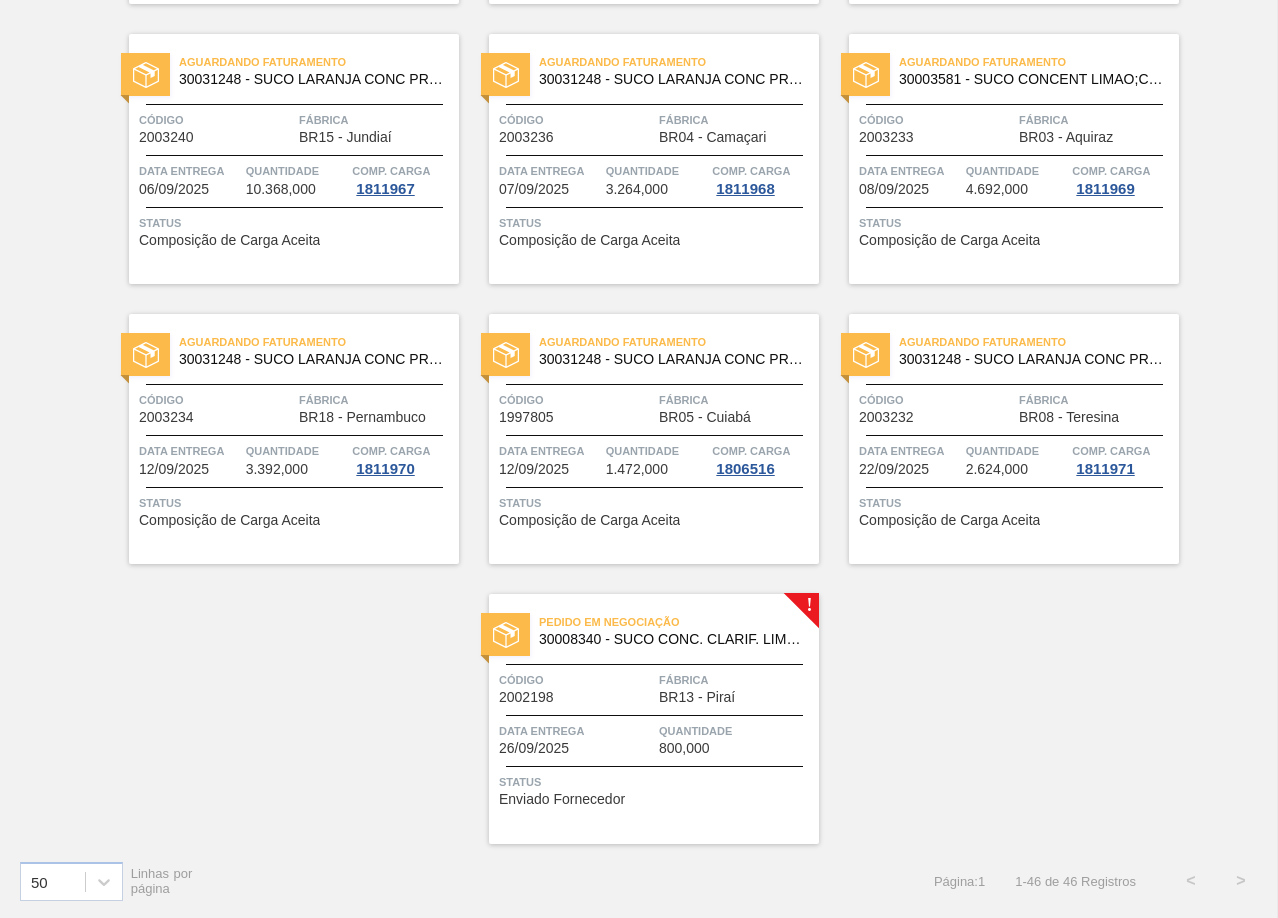 click on "30008340 - SUCO CONC. CLARIF. LIMÃO SICILIANO" at bounding box center (671, 639) 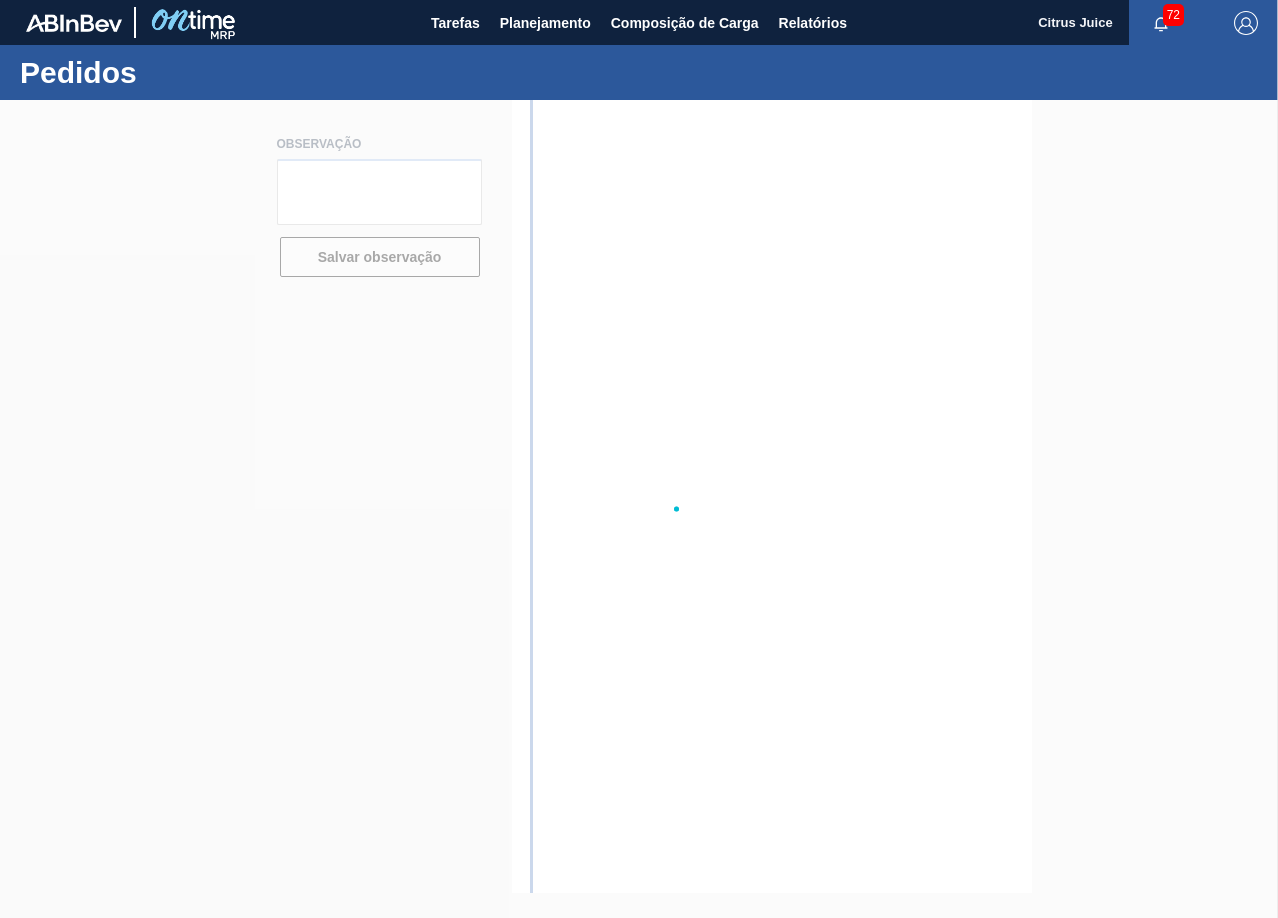 scroll, scrollTop: 0, scrollLeft: 0, axis: both 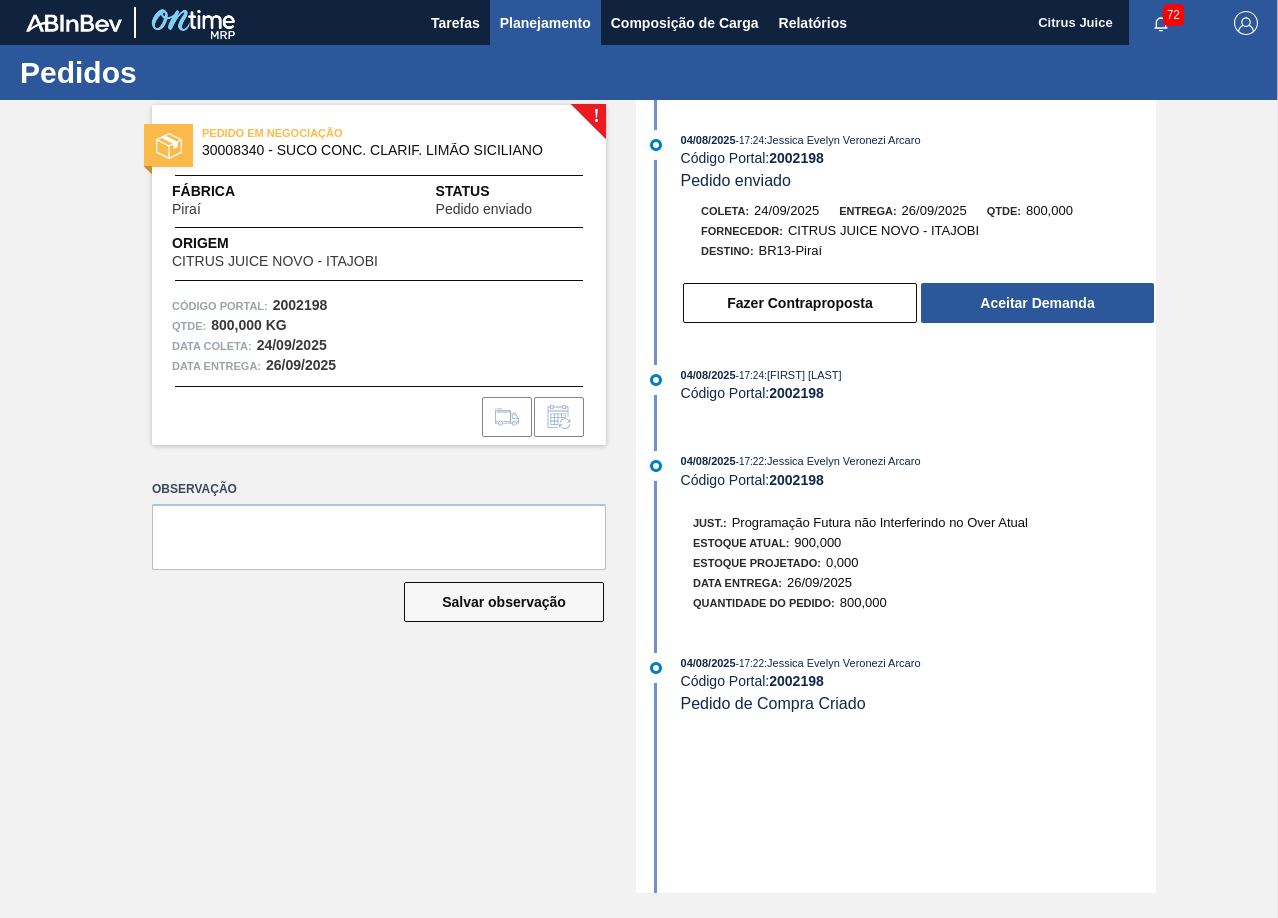 click on "Planejamento" at bounding box center [545, 23] 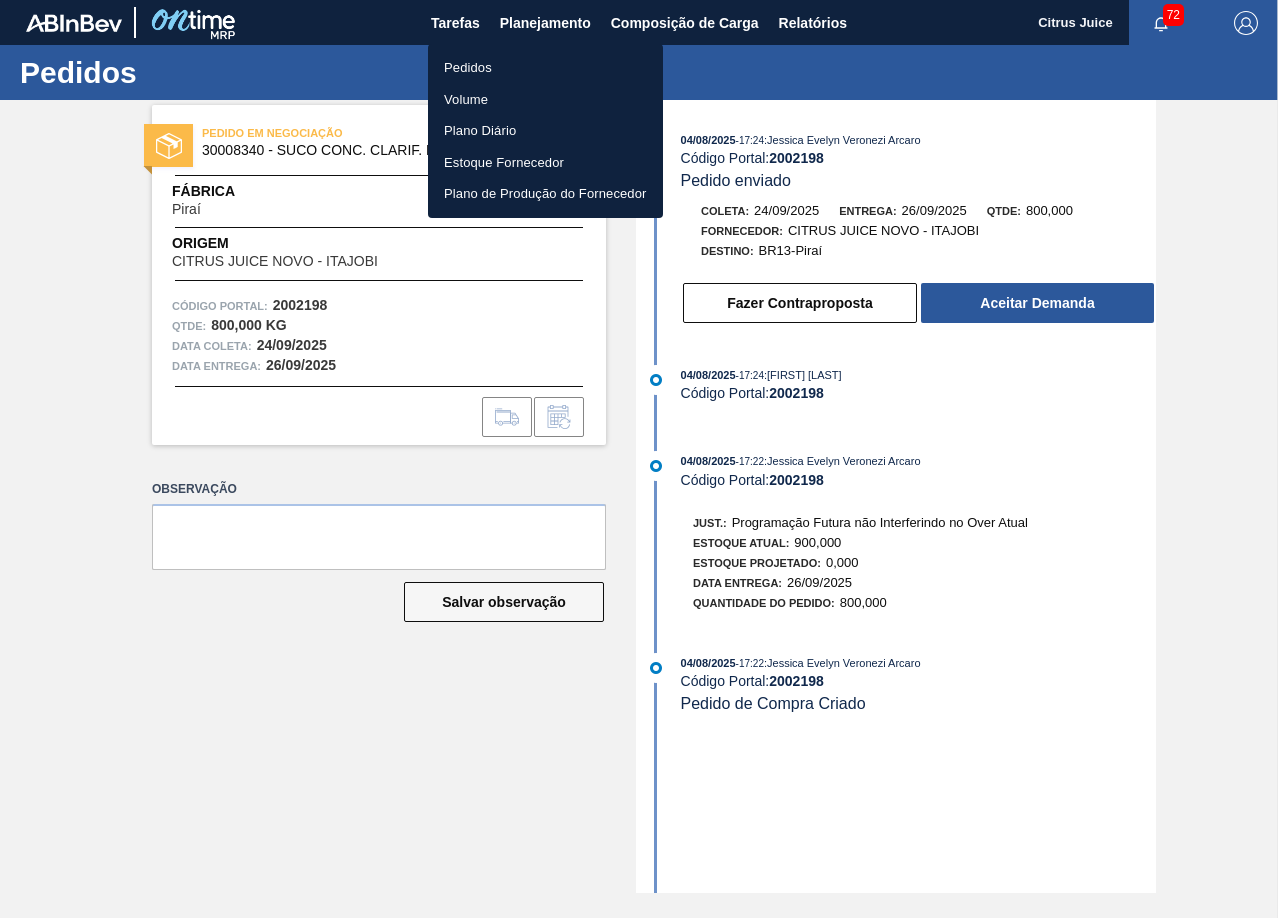 click on "Pedidos" at bounding box center [545, 68] 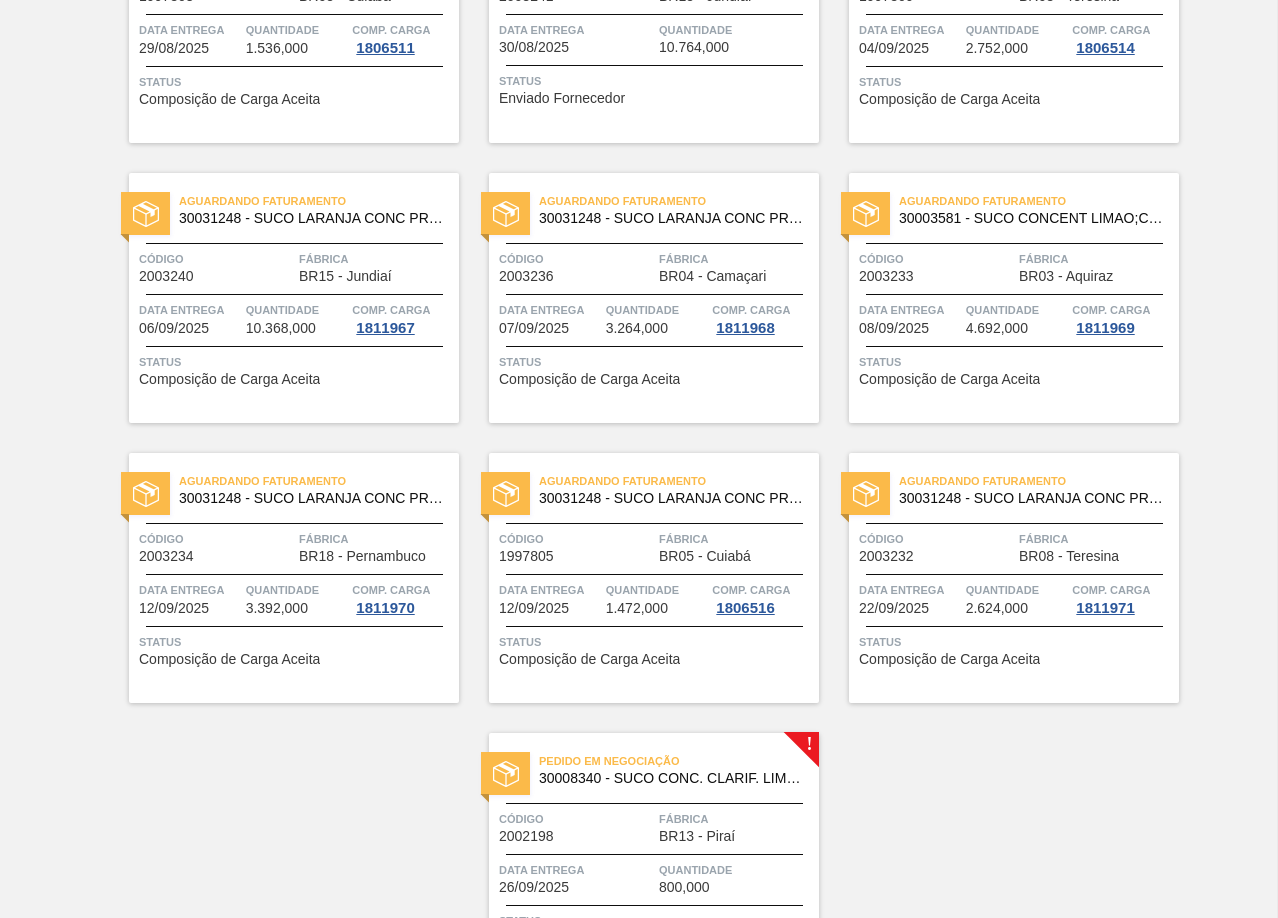 scroll, scrollTop: 3784, scrollLeft: 0, axis: vertical 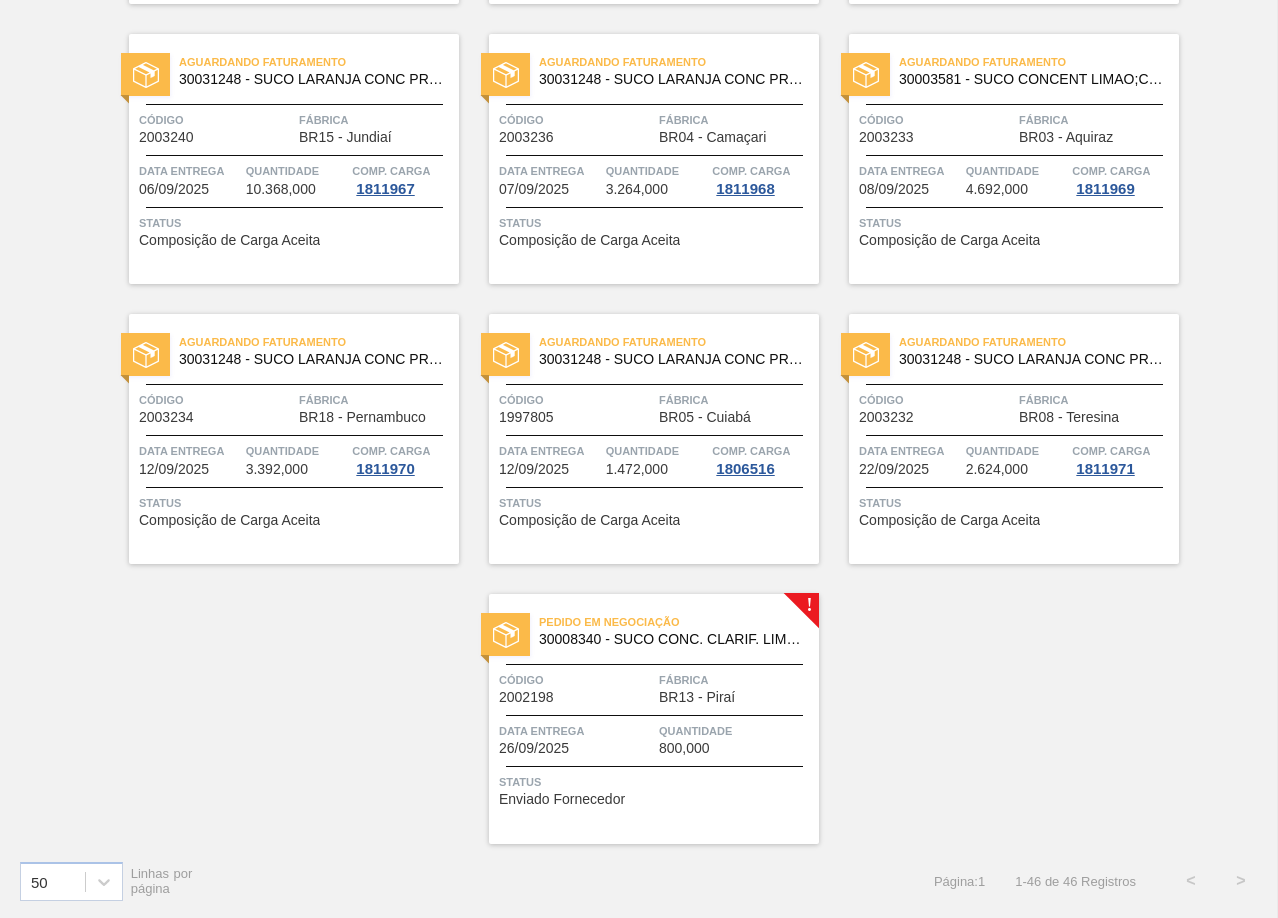 click on "Pedido em Trânsito 30003581 - SUCO CONCENT LIMAO;CLARIFIC.C/SO2;PEPSI; Código 1985283 Fábrica BR05 - Cuiabá Data entrega 23/07/2025 Quantidade 460,000 Comp. Carga 1795894 Status Data da Entrega do Pedido Antecipada Pedido em Trânsito 30031248 - SUCO LARANJA CONC PRESV 63 5 KG Código 1985284 Fábrica BR05 - Cuiabá Data entrega 23/07/2025 Quantidade 1.408,000 Comp. Carga 1795893 Status Data da Entrega do Pedido Antecipada Aguardando Faturamento 30031248 - SUCO LARANJA CONC PRESV 63 5 KG Código 1985301 Fábrica BR19 - Nova Rio Data entrega 23/07/2025 Quantidade 5.184,000 Comp. Carga 1795889 Status Composição de Carga Aceita Pedido em Trânsito 30003575 - SUCO CONCENT LIMAO;;BRAHMA;BOMBONA 62KG; Código 1994305 Fábrica BR05 - Cuiabá Data entrega 26/07/2025 Quantidade 682,000 Comp. Carga 1803293 Status Data da Entrega do Pedido Antecipada Pedido em Trânsito 30031248 - SUCO LARANJA CONC PRESV 63 5 KG Código 1994306 Fábrica BR05 - Cuiabá Data entrega 26/07/2025 Quantidade 1.472,000 Comp. Carga Status" at bounding box center (639, -1396) 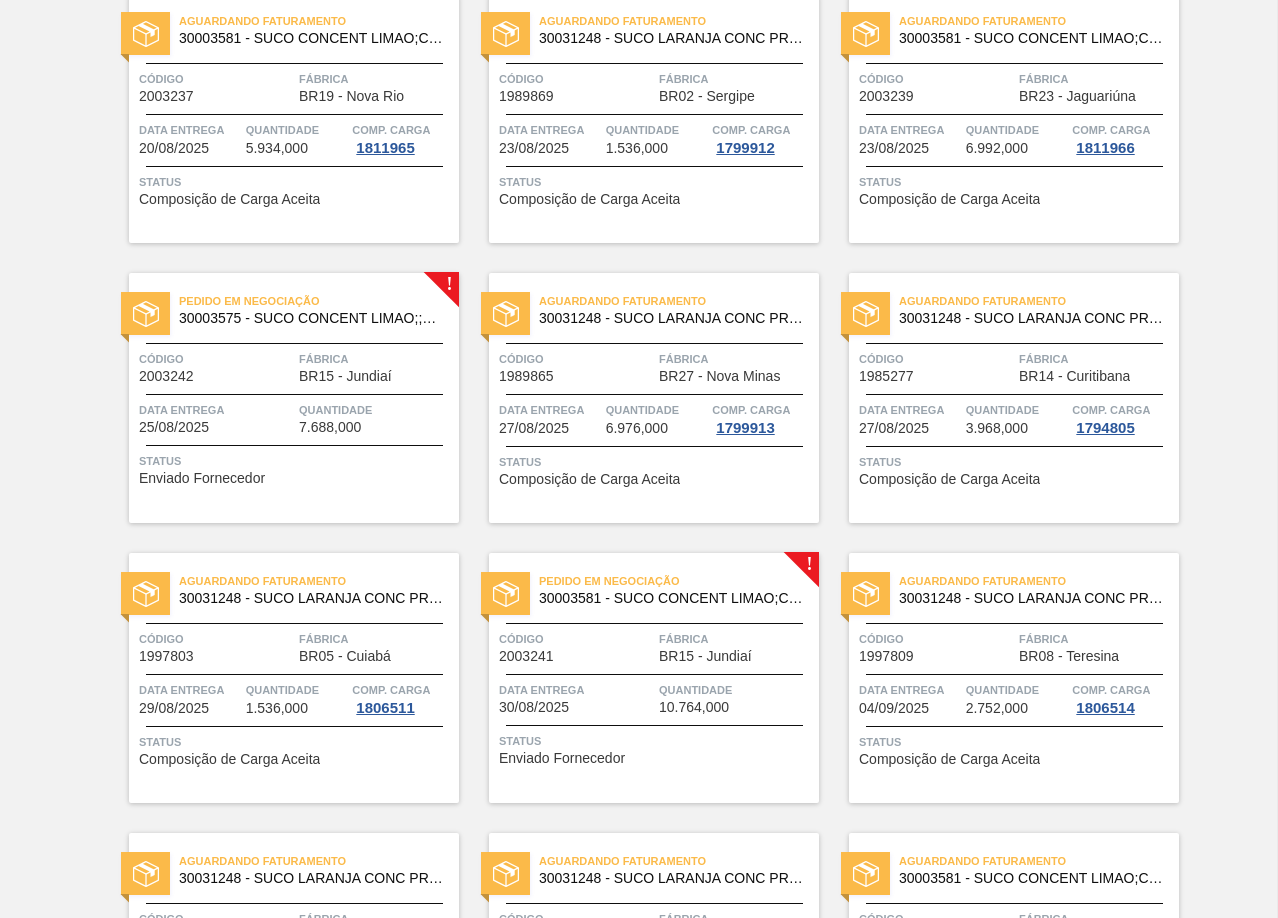 scroll, scrollTop: 2984, scrollLeft: 0, axis: vertical 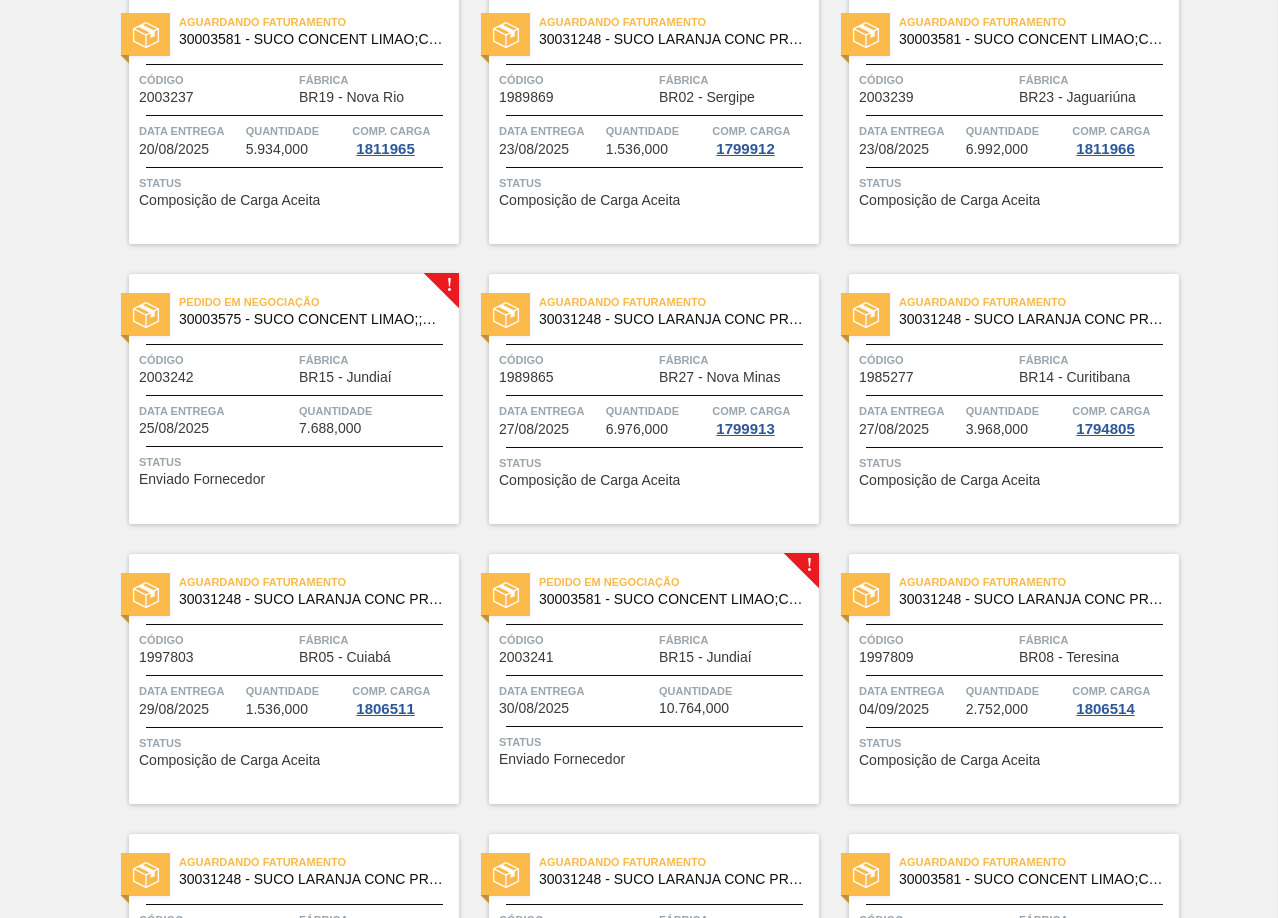 click on "Pedido em Negociação 30003575 - SUCO CONCENT LIMAO;;BRAHMA;BOMBONA 62KG; Código 2003242 Fábrica BR15 - Jundiaí Data entrega 25/08/2025 Quantidade 7.688,000 Status Enviado Fornecedor" at bounding box center [294, 399] 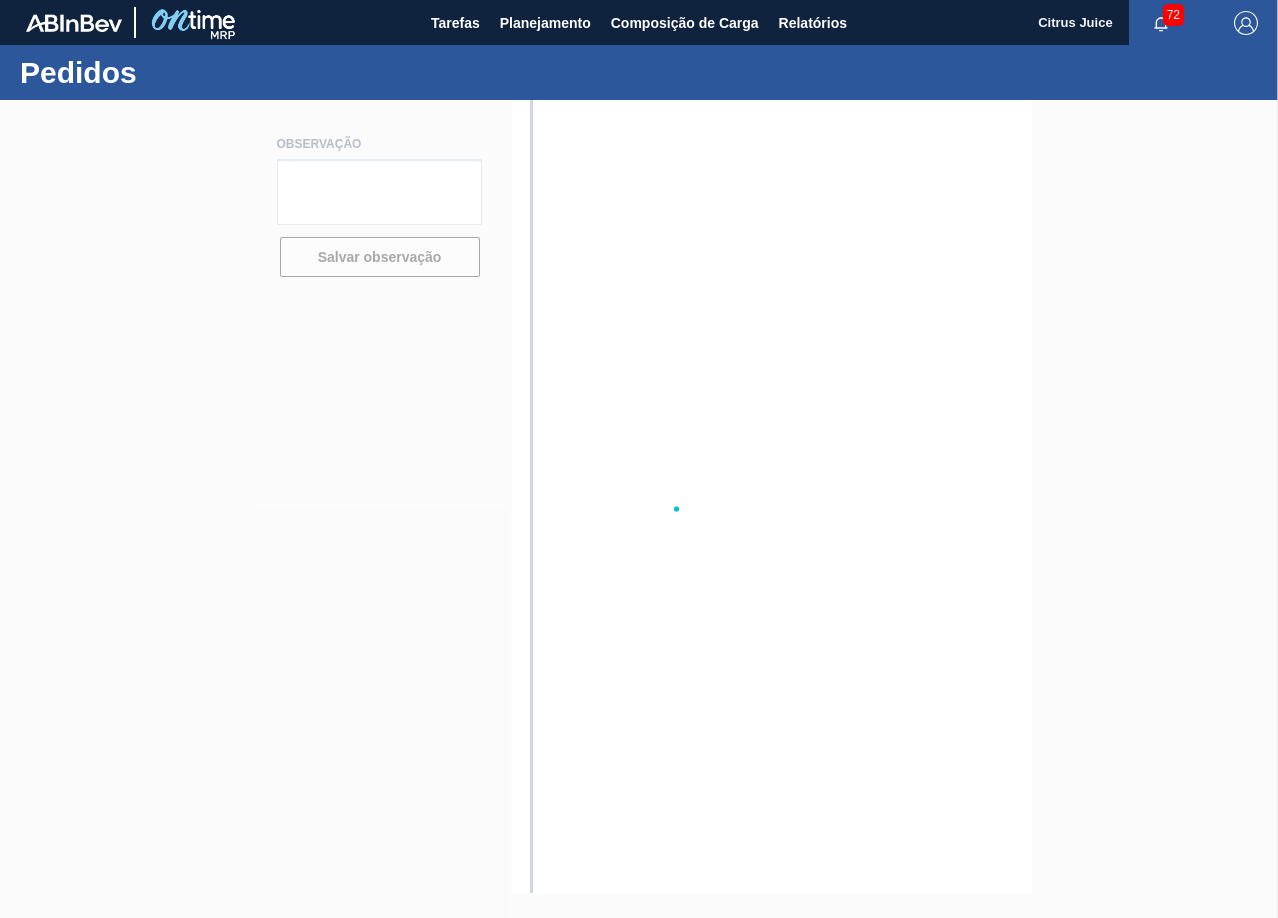 scroll, scrollTop: 0, scrollLeft: 0, axis: both 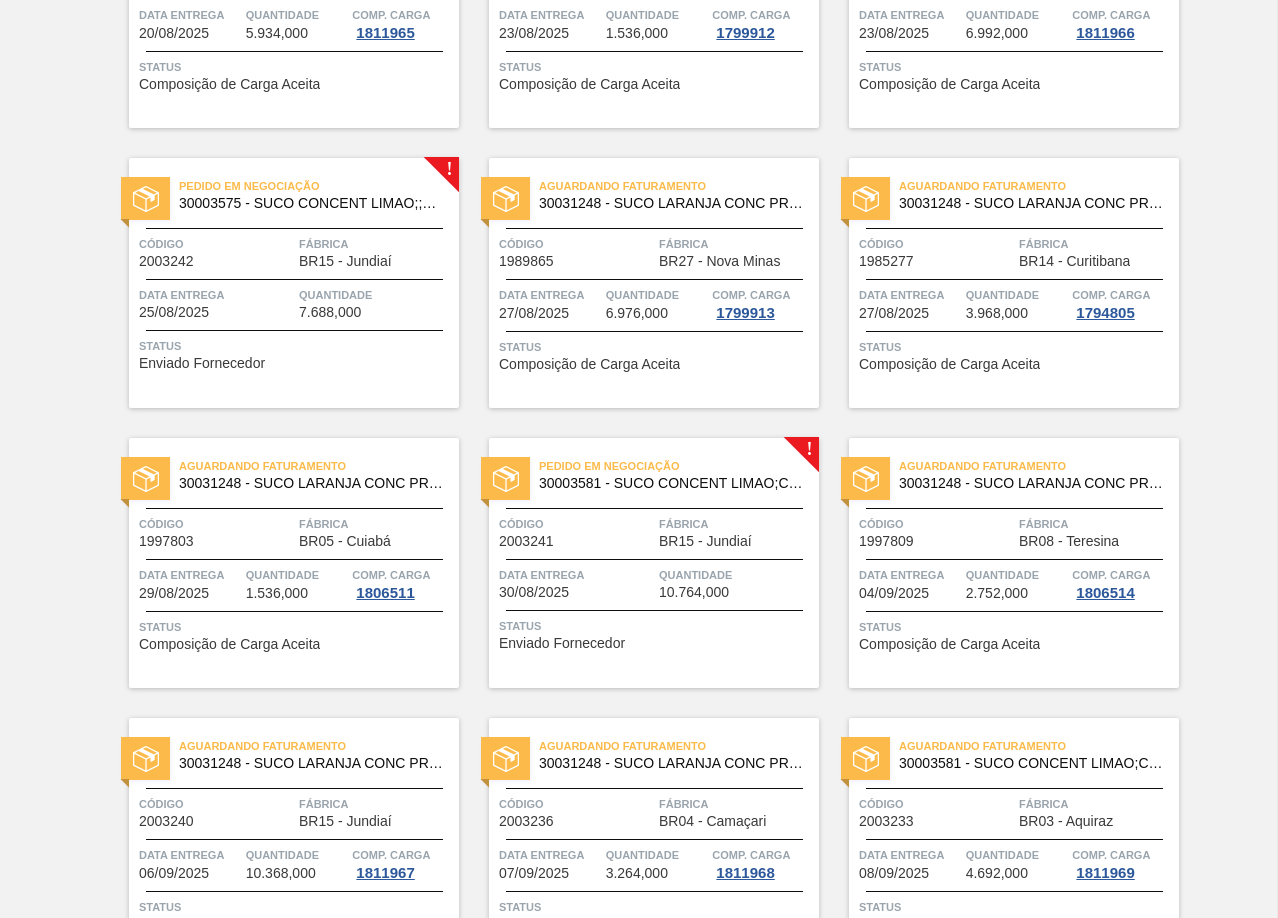 click on "Código 2003241 Fábrica BR15 - Jundiaí" at bounding box center [654, 531] 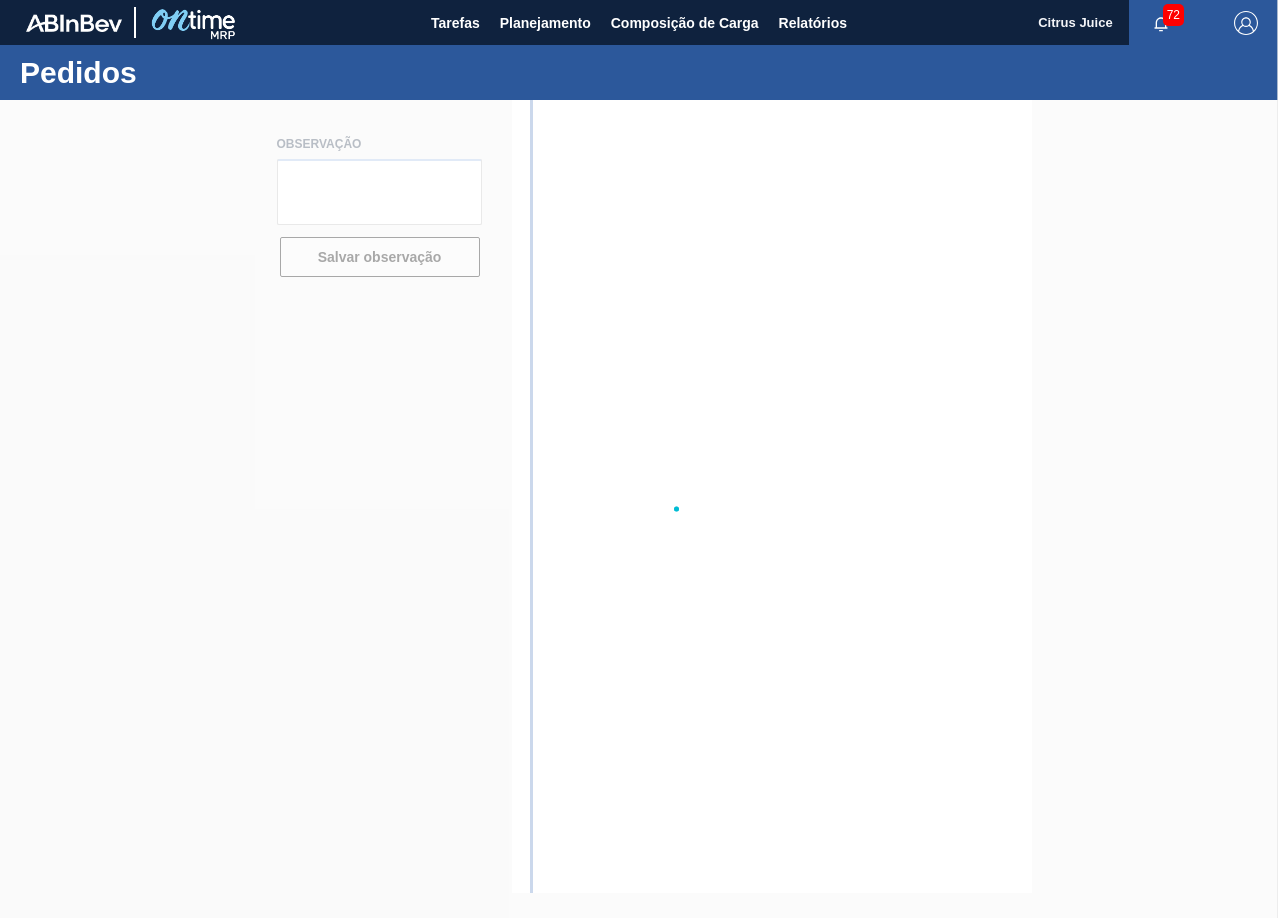scroll, scrollTop: 0, scrollLeft: 0, axis: both 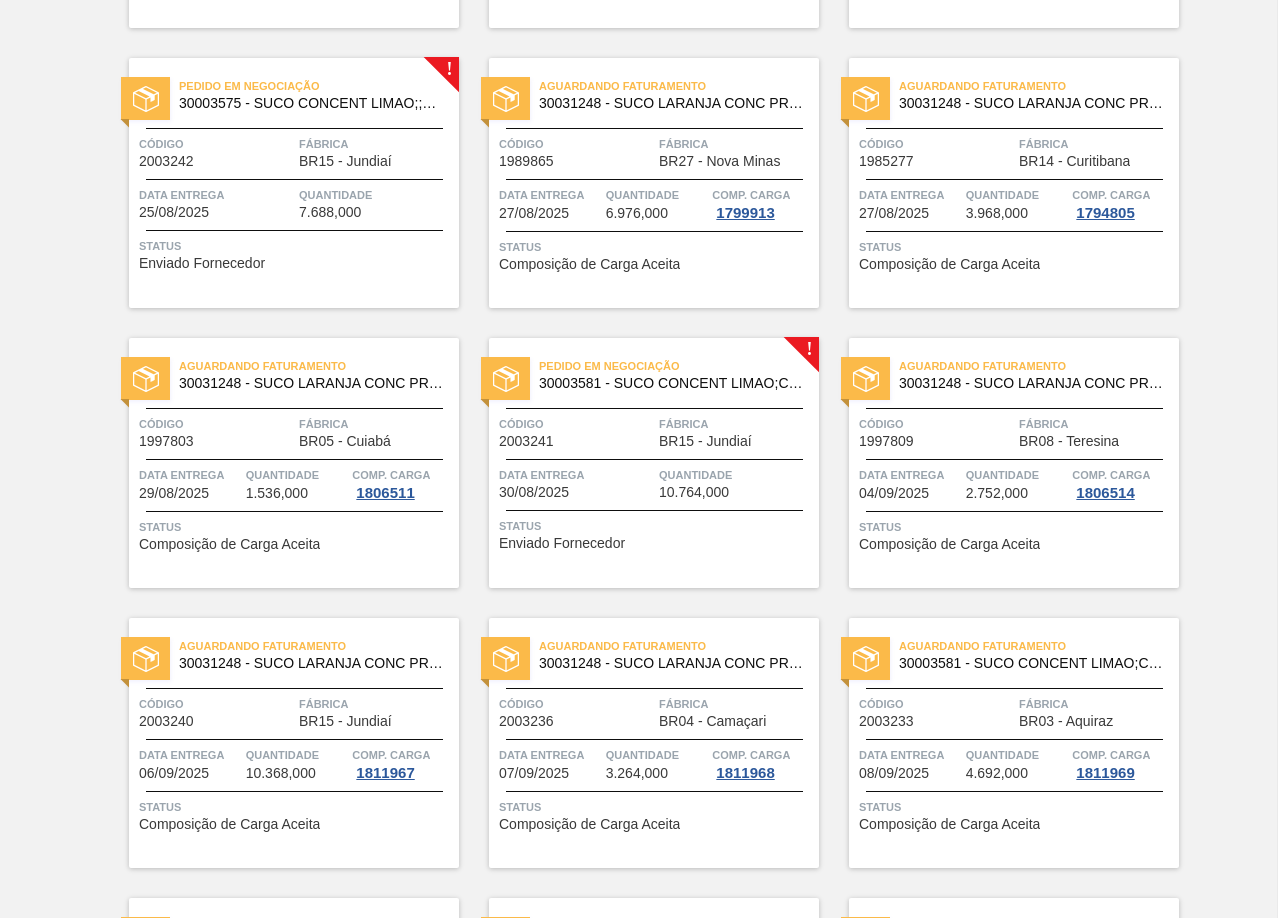 click on "Quantidade" at bounding box center (376, 195) 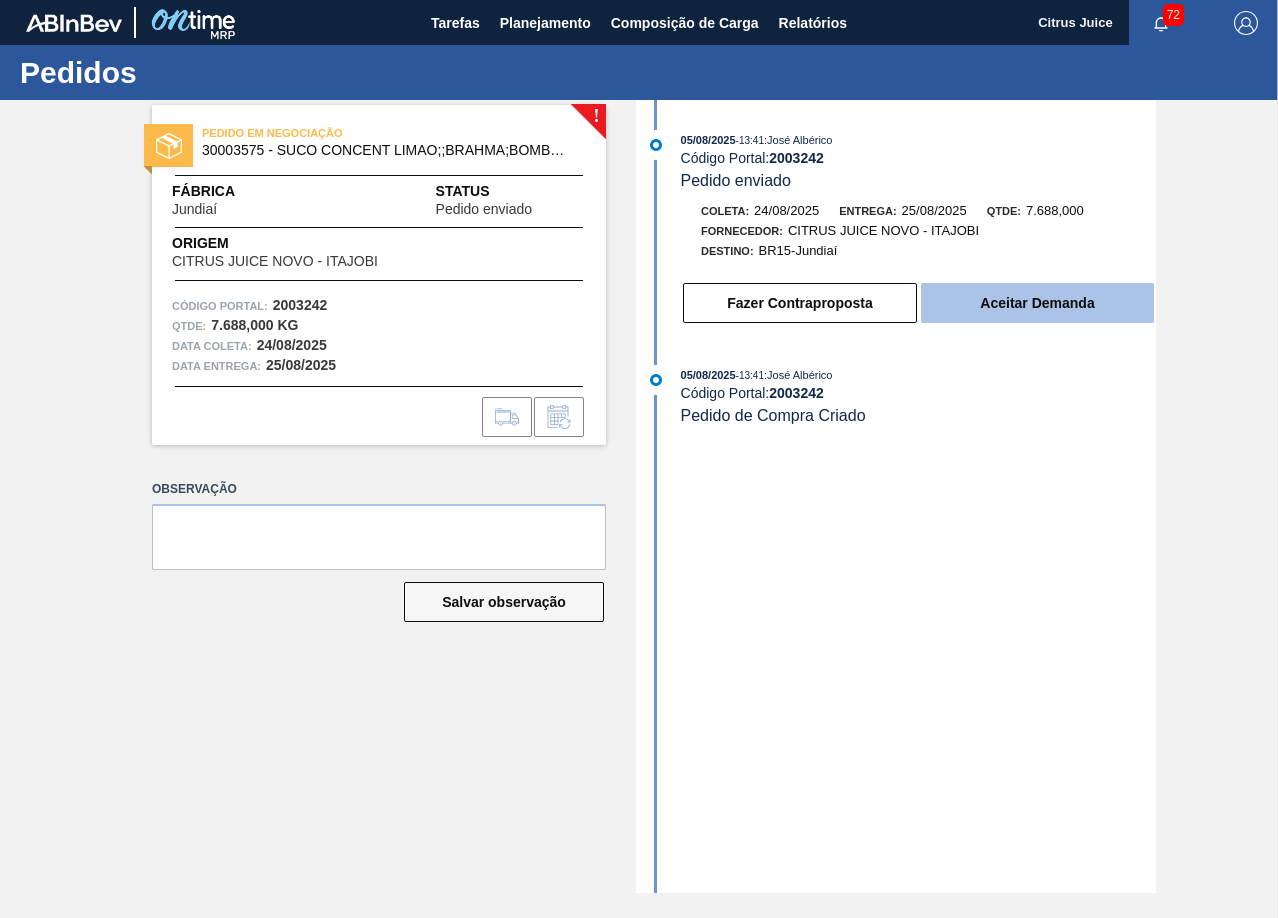 click on "Aceitar Demanda" at bounding box center [1037, 303] 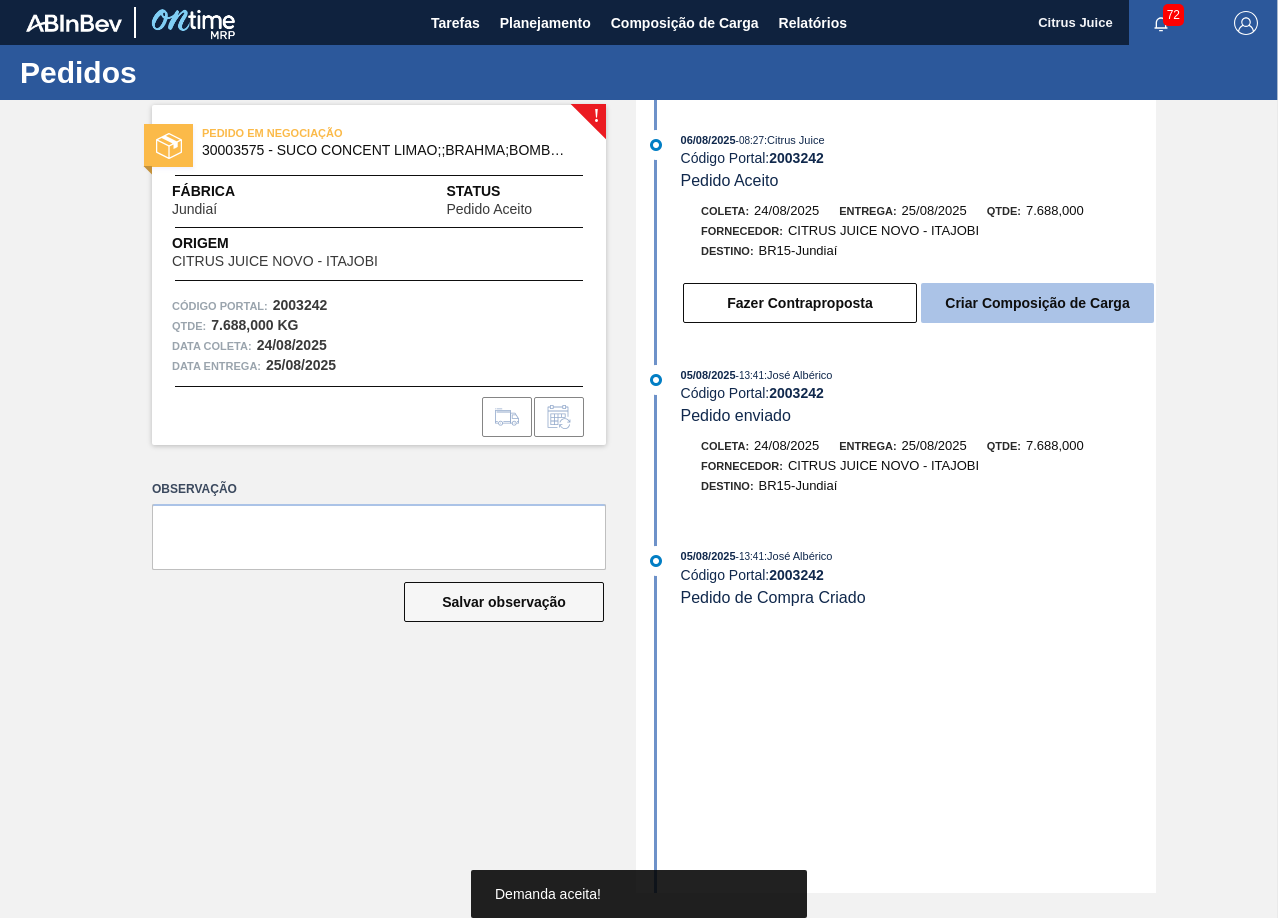 click on "Criar Composição de Carga" at bounding box center (1037, 303) 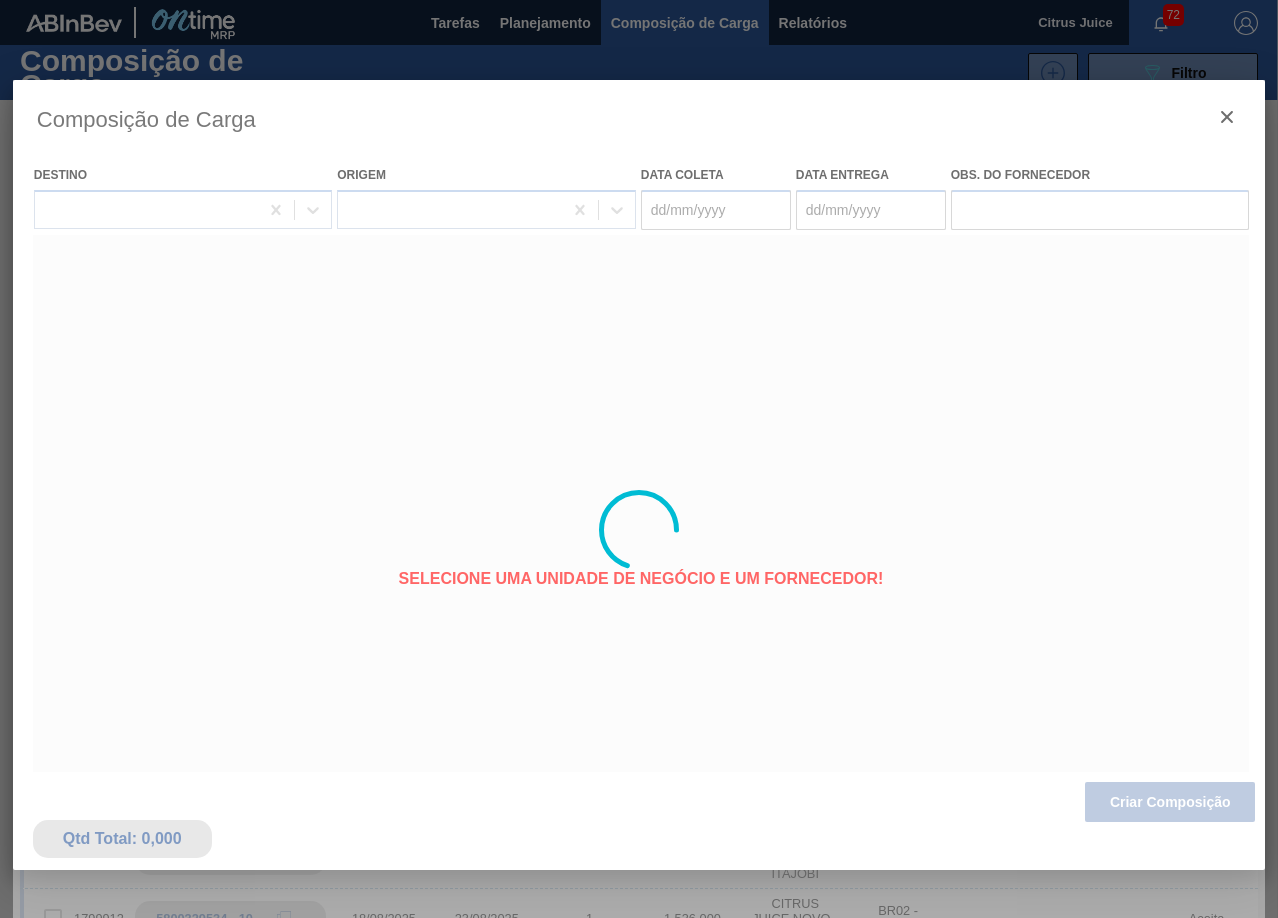 type on "24/08/2025" 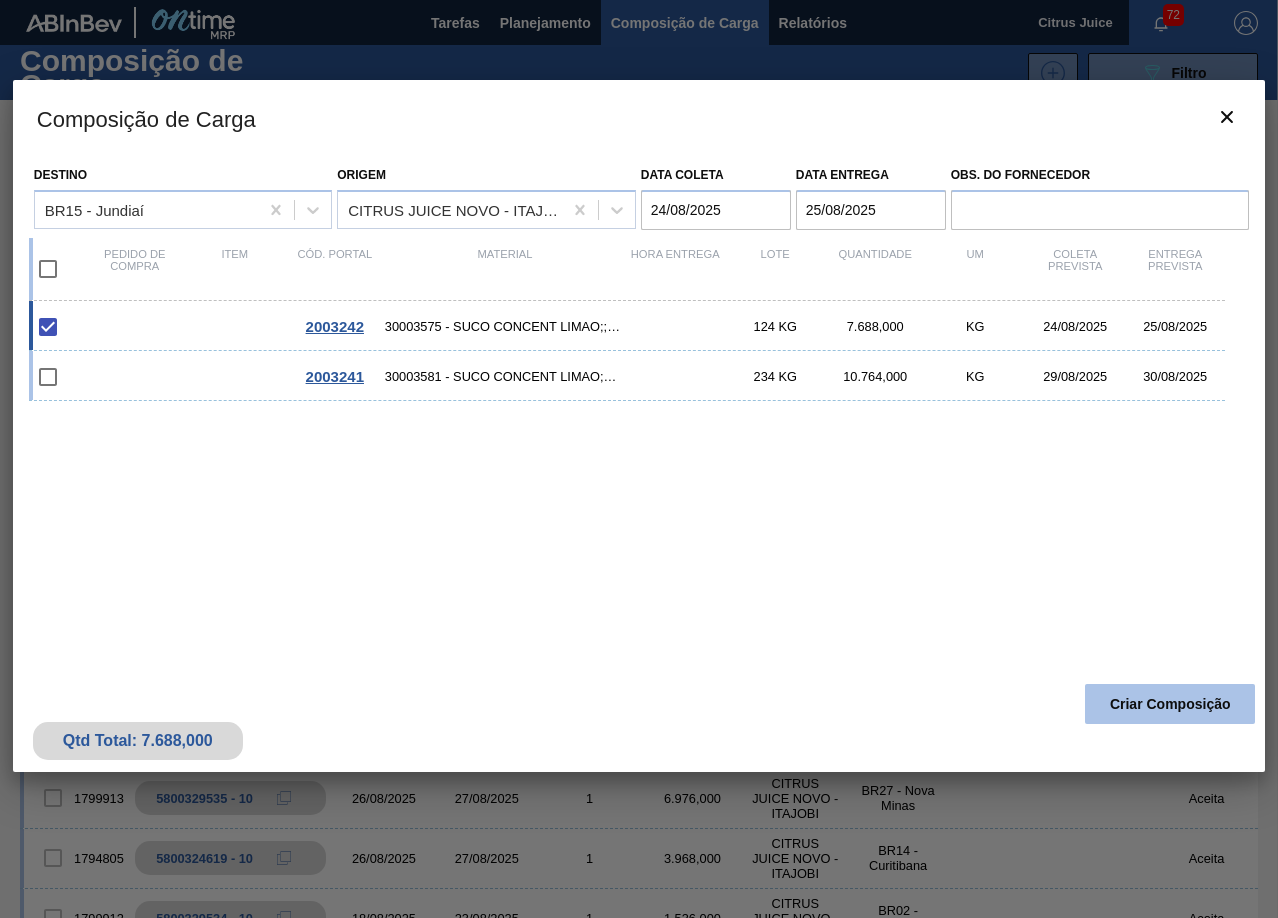 click on "Criar Composição" at bounding box center (1170, 704) 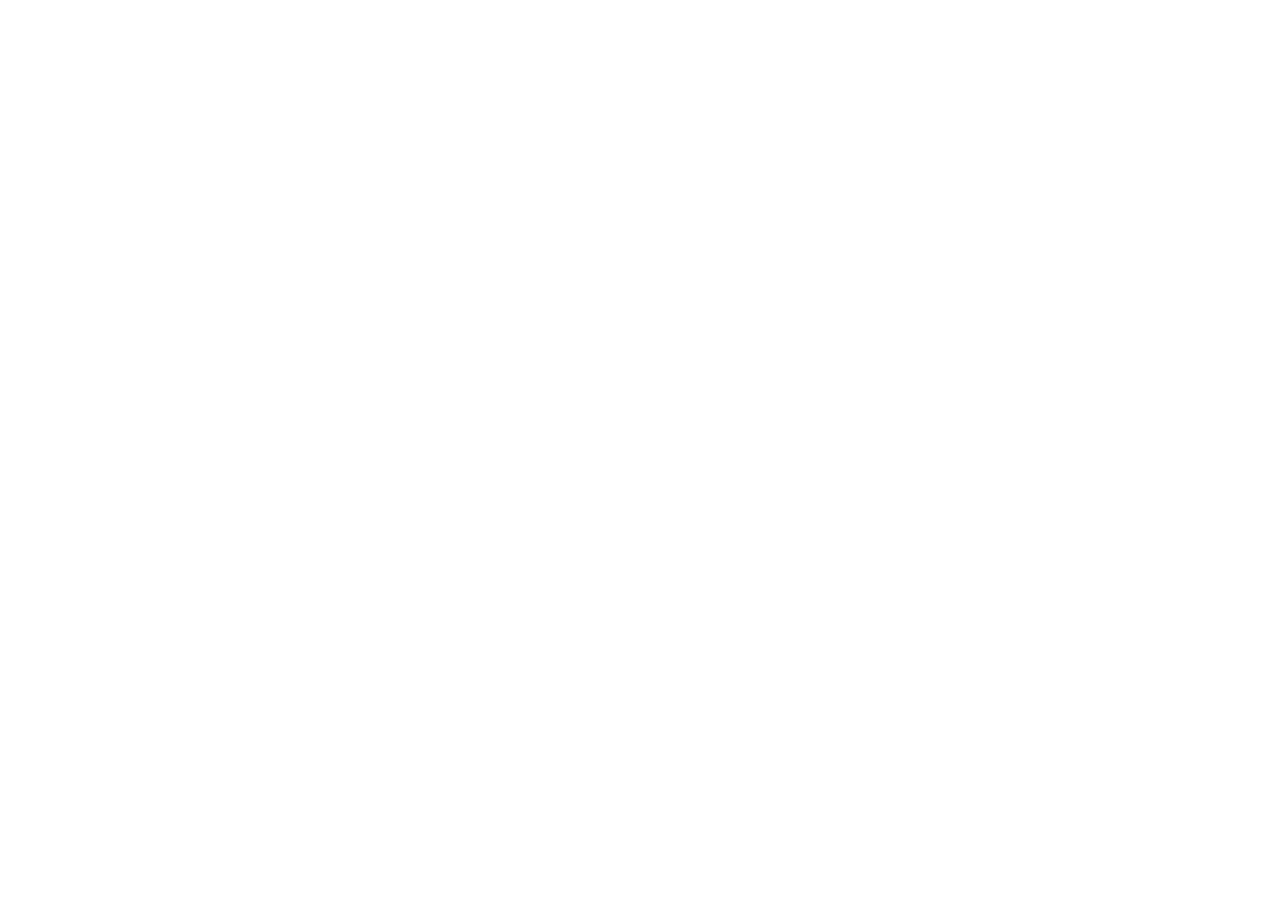 scroll, scrollTop: 0, scrollLeft: 0, axis: both 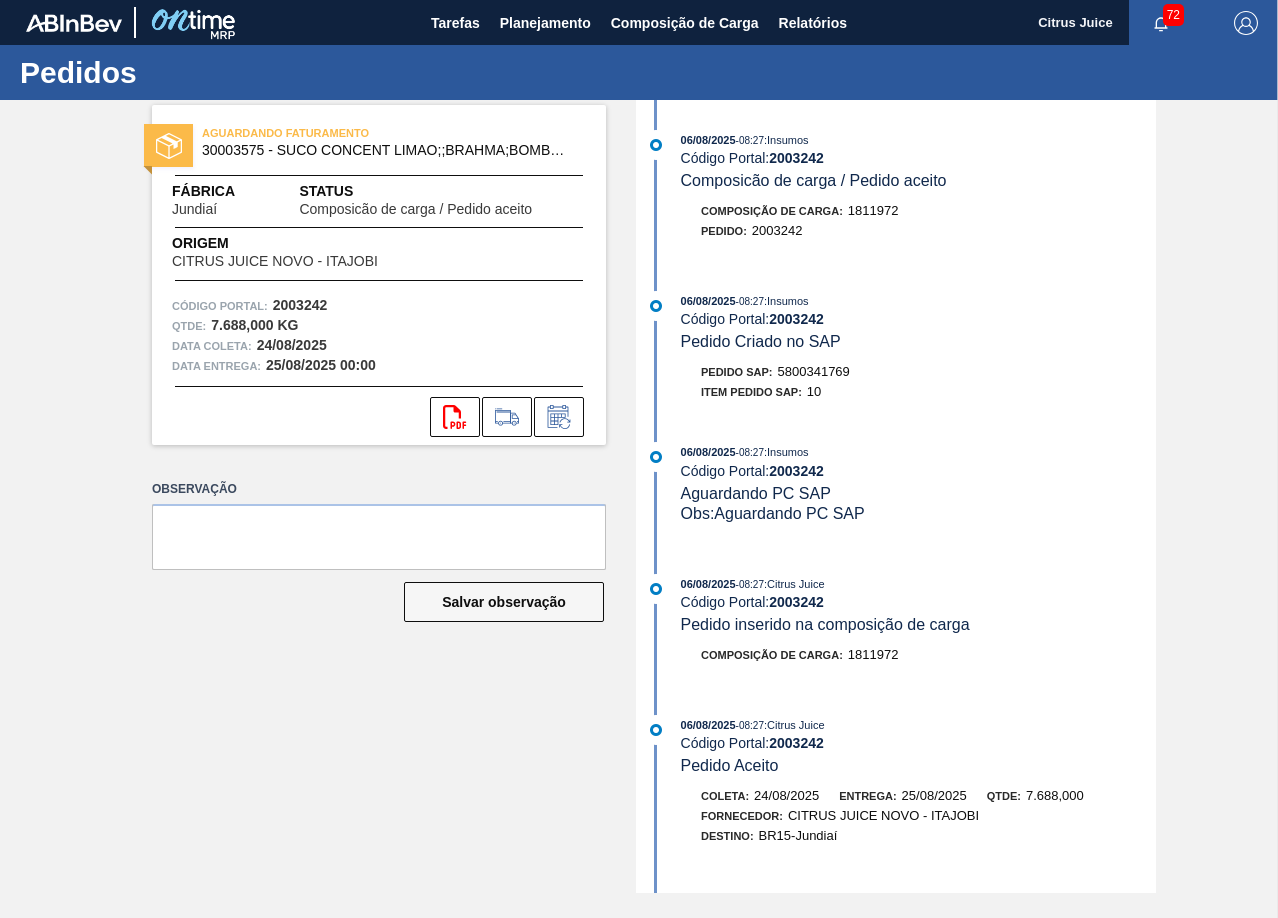 click on "Pedido SAP:  5800341769" at bounding box center (775, 372) 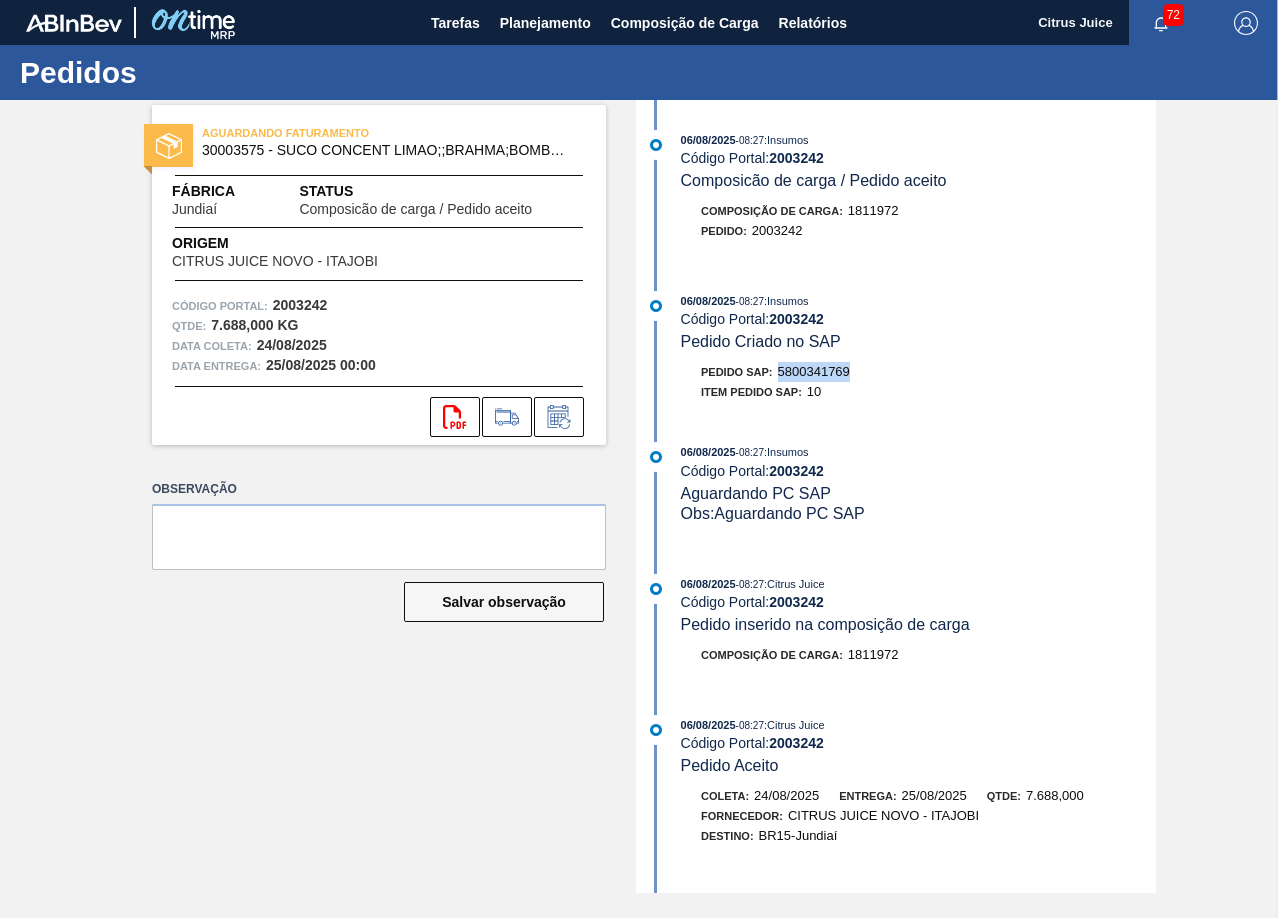 click on "5800341769" at bounding box center (814, 371) 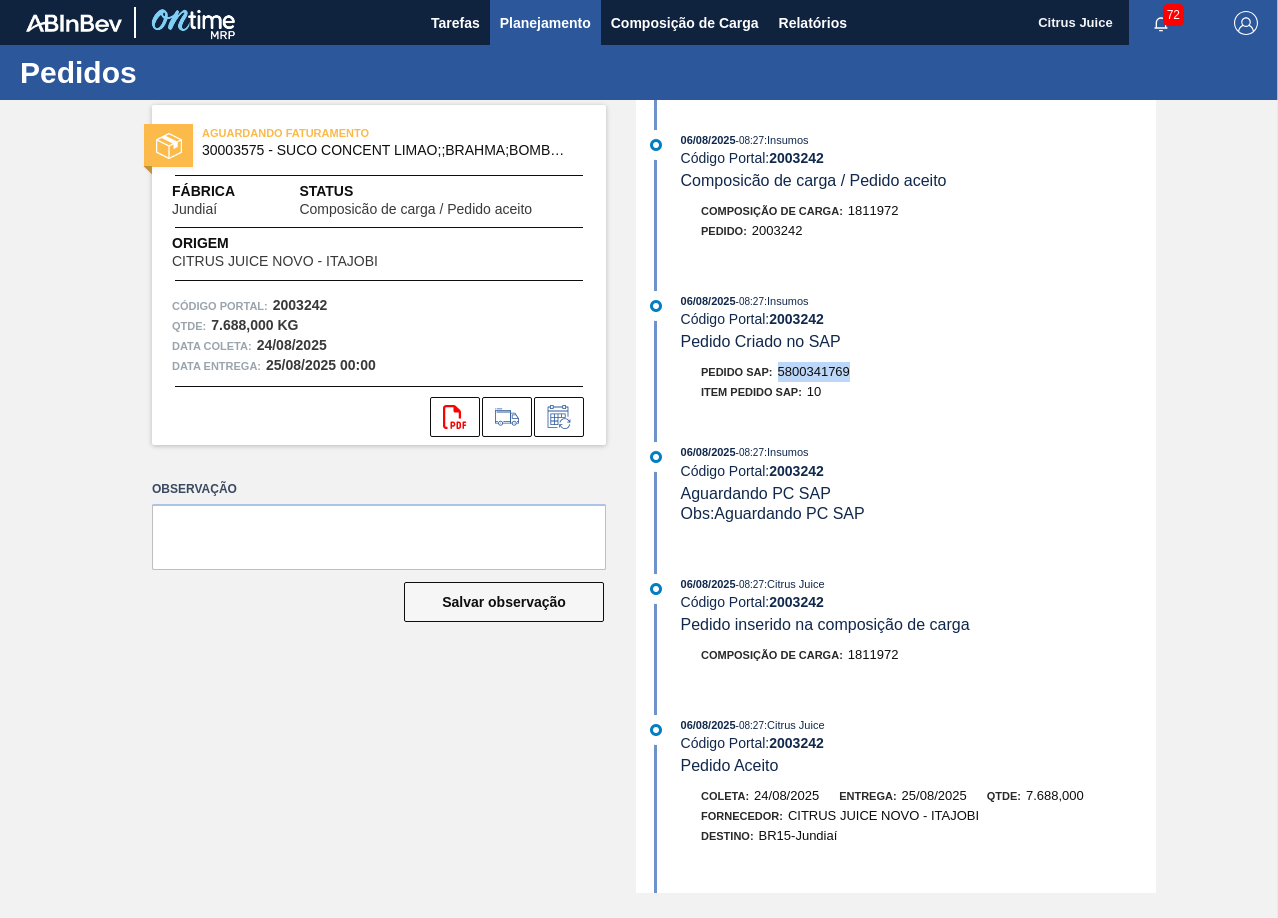 click on "Planejamento" at bounding box center [545, 23] 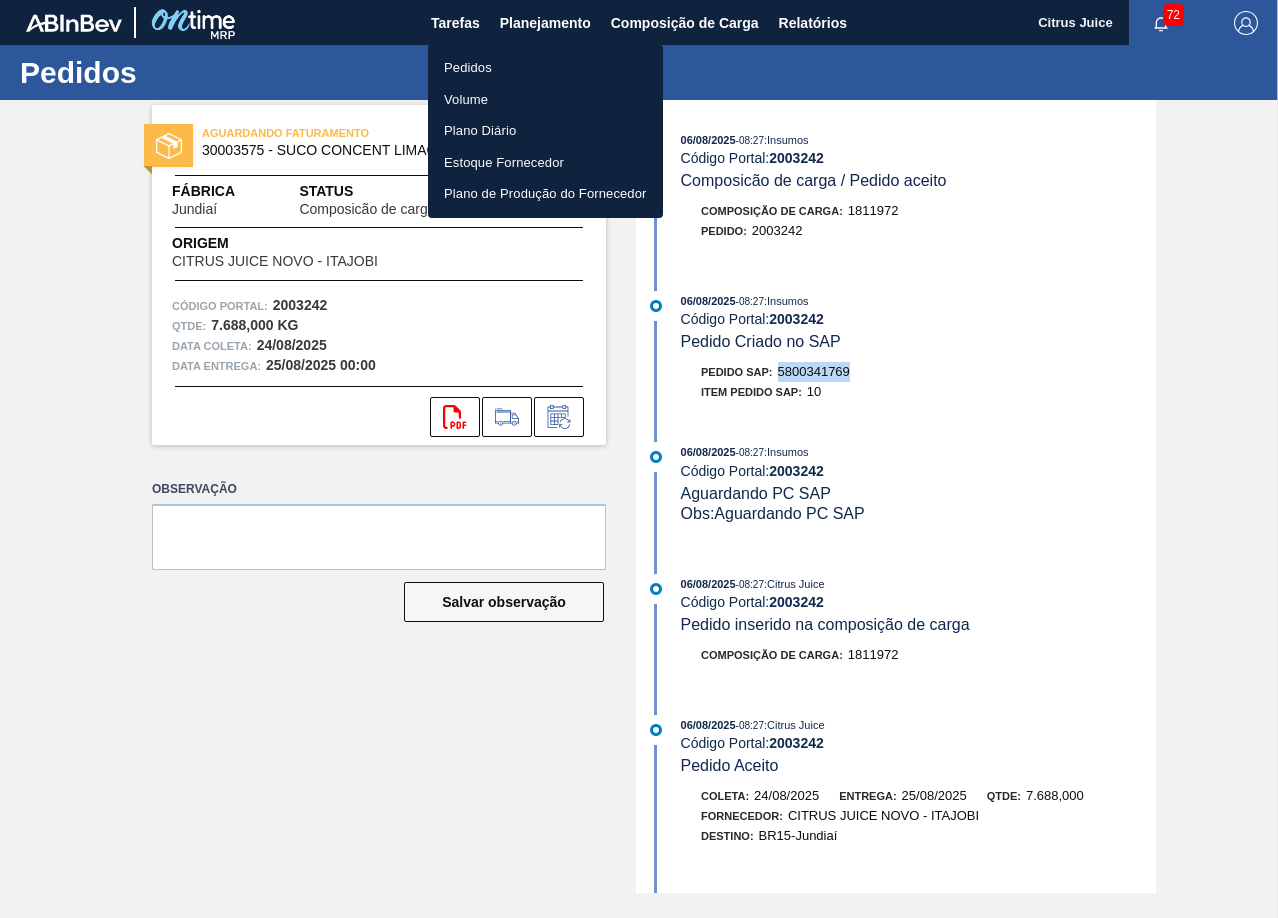click on "Pedidos" at bounding box center [545, 68] 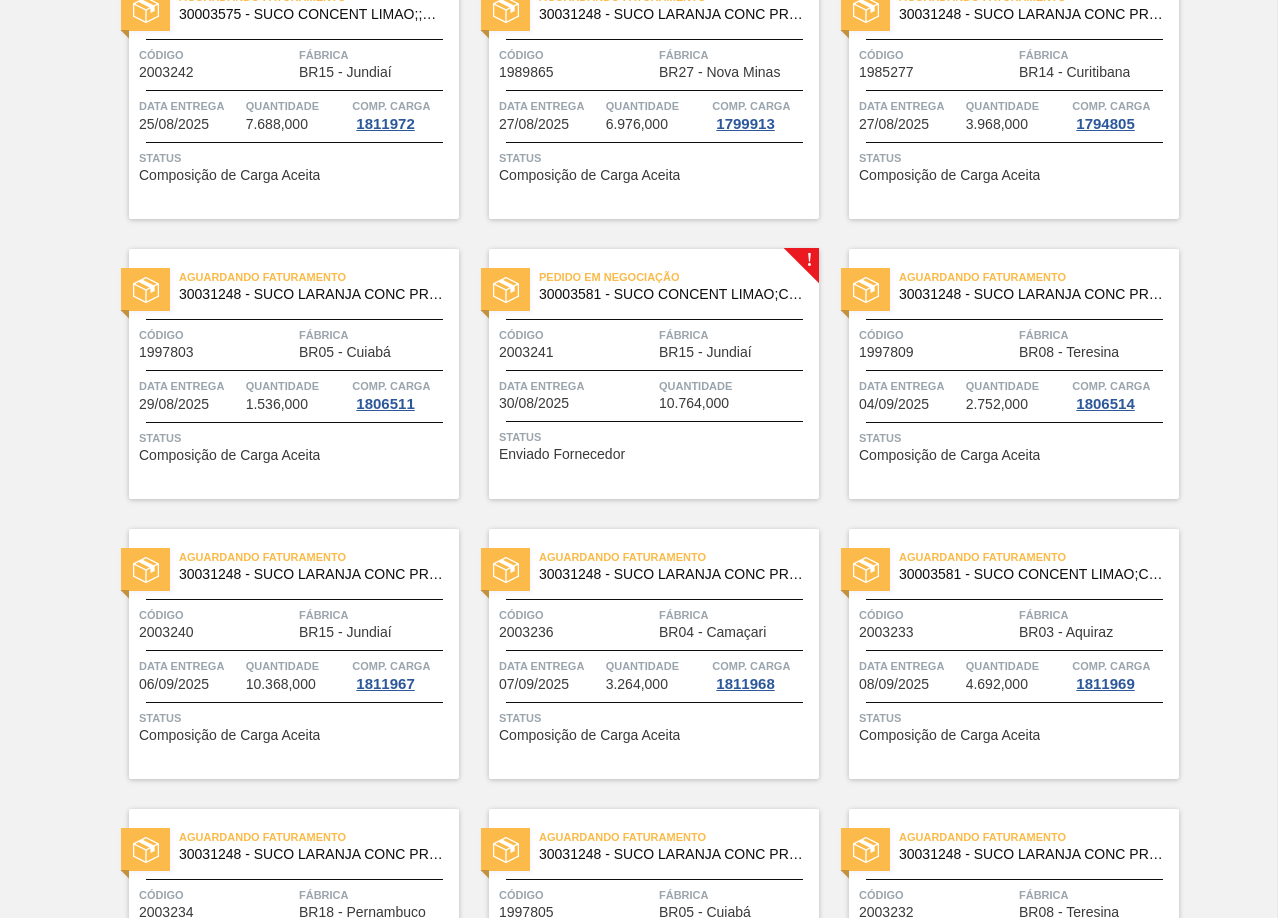 scroll, scrollTop: 3284, scrollLeft: 0, axis: vertical 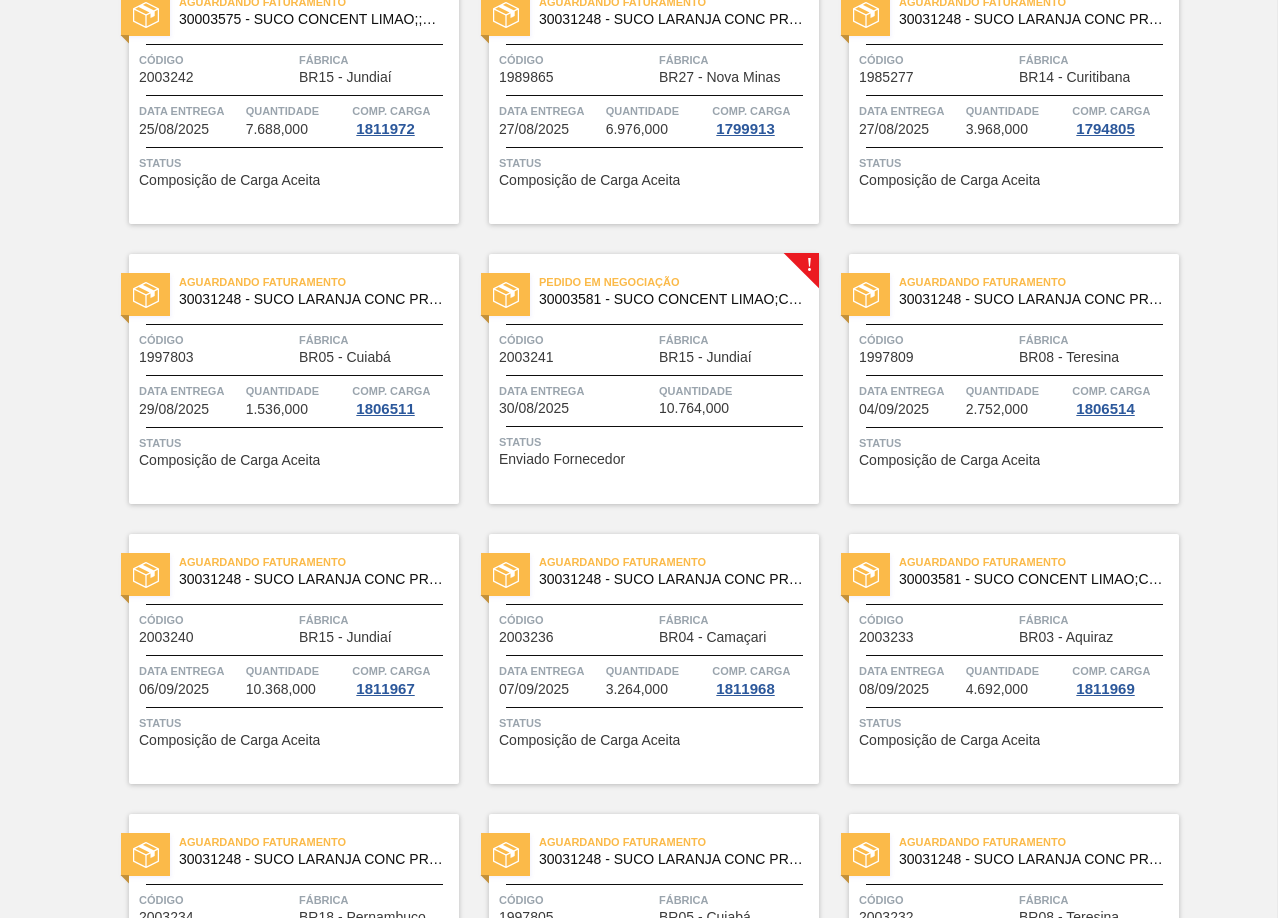 click at bounding box center [654, 324] 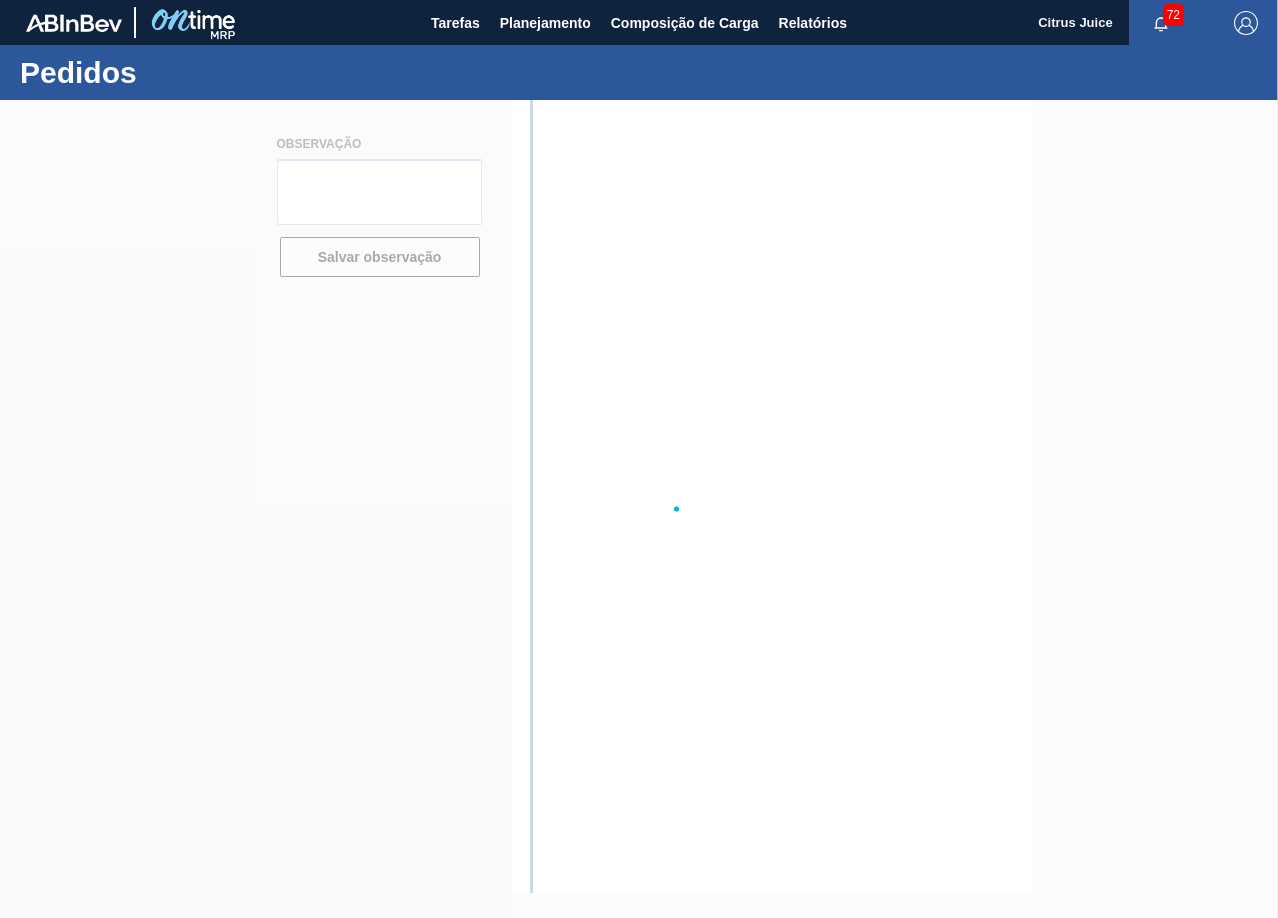 scroll, scrollTop: 0, scrollLeft: 0, axis: both 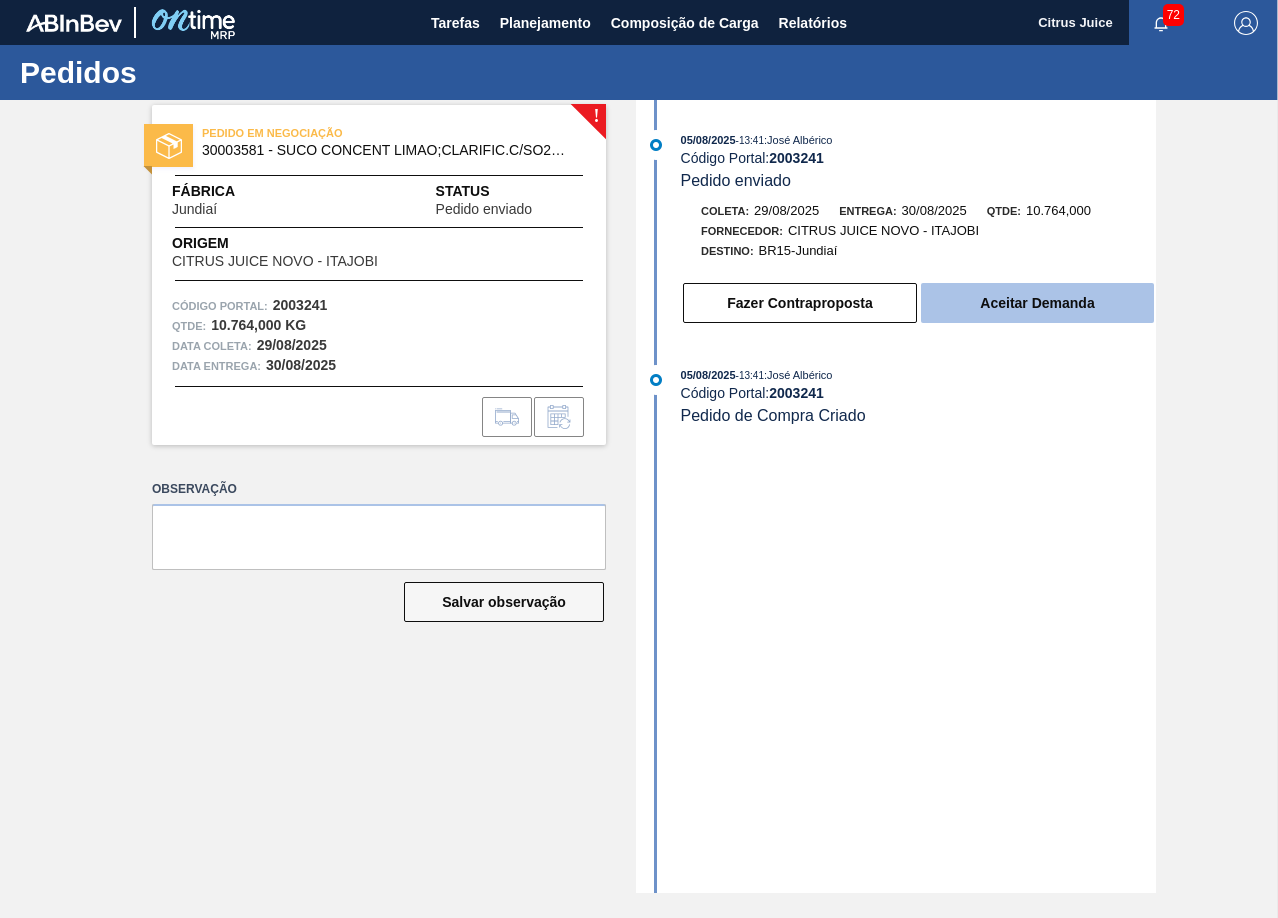 click on "Aceitar Demanda" at bounding box center (1037, 303) 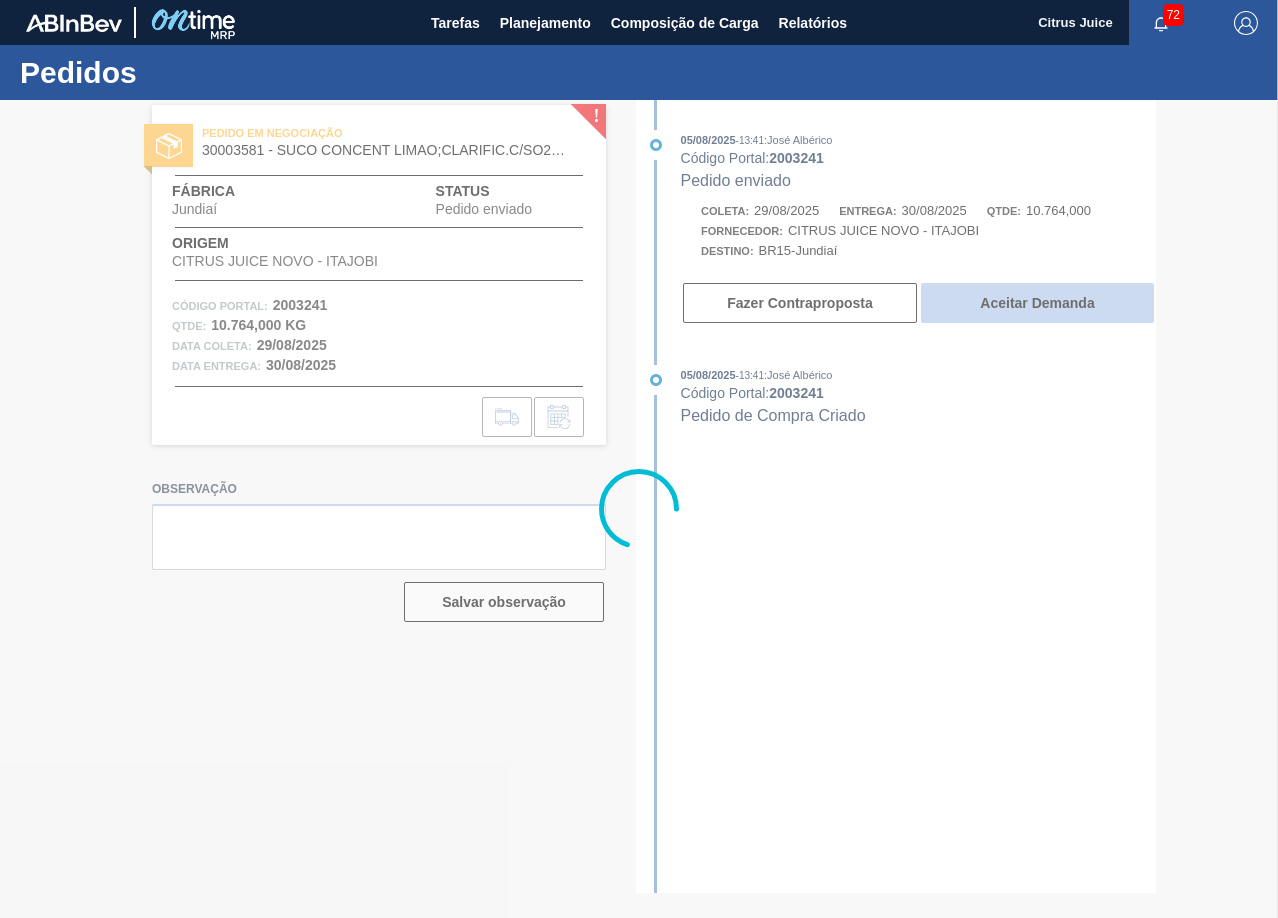 type 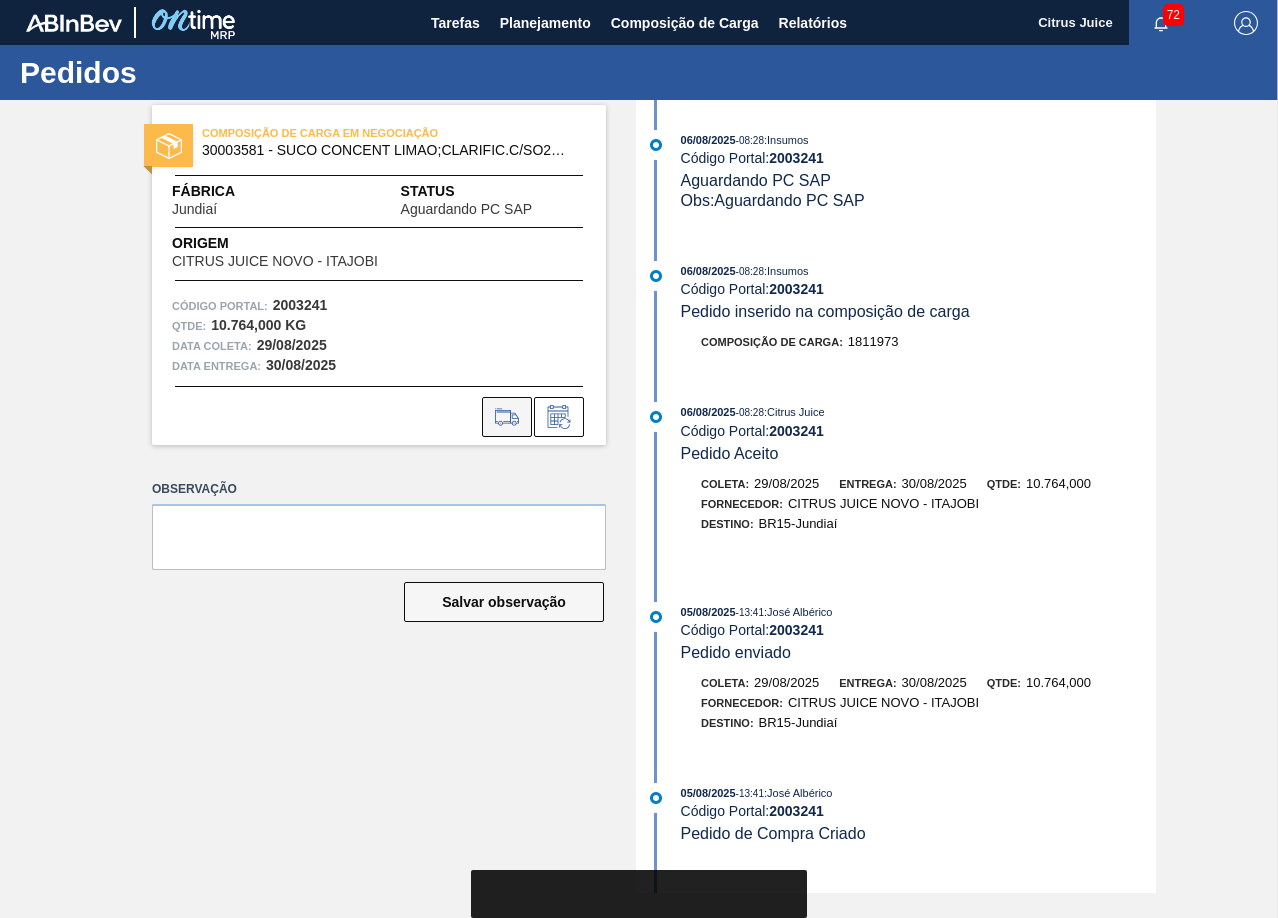 click 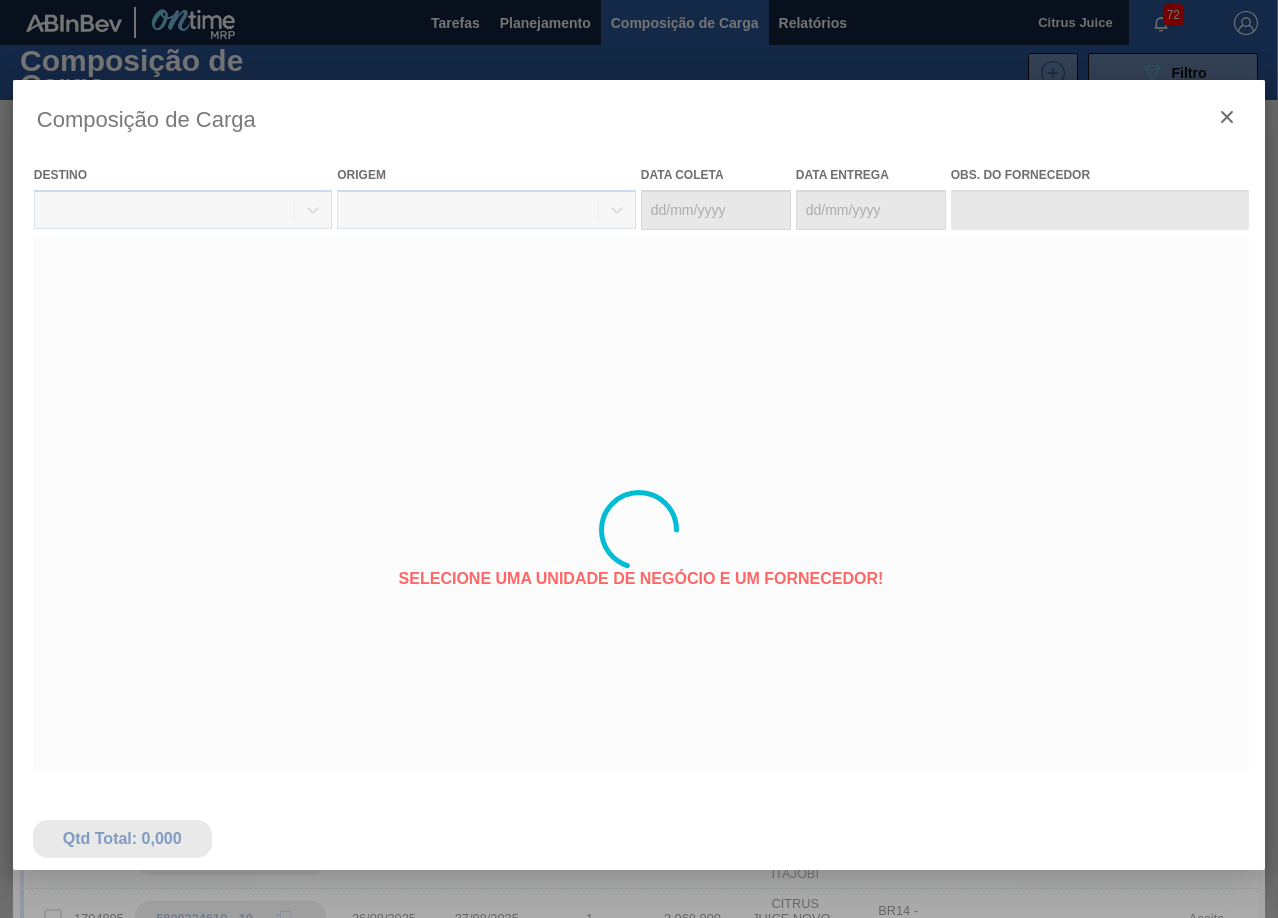 type on "29/08/2025" 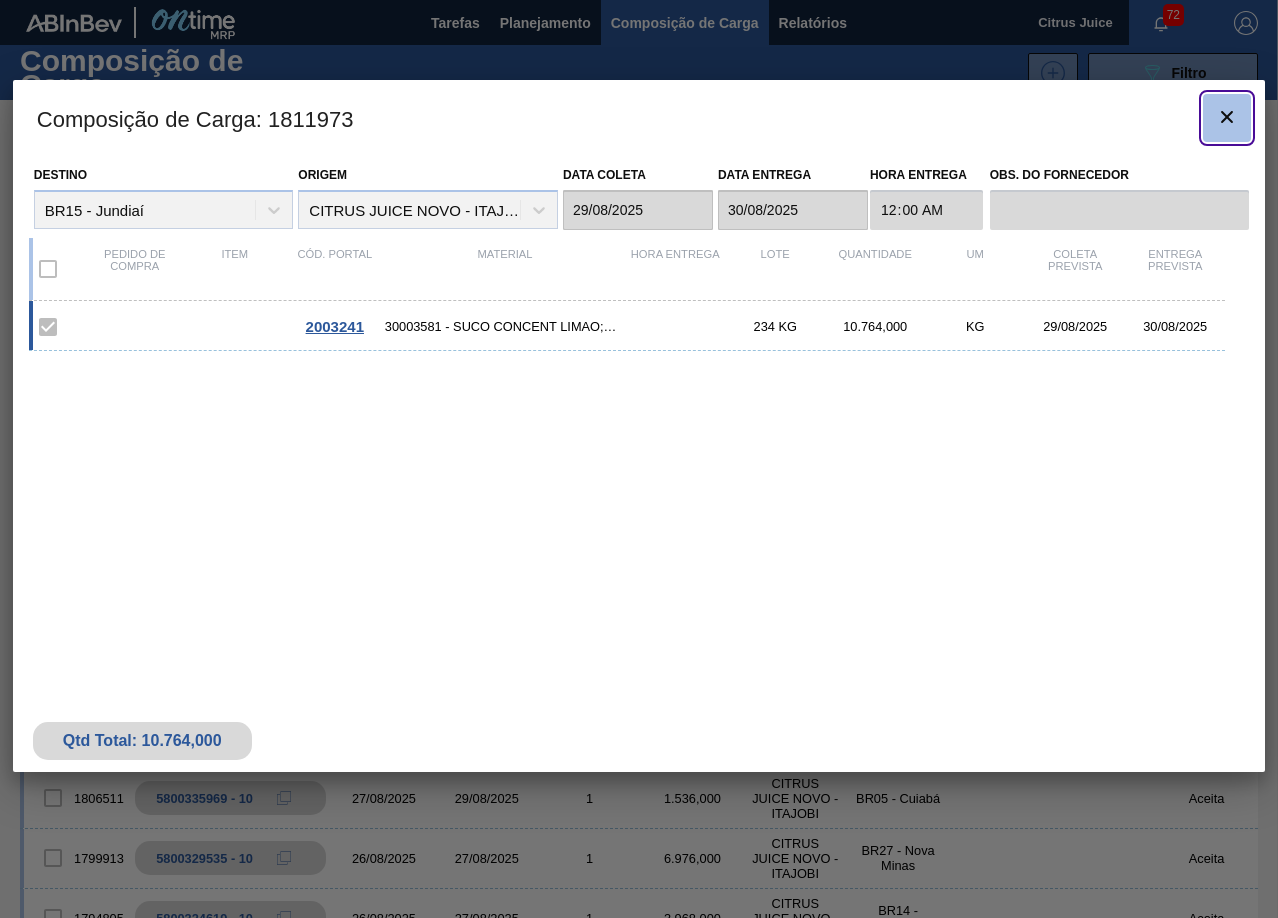 click 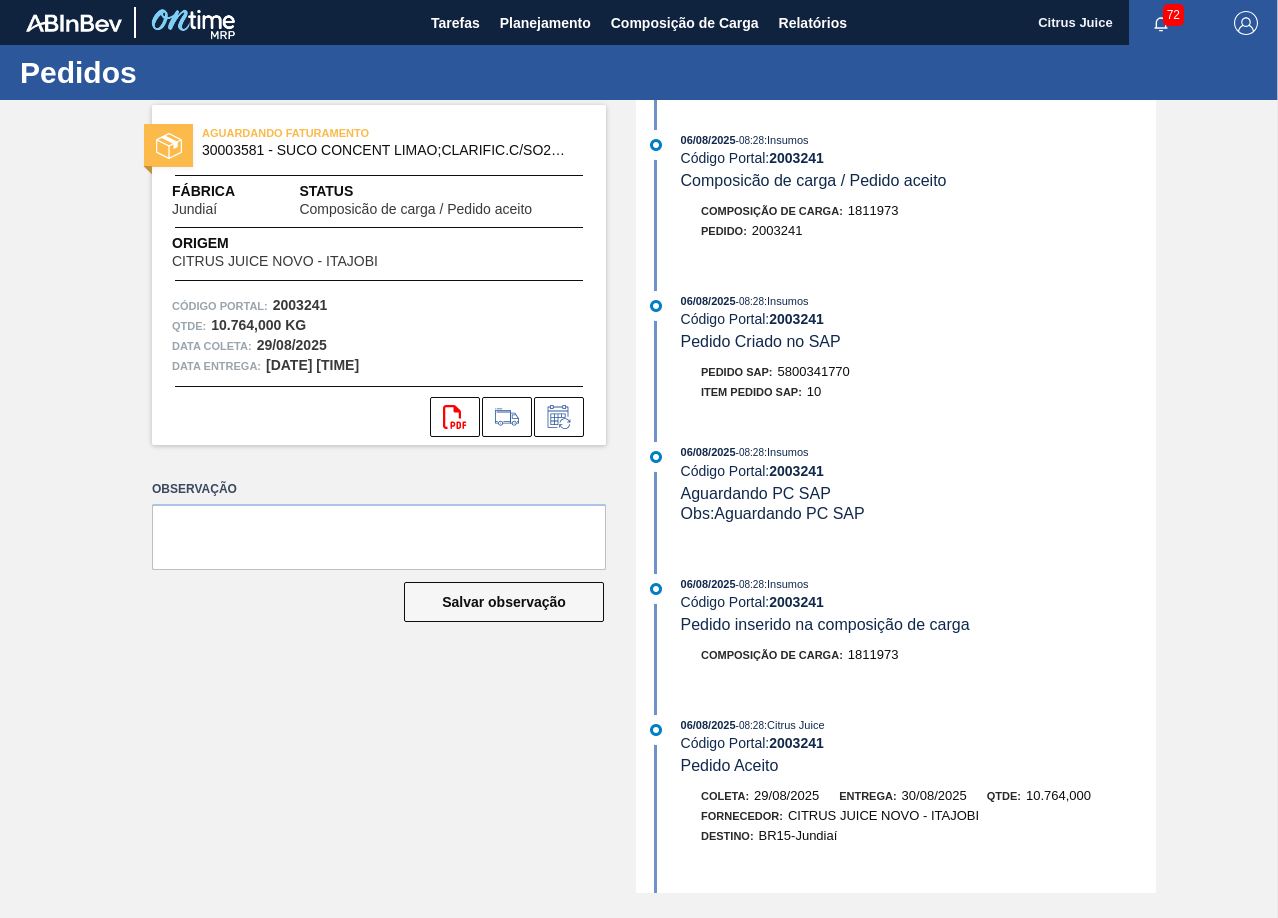 click on "5800341770" at bounding box center [814, 371] 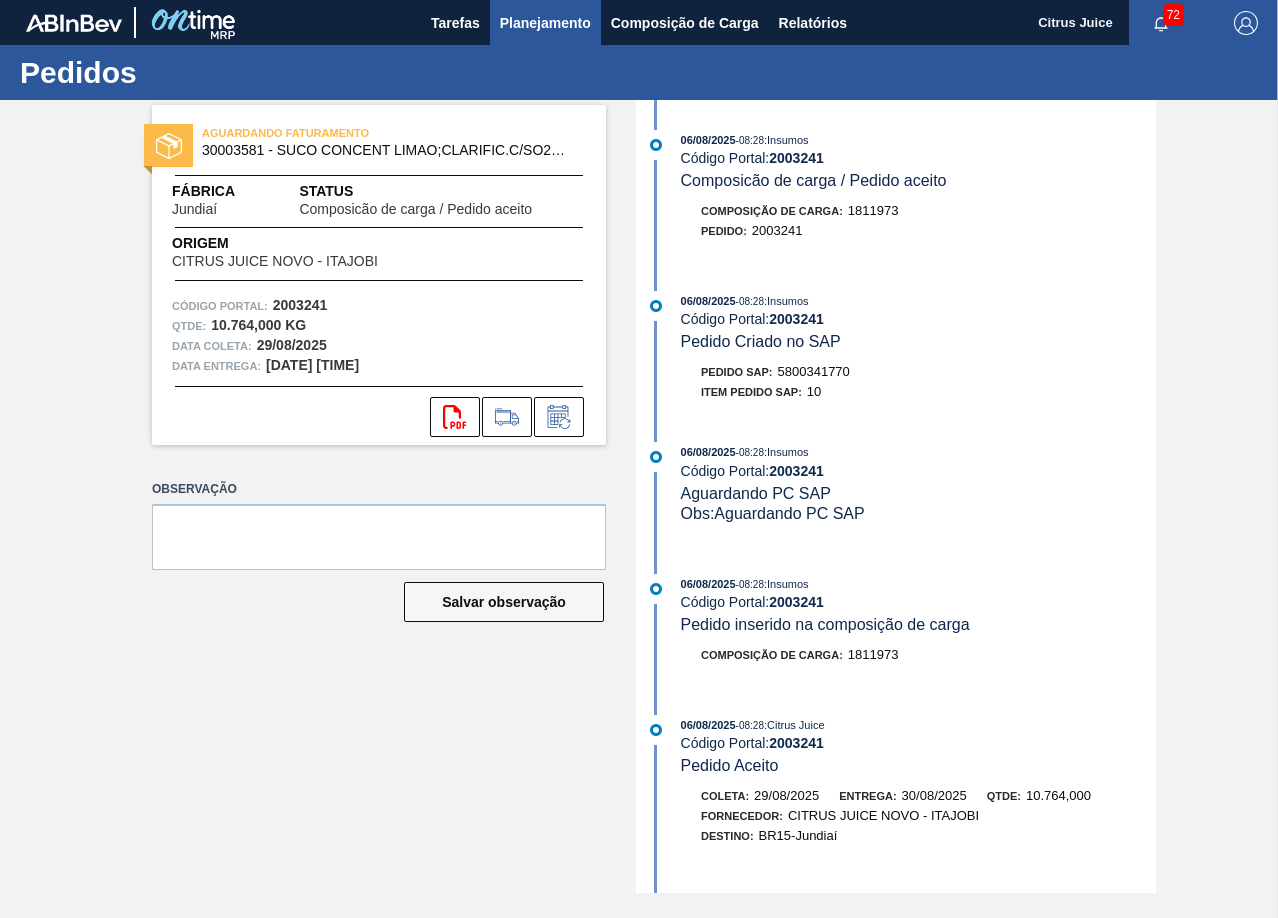 click on "Planejamento" at bounding box center [545, 23] 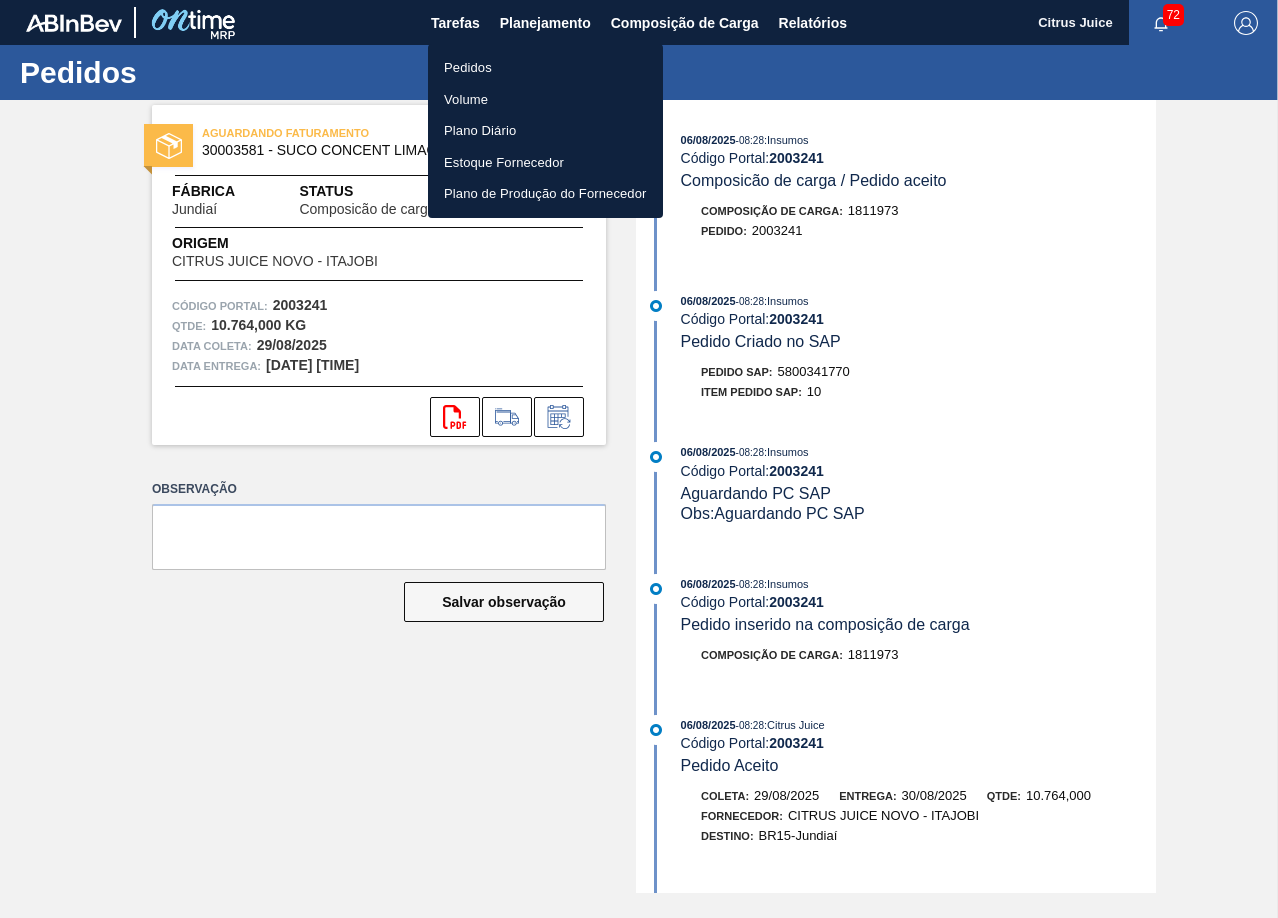 click on "Pedidos" at bounding box center [545, 68] 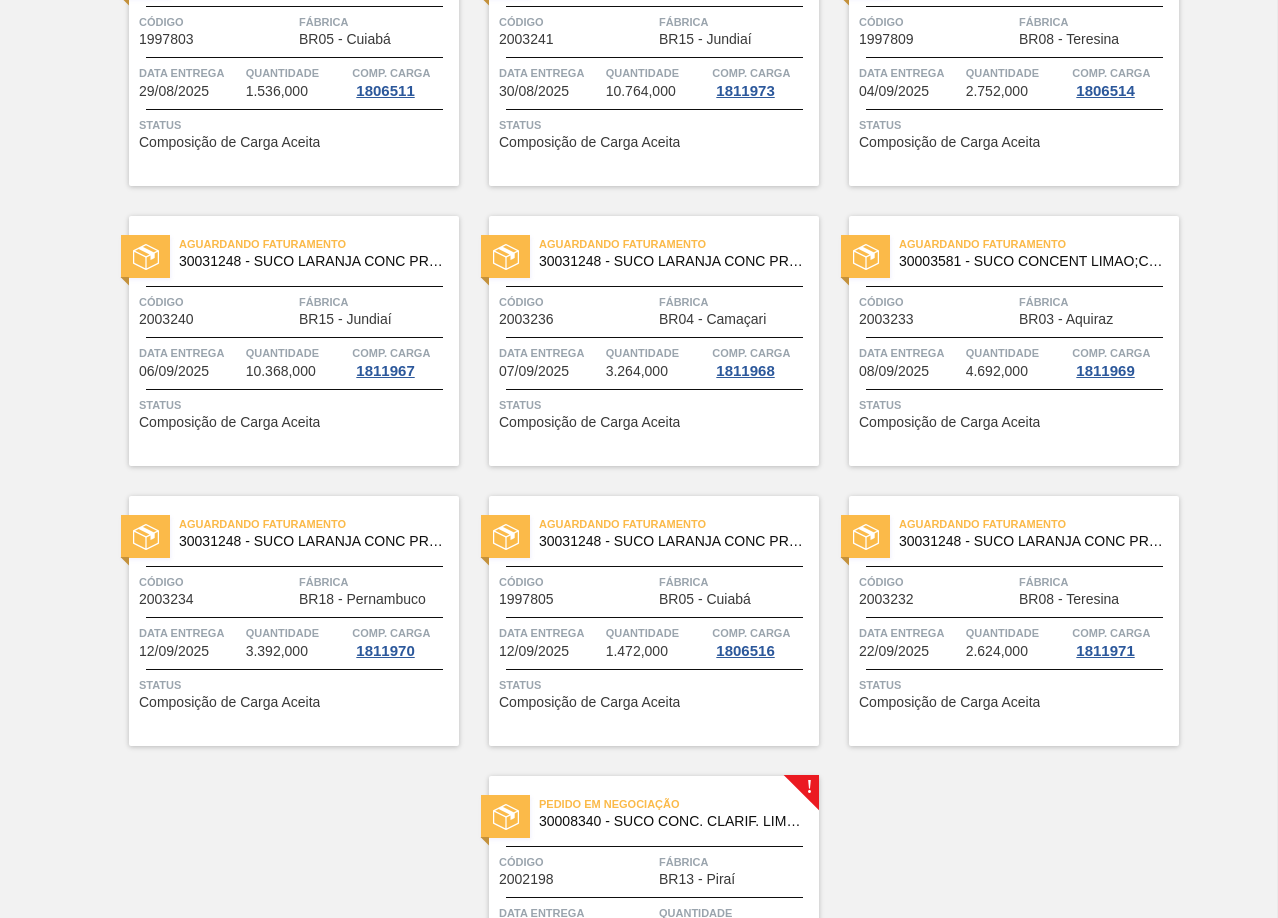 scroll, scrollTop: 3784, scrollLeft: 0, axis: vertical 